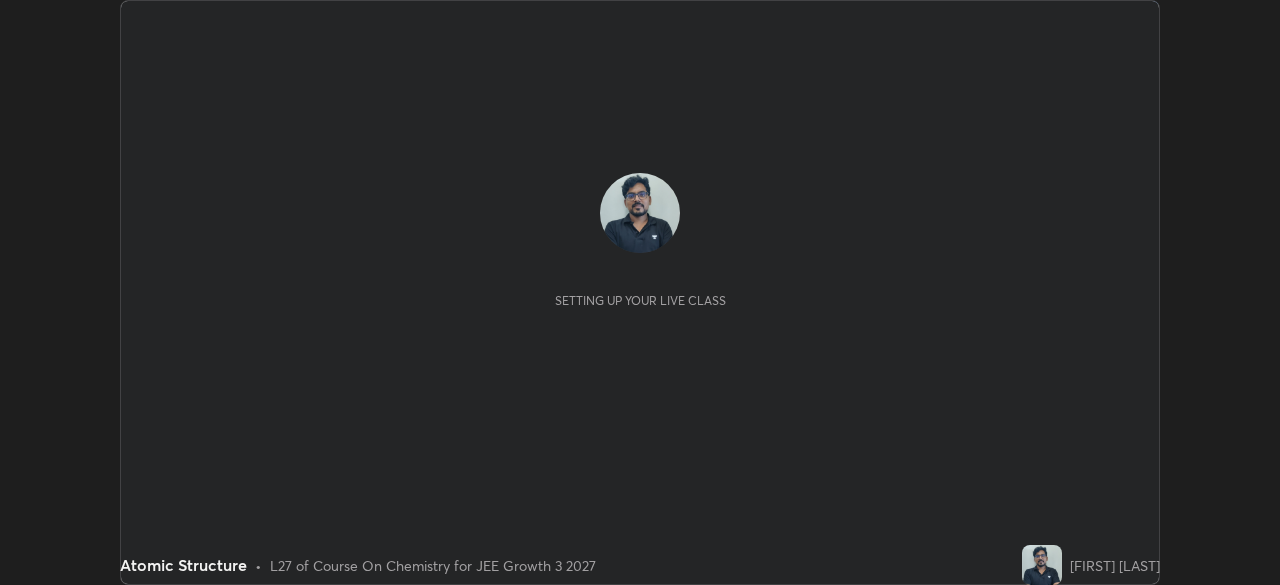scroll, scrollTop: 0, scrollLeft: 0, axis: both 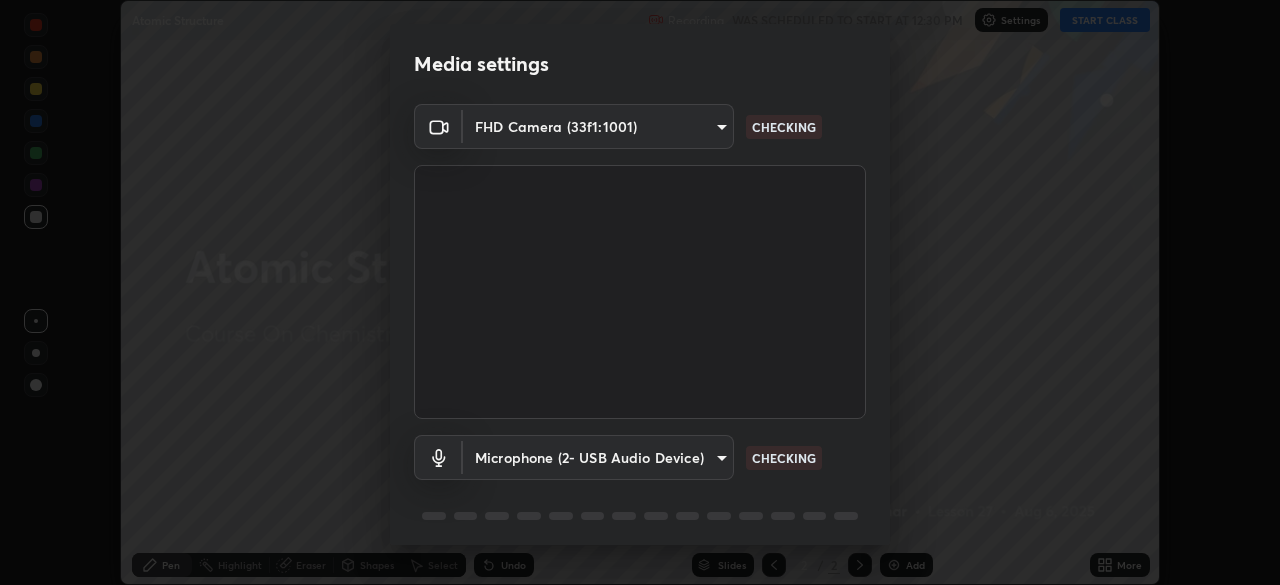 type on "443a52c1fcb7883315f8fd5a1b2310fe1caf799e36d708bb439fd655faabec6d" 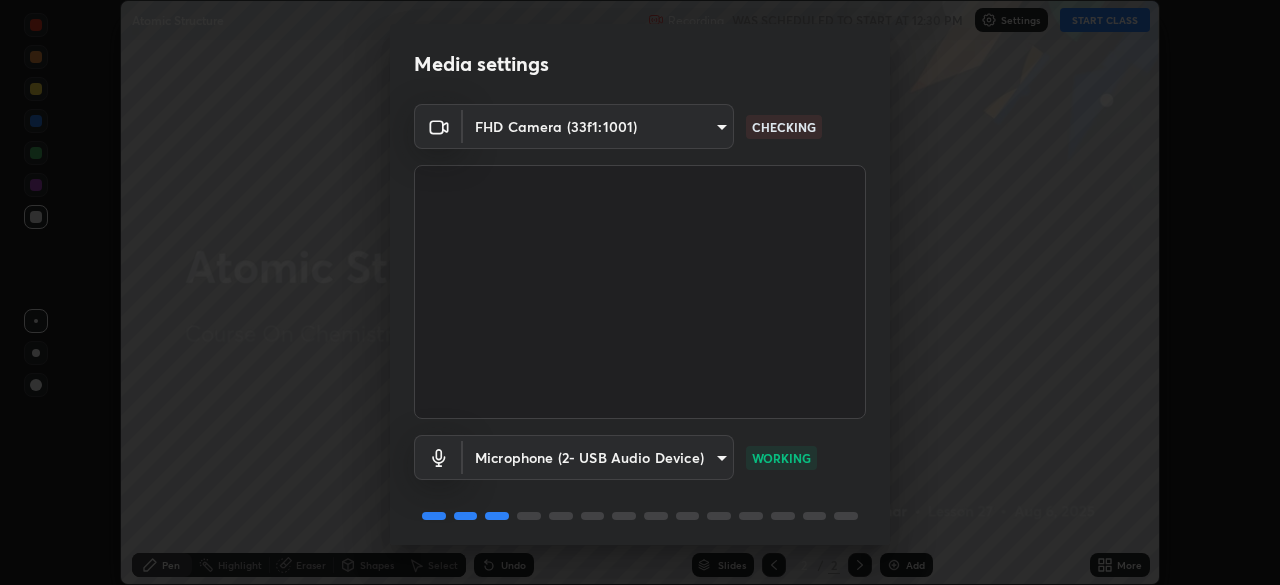 scroll, scrollTop: 71, scrollLeft: 0, axis: vertical 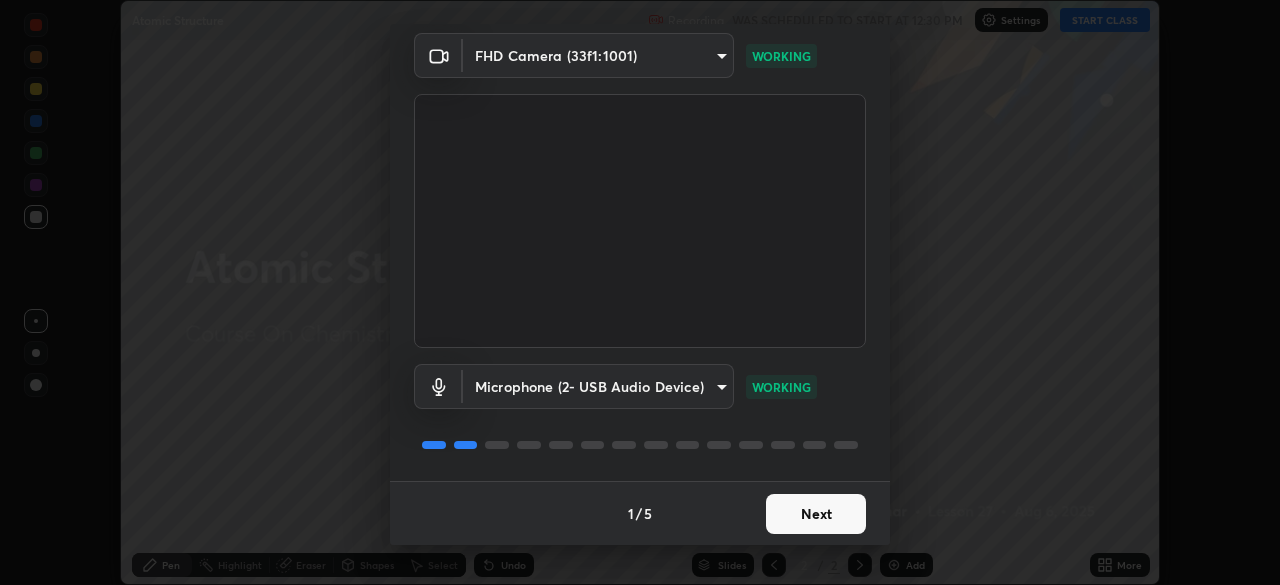 click on "Next" at bounding box center (816, 514) 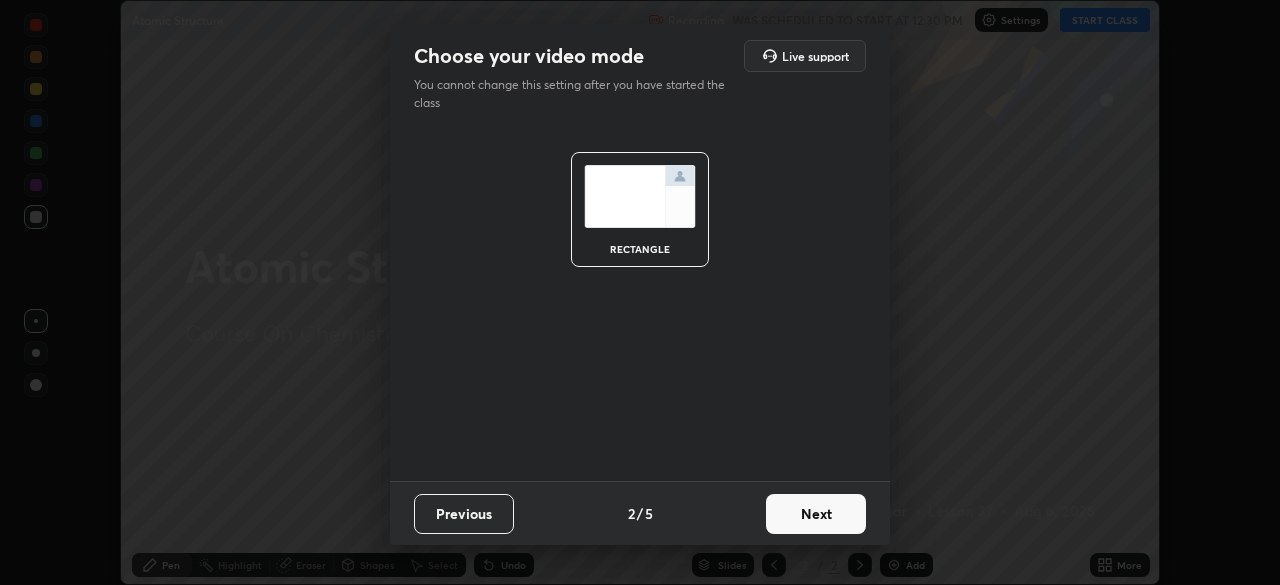 scroll, scrollTop: 0, scrollLeft: 0, axis: both 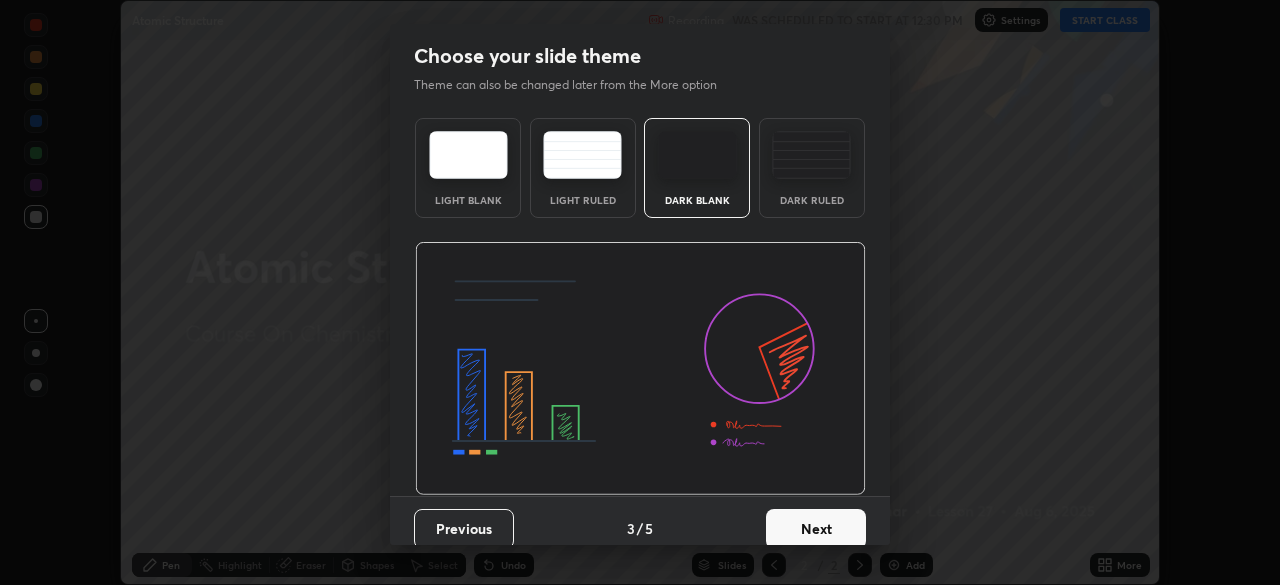 click on "Next" at bounding box center [816, 529] 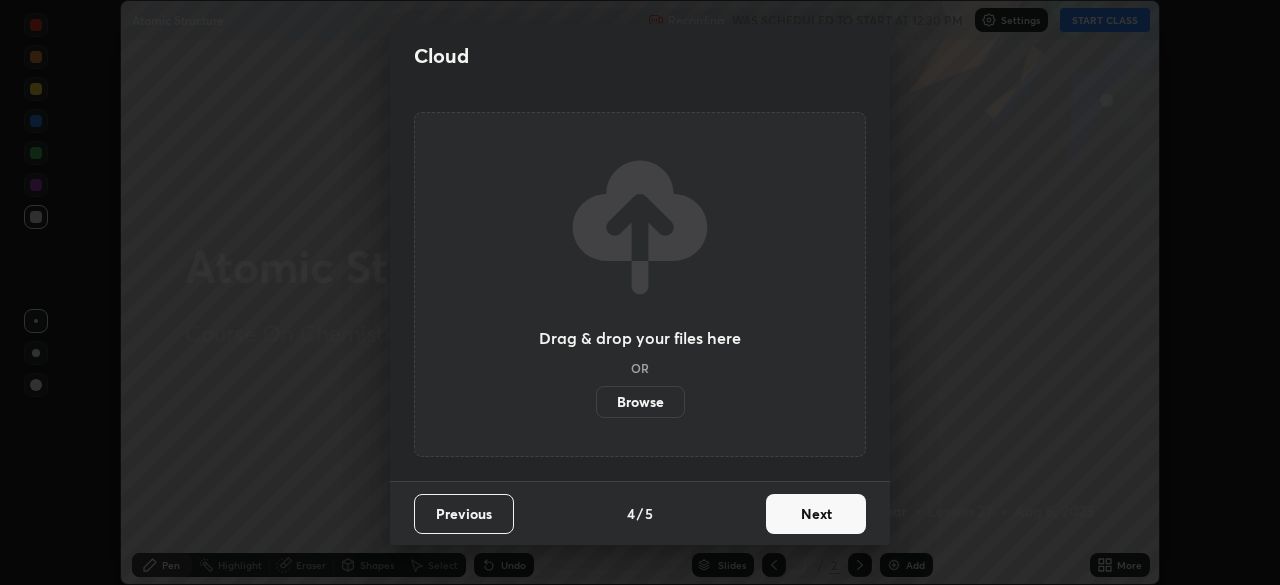 click on "Next" at bounding box center (816, 514) 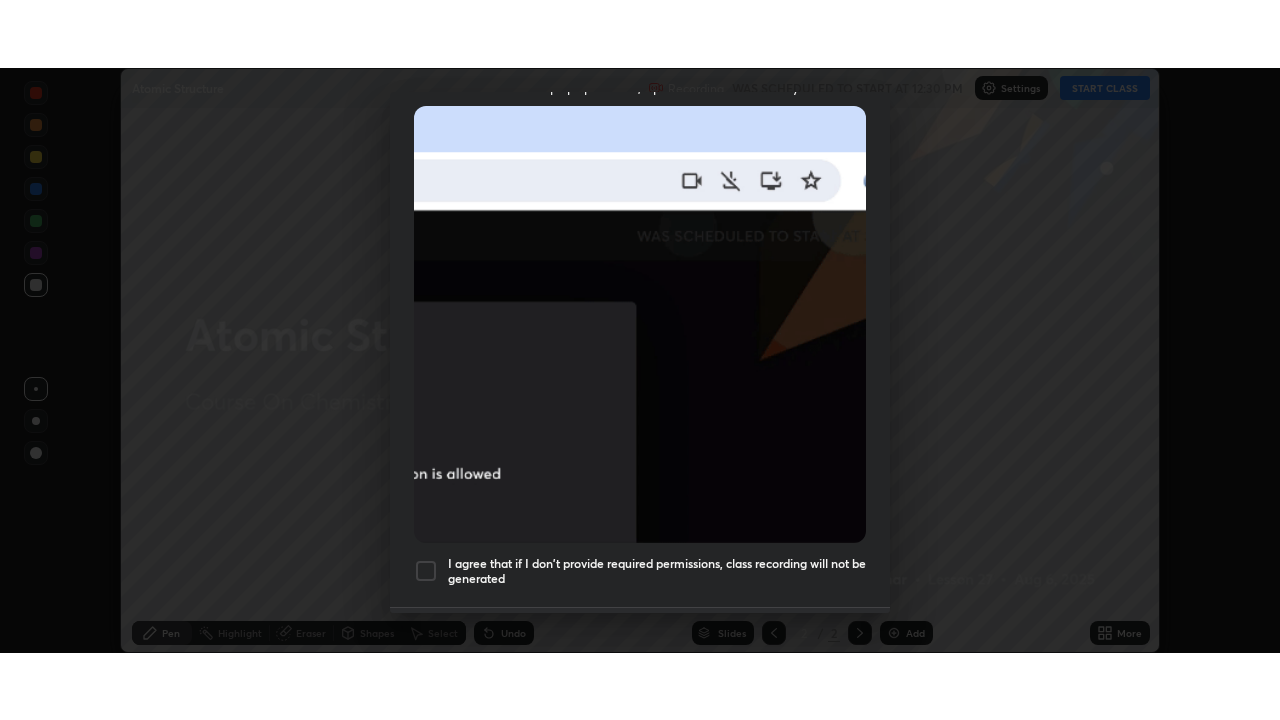 scroll, scrollTop: 479, scrollLeft: 0, axis: vertical 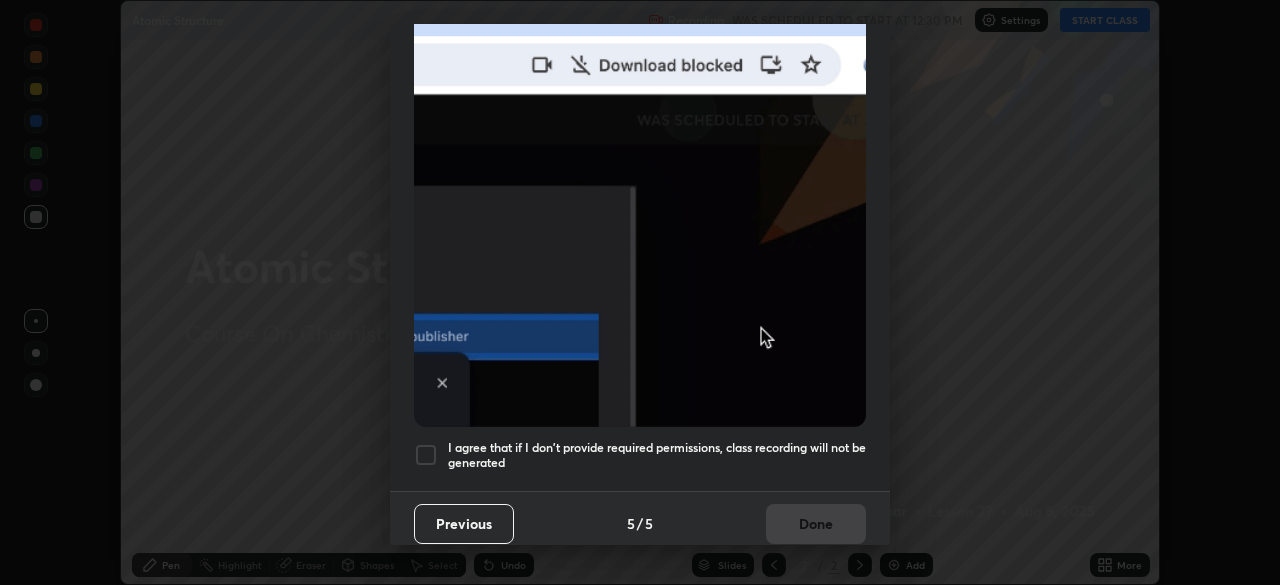click at bounding box center [426, 455] 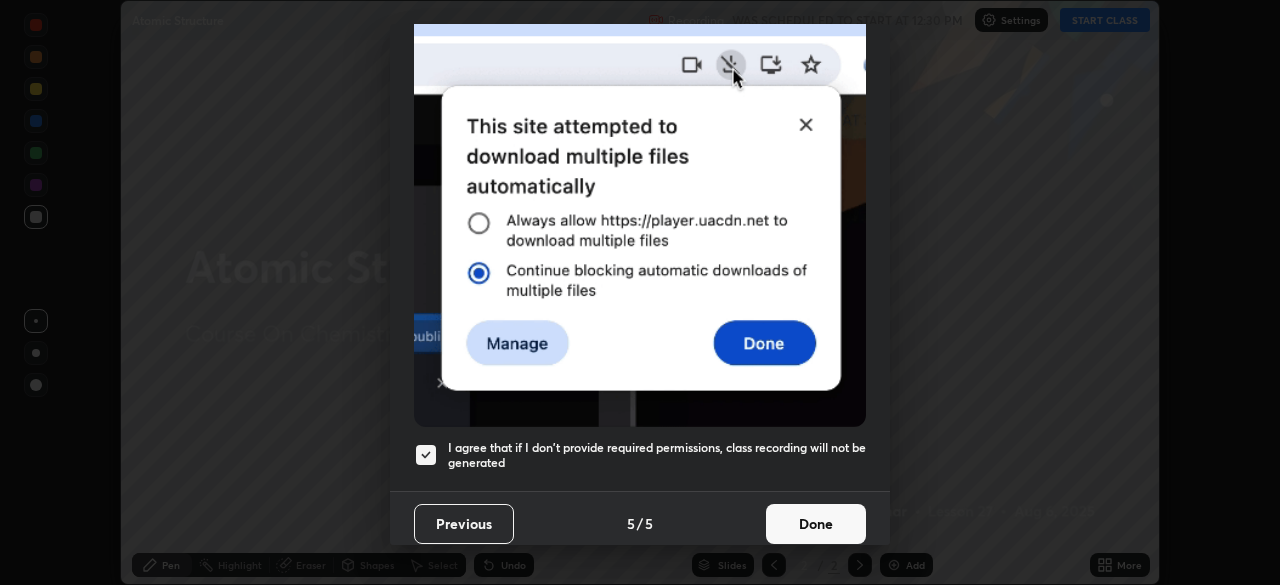 click on "Done" at bounding box center [816, 524] 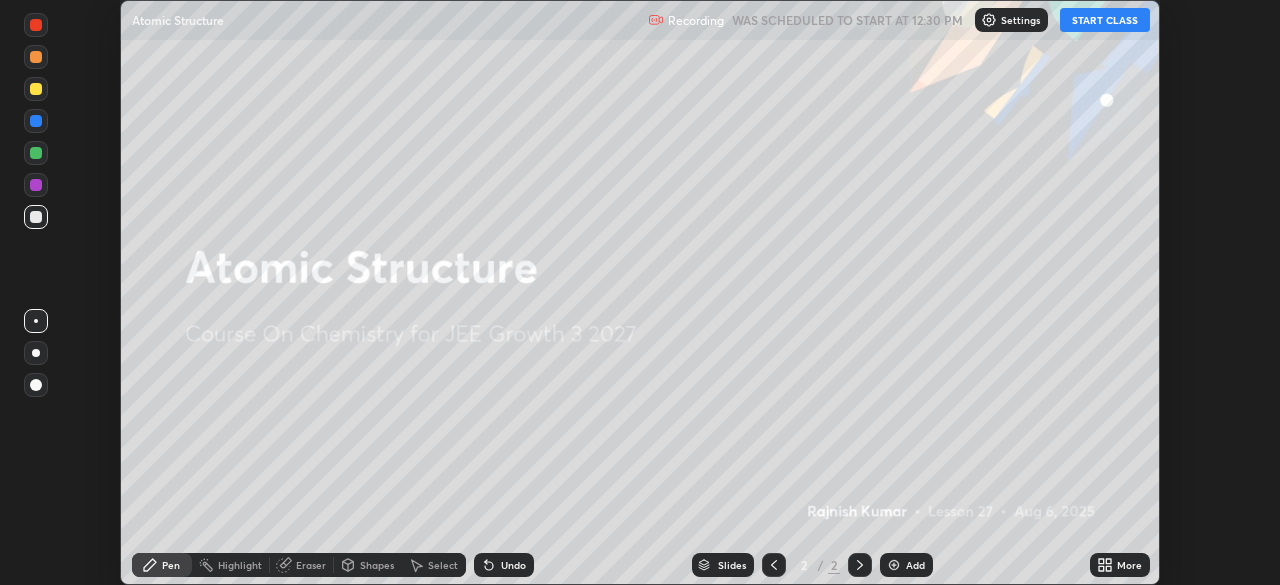 click on "More" at bounding box center (1120, 565) 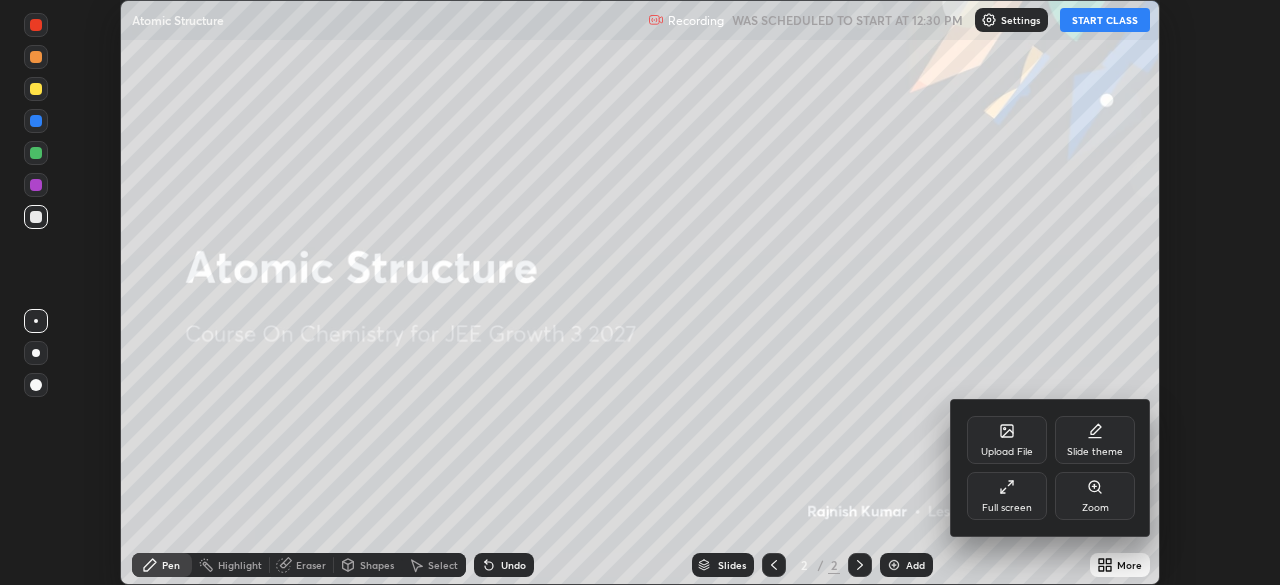 click 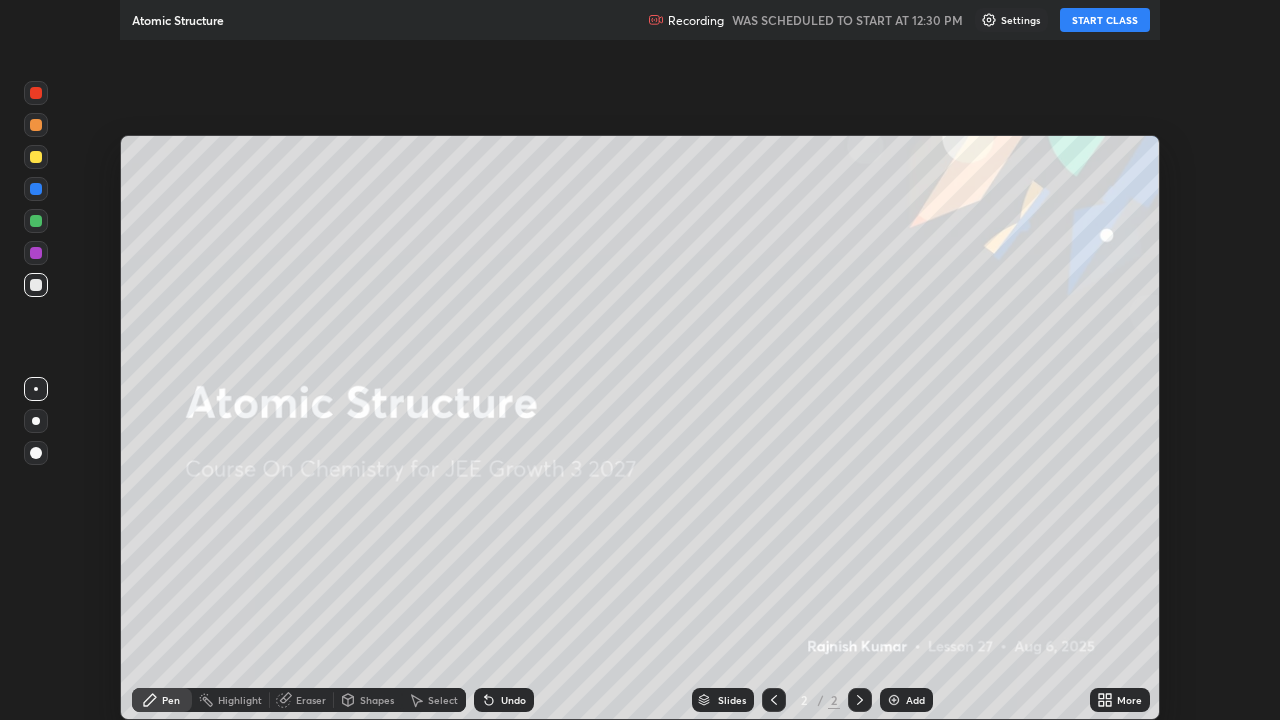 scroll, scrollTop: 99280, scrollLeft: 98720, axis: both 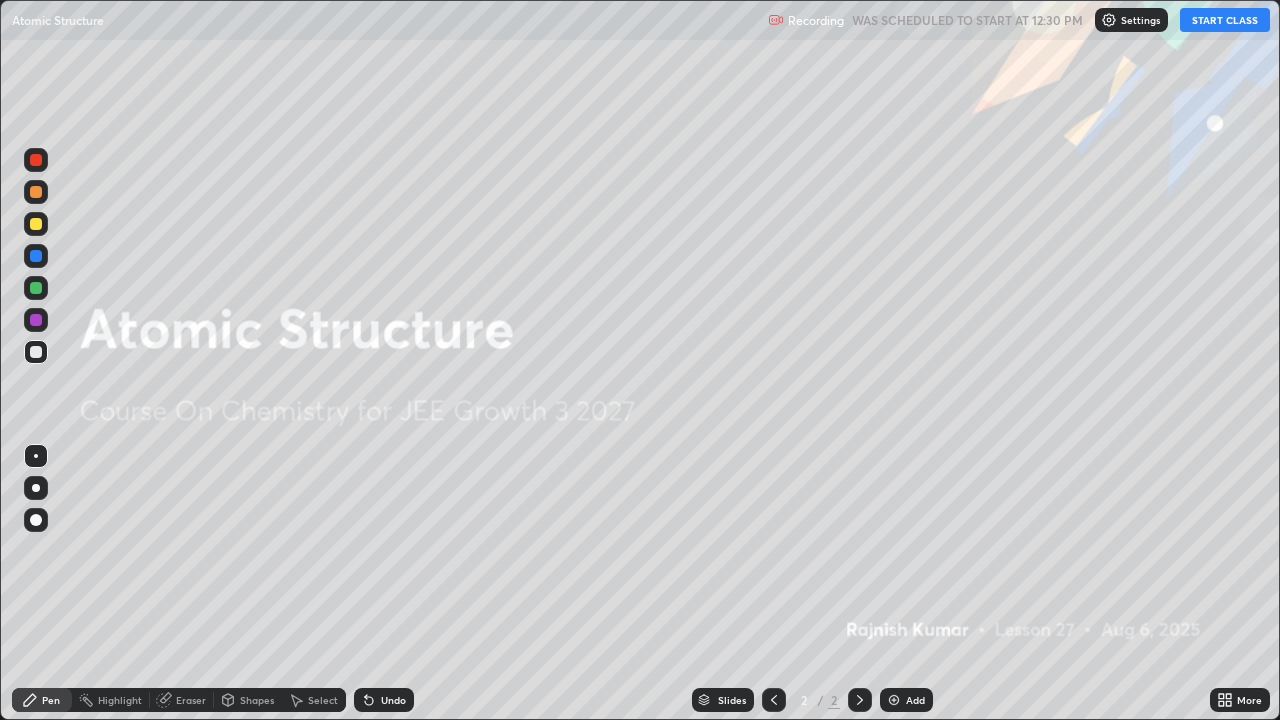 click on "START CLASS" at bounding box center [1225, 20] 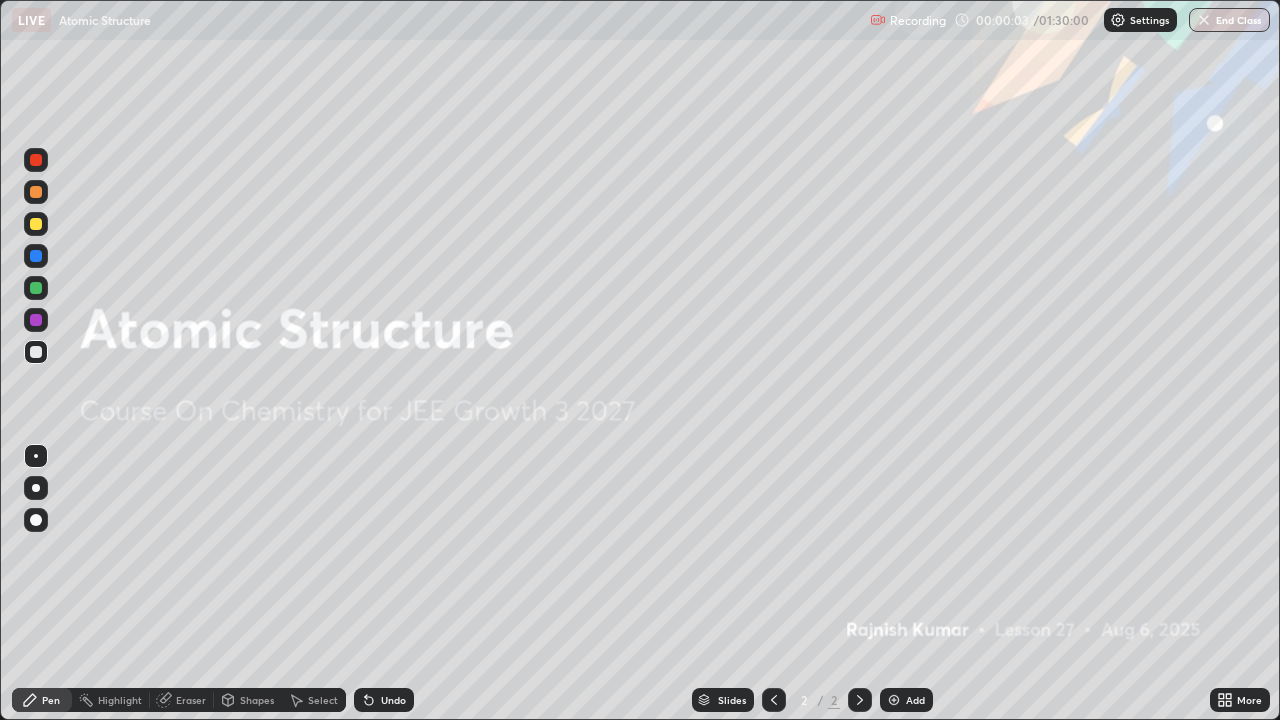 click on "Add" at bounding box center [915, 700] 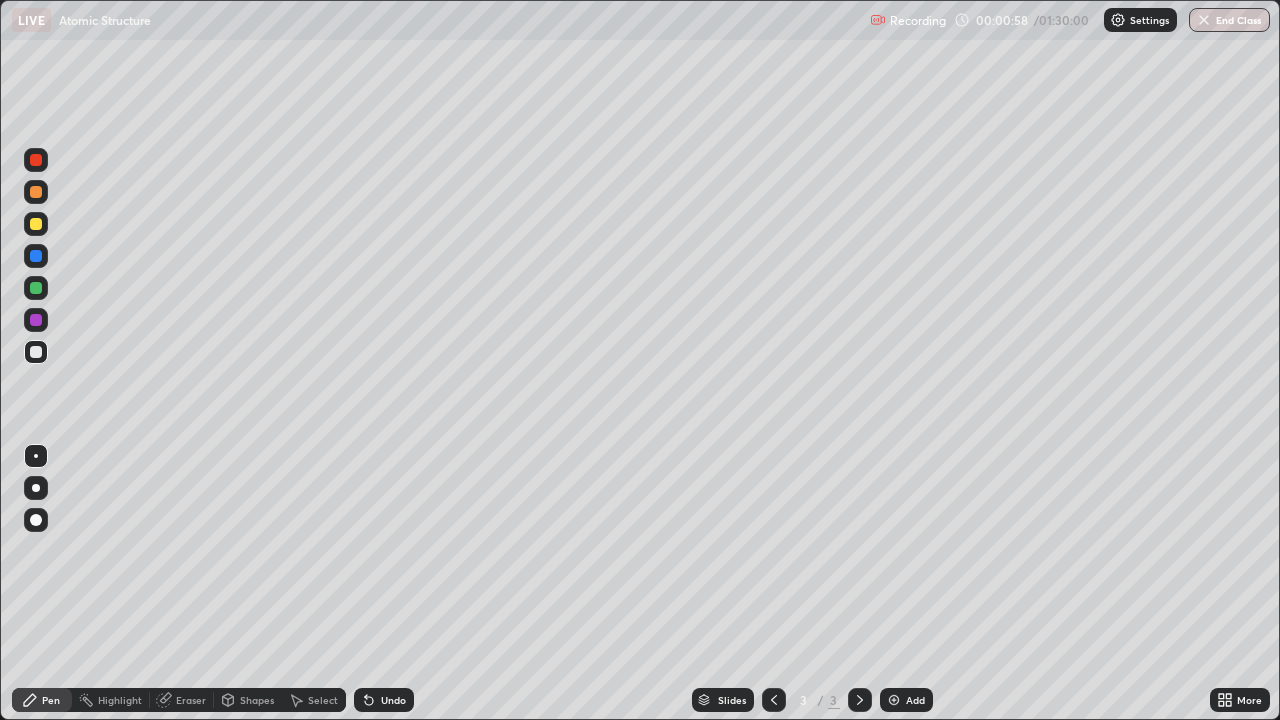 click at bounding box center [36, 288] 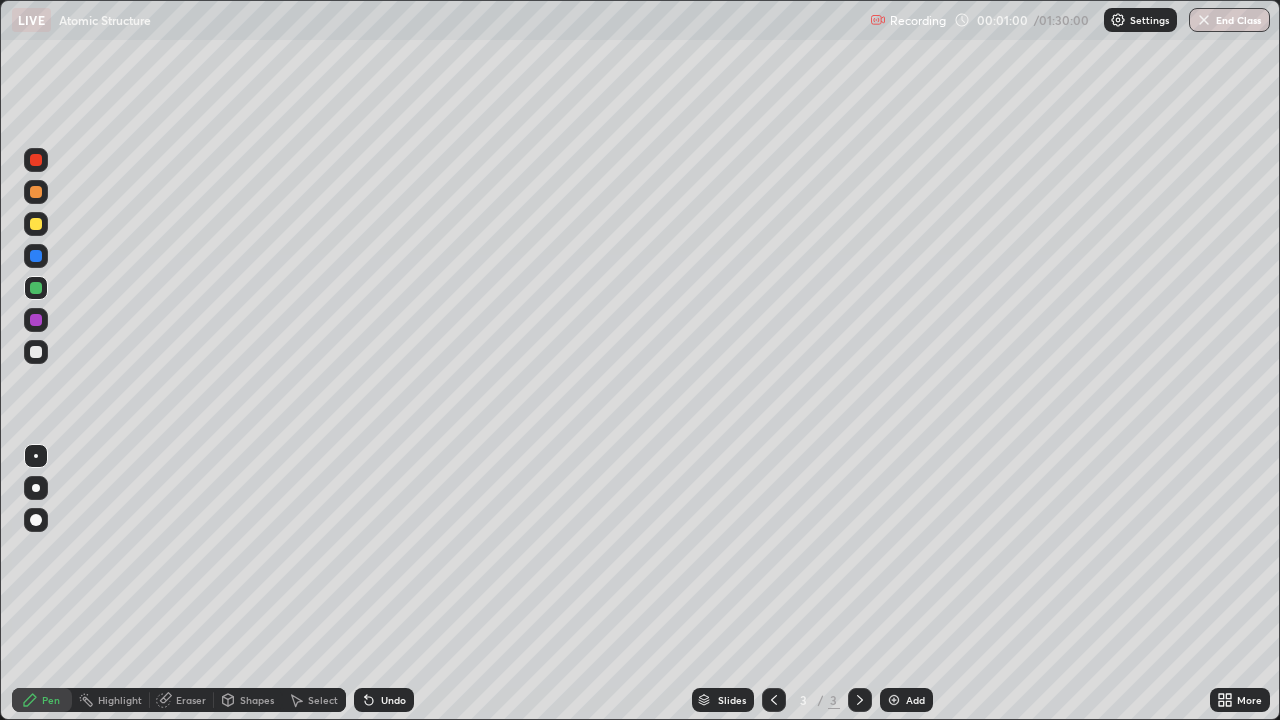 click at bounding box center (36, 520) 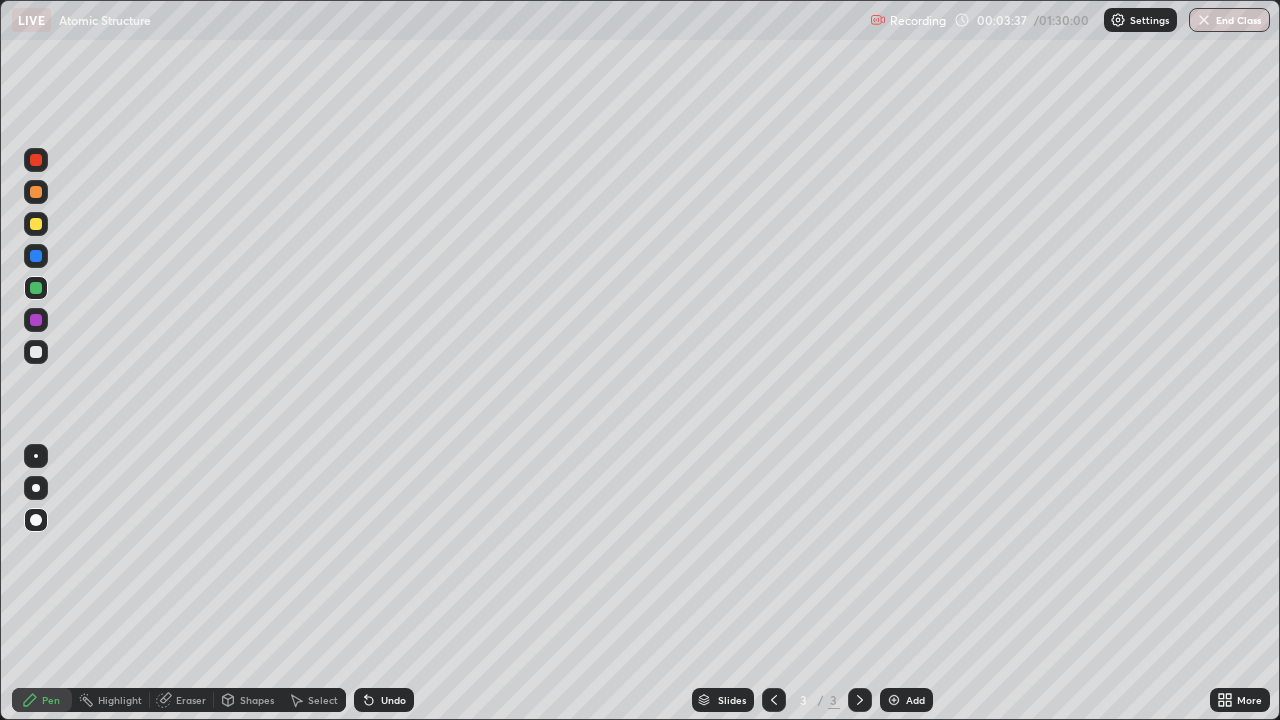 click at bounding box center (36, 224) 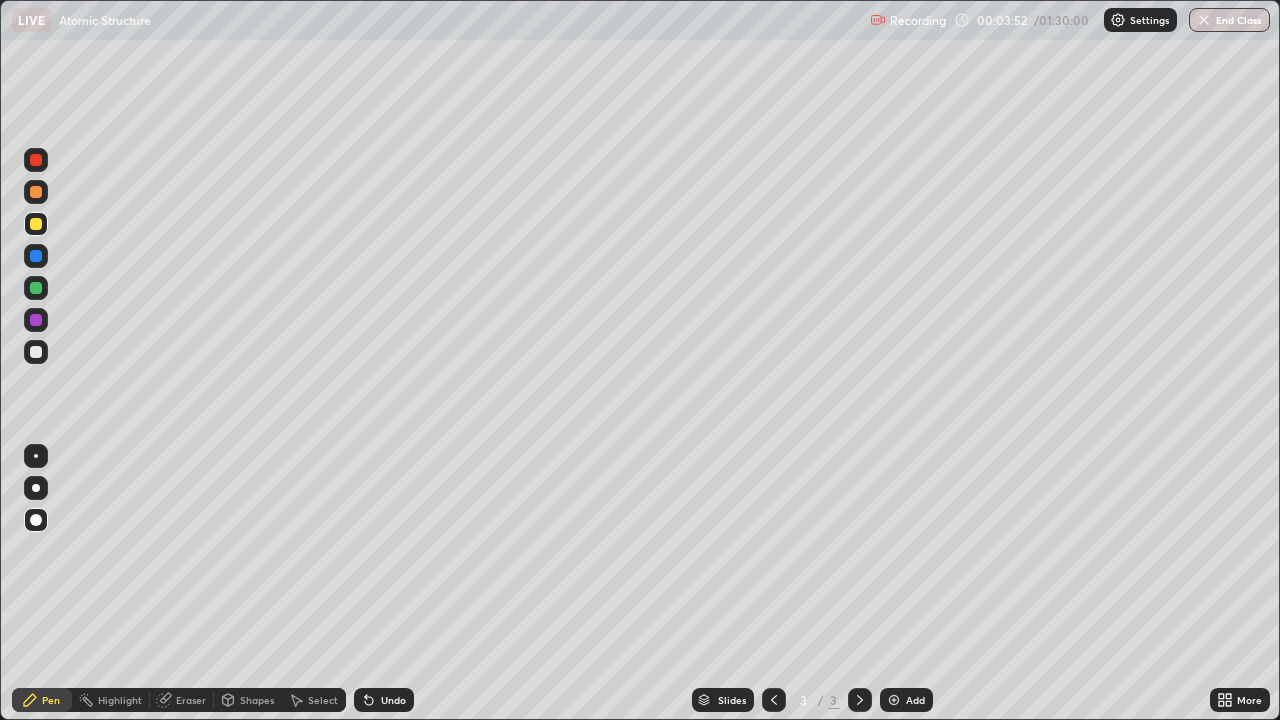 click at bounding box center [36, 224] 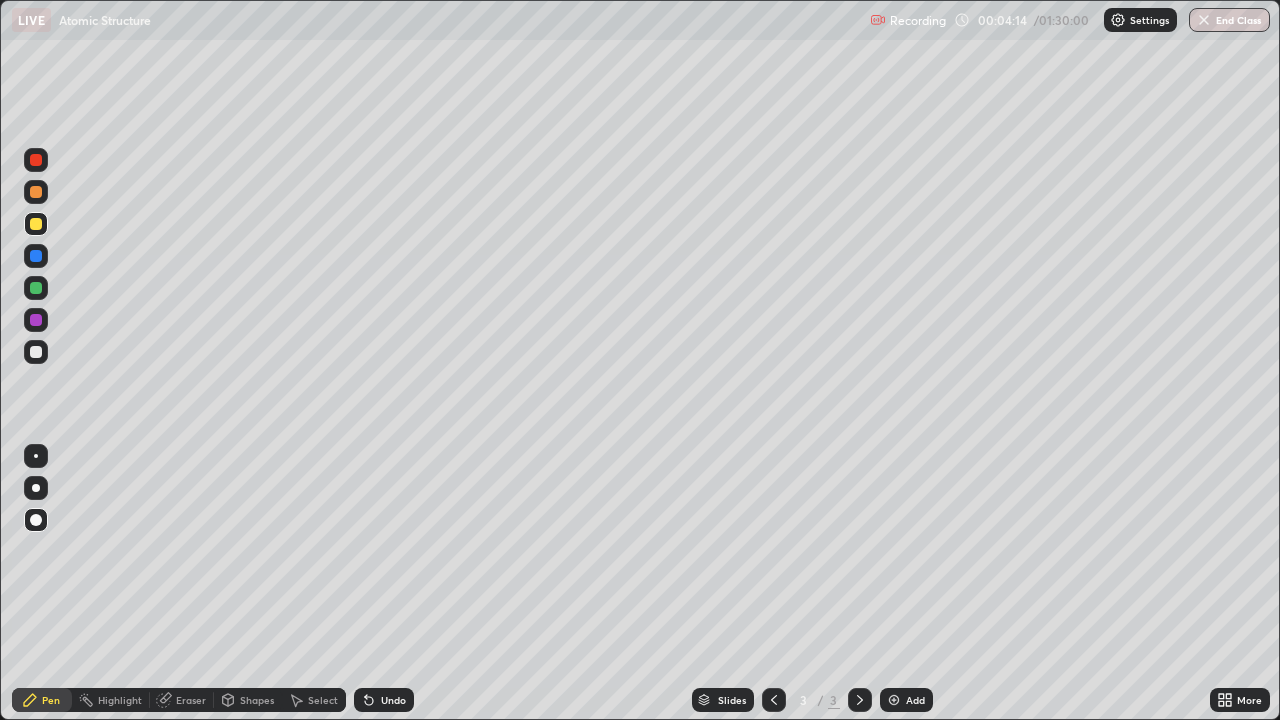 click on "Undo" at bounding box center (384, 700) 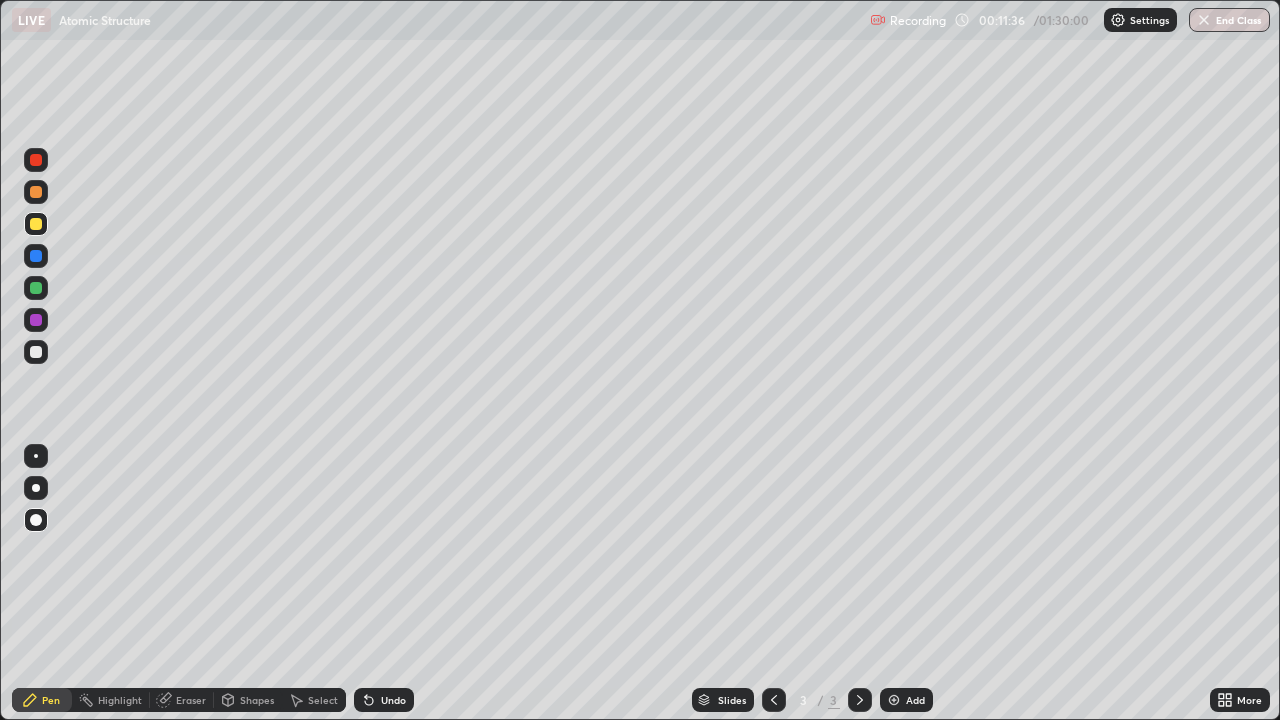 click on "Add" at bounding box center (906, 700) 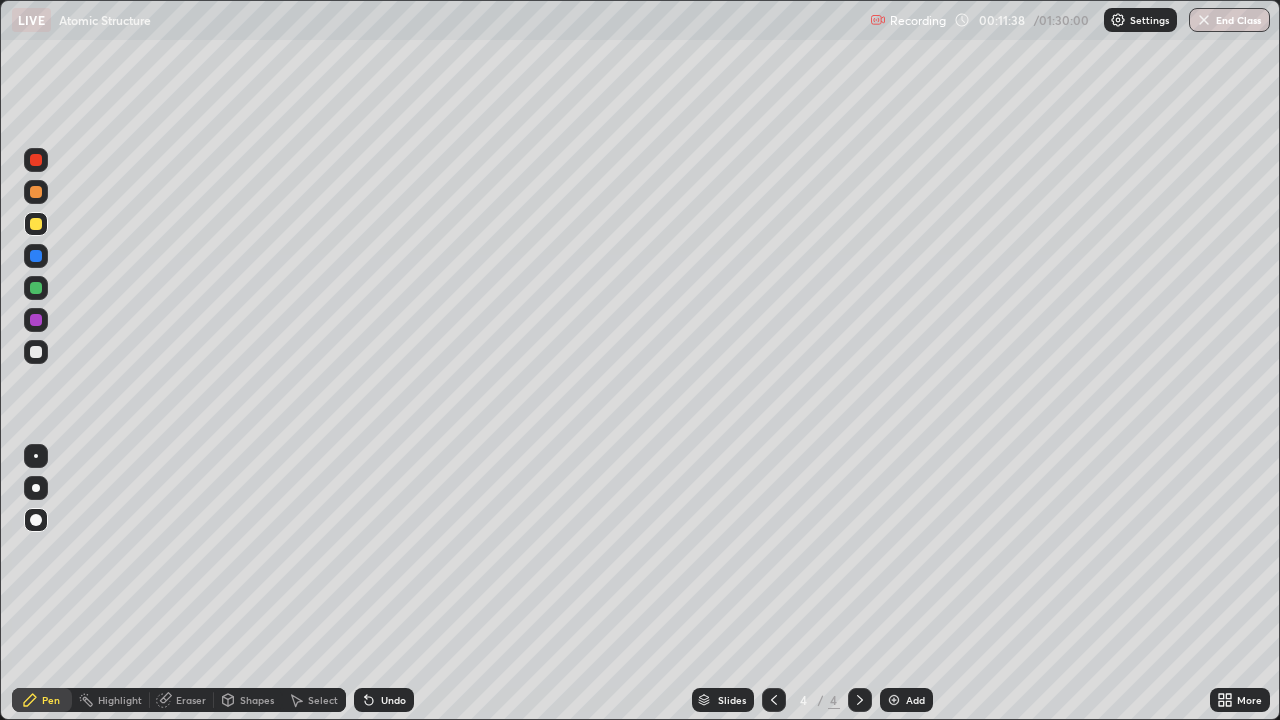 click at bounding box center [36, 352] 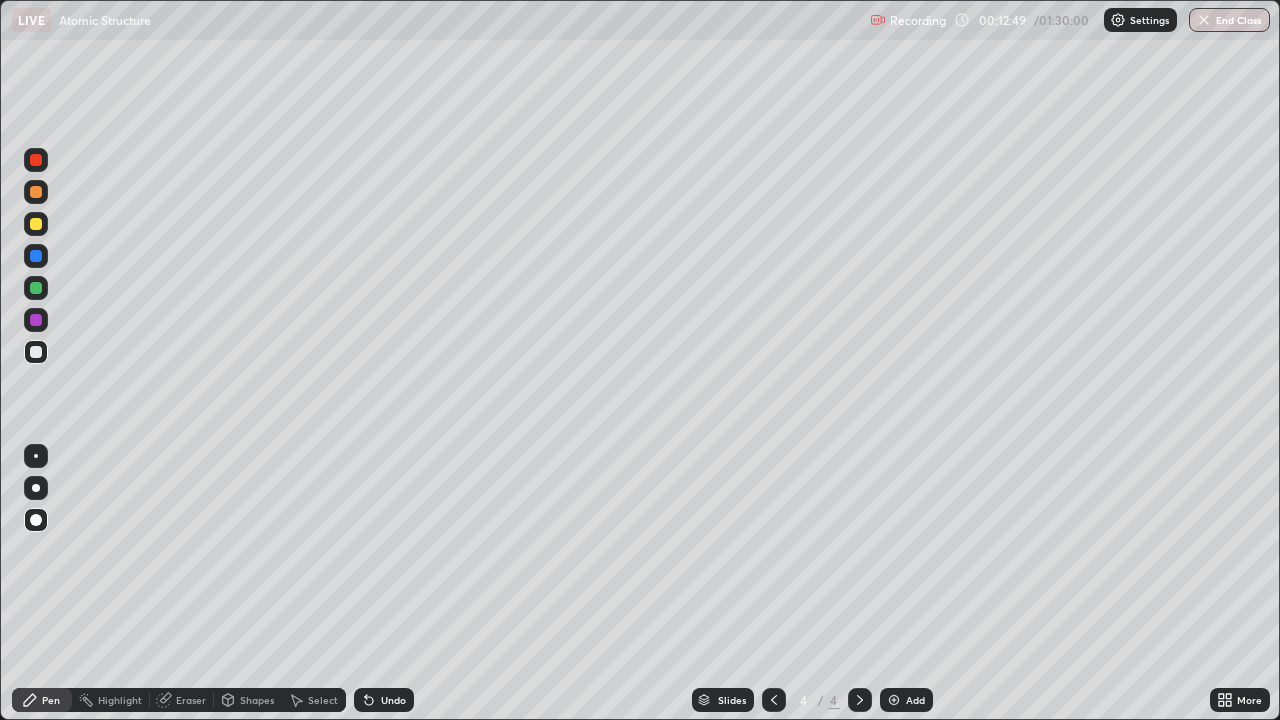 click at bounding box center (36, 224) 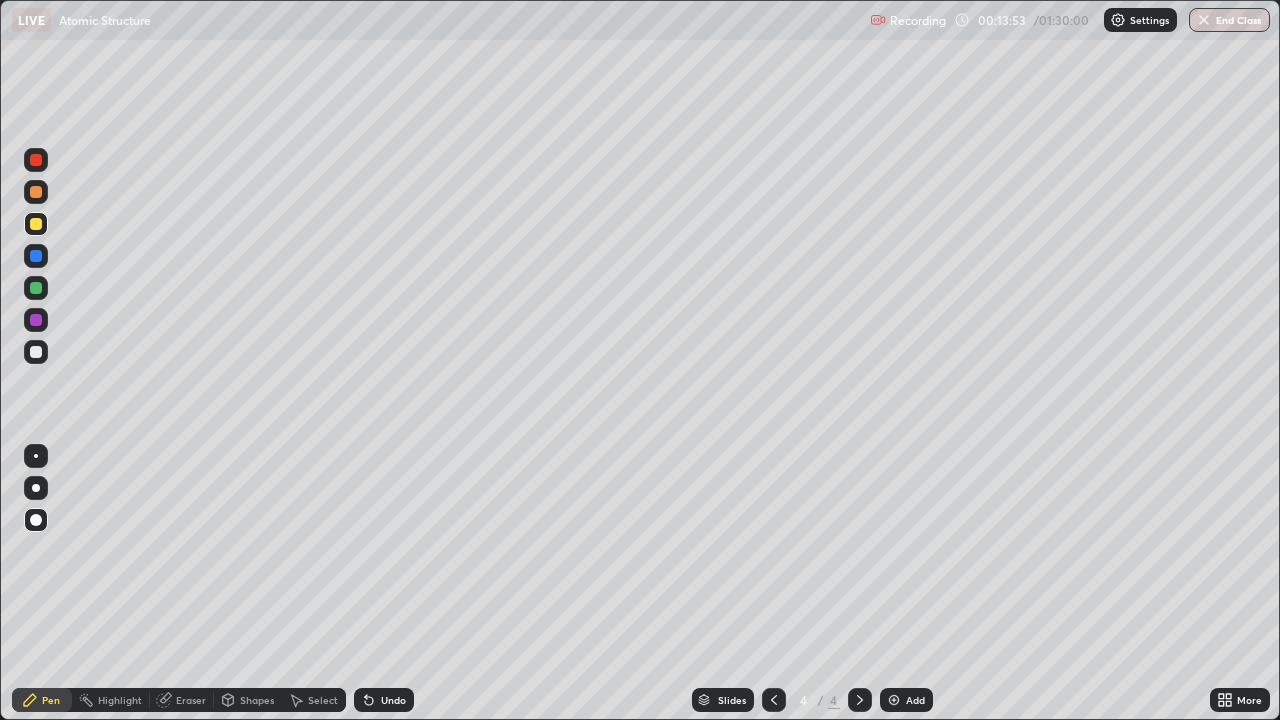 click on "Undo" at bounding box center [384, 700] 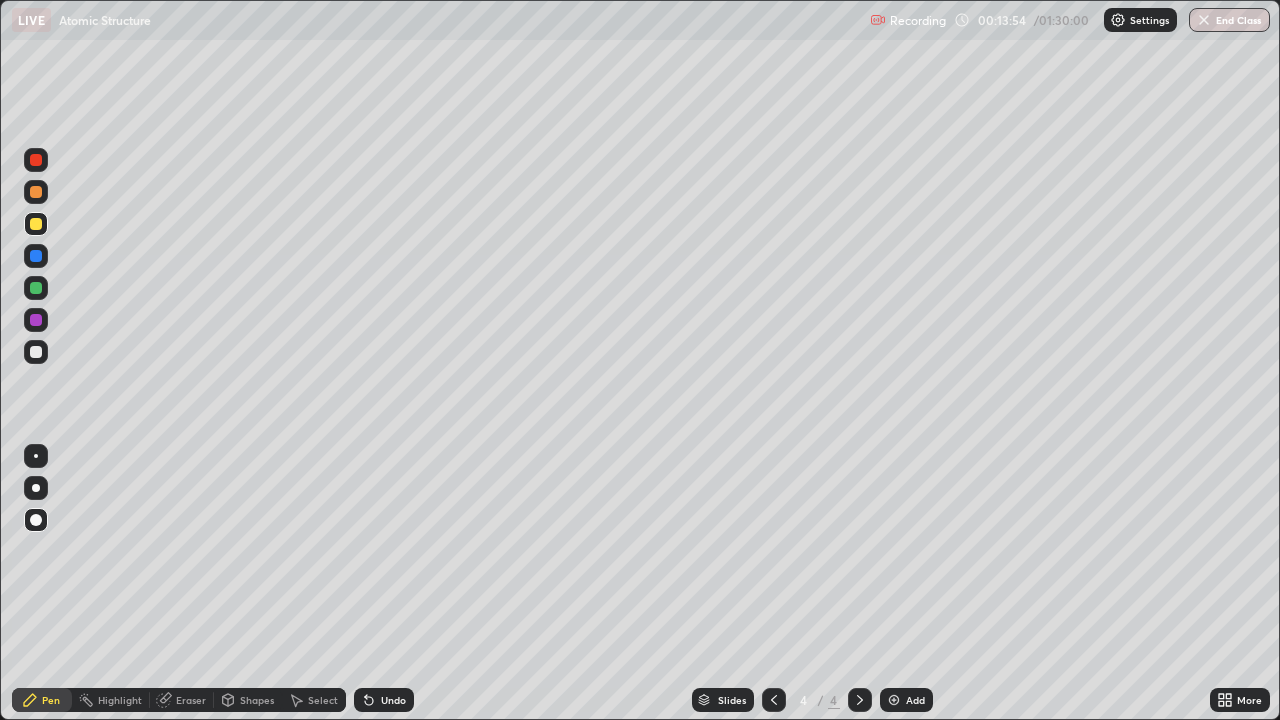 click on "Undo" at bounding box center [393, 700] 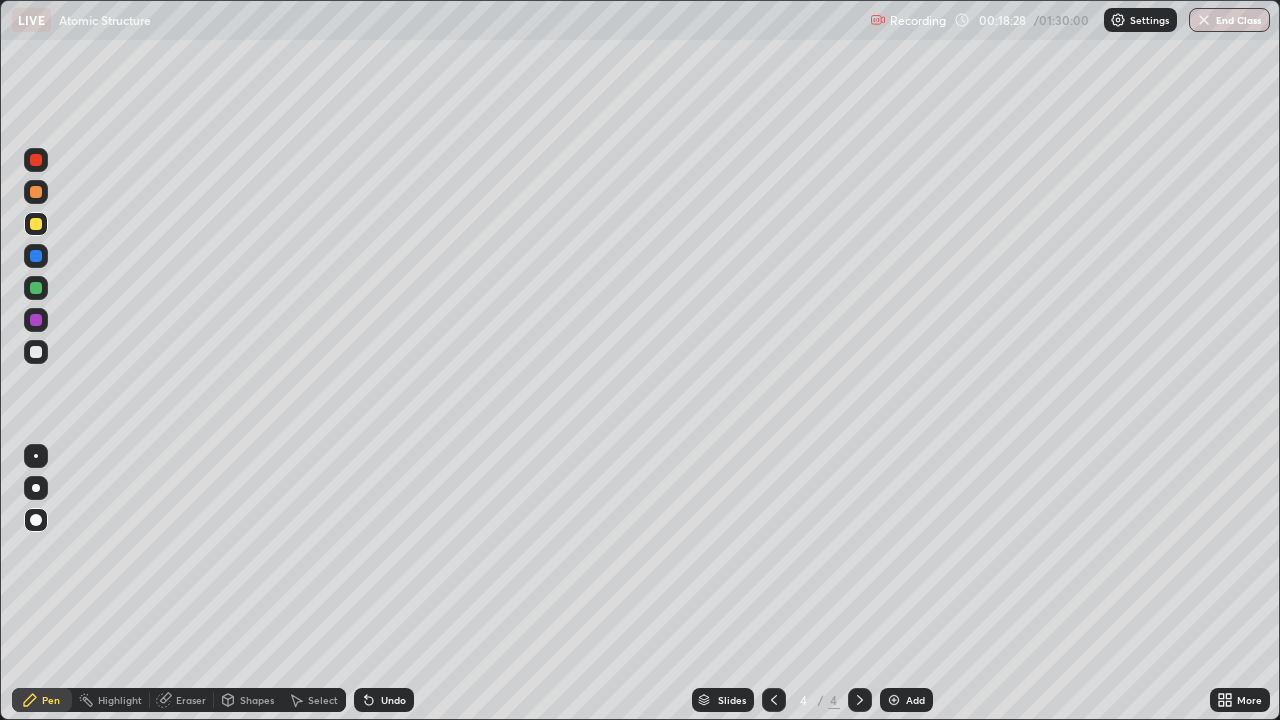 click 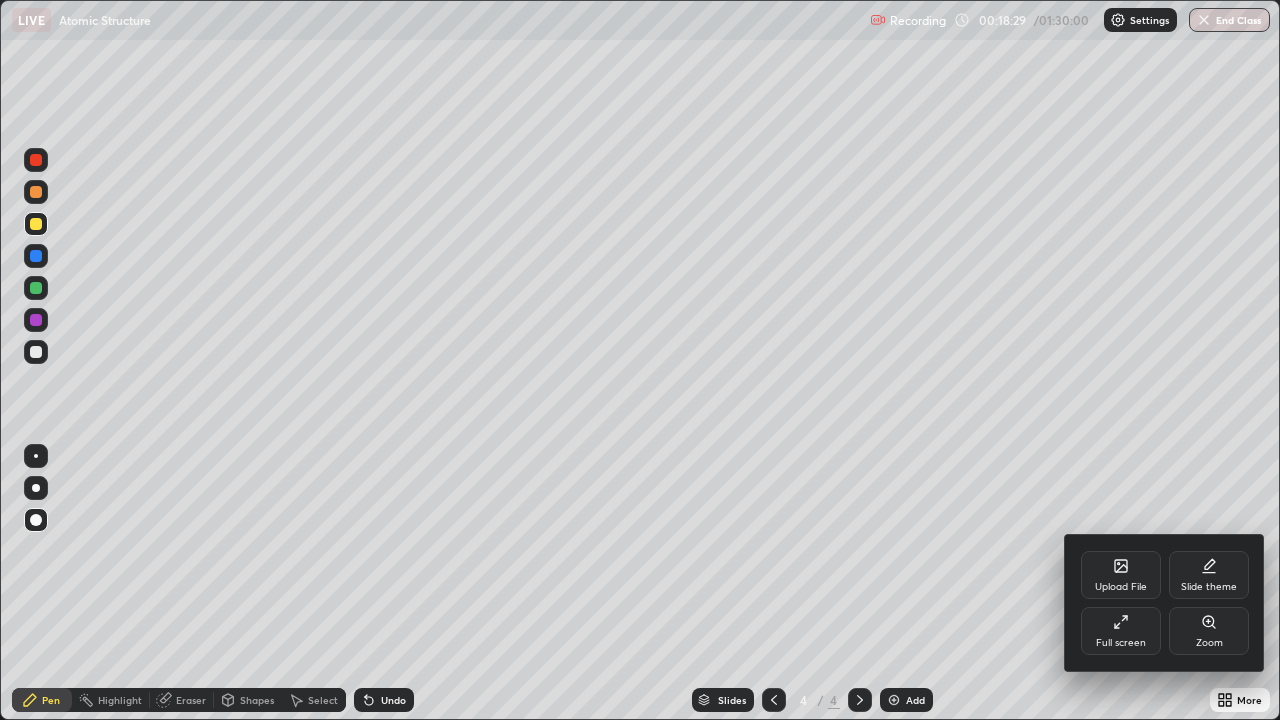 click on "Upload File" at bounding box center [1121, 575] 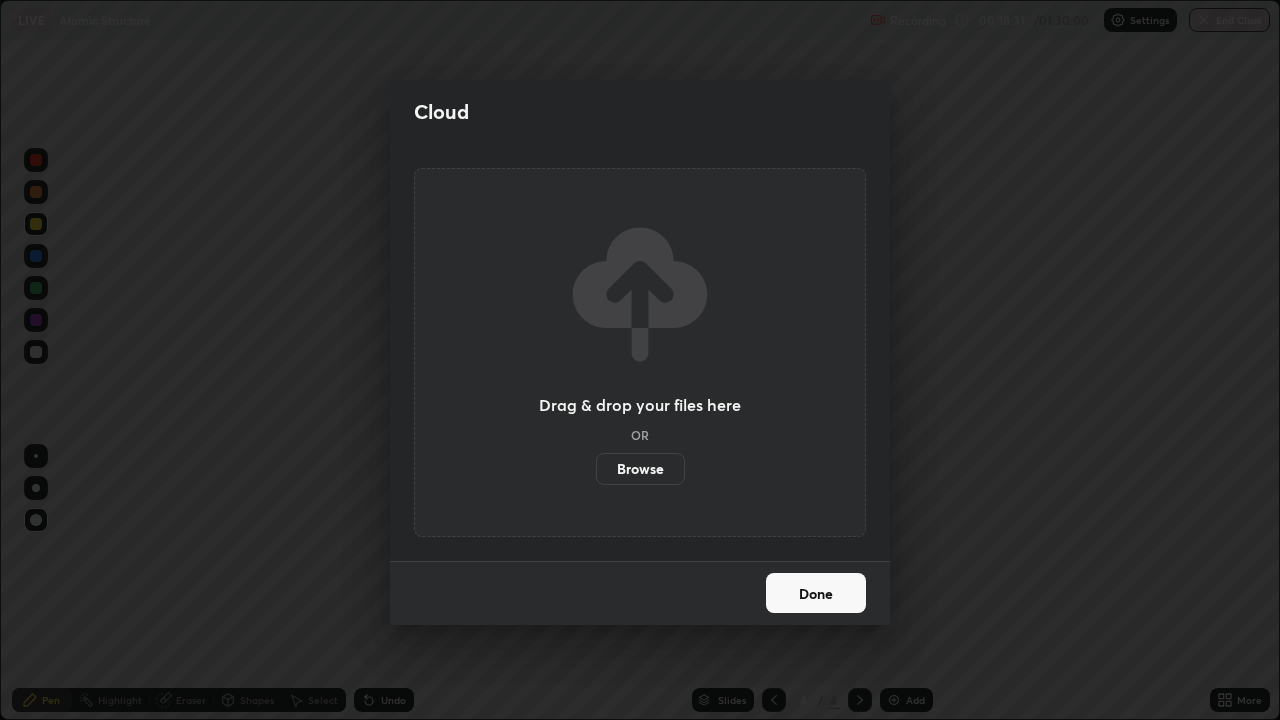 click on "Browse" at bounding box center [640, 469] 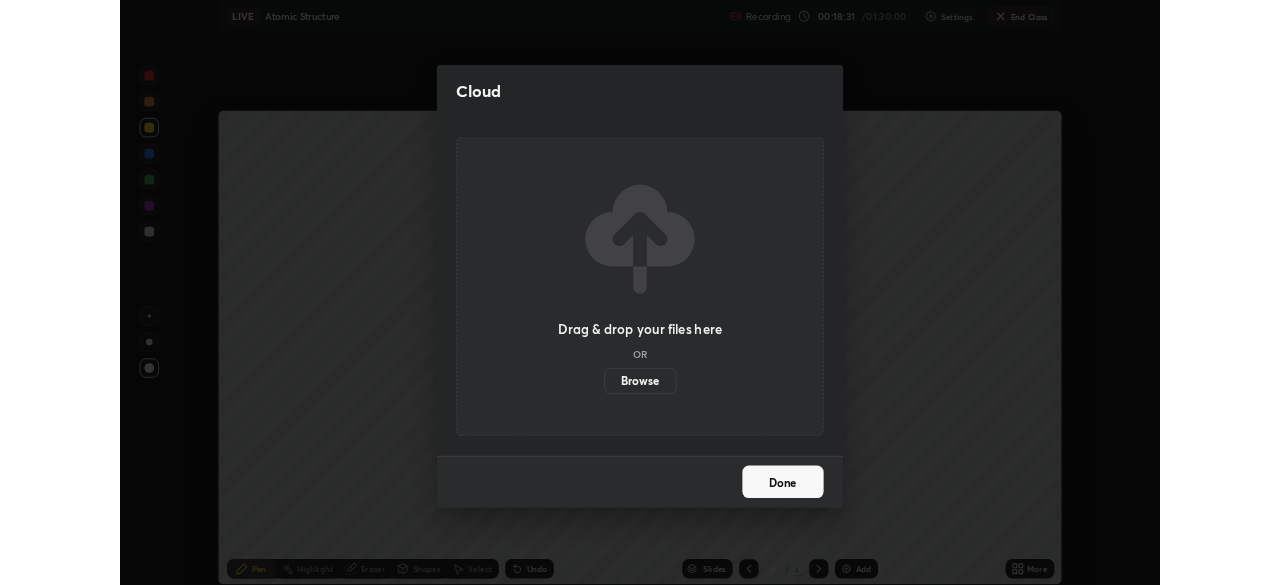 scroll, scrollTop: 585, scrollLeft: 1280, axis: both 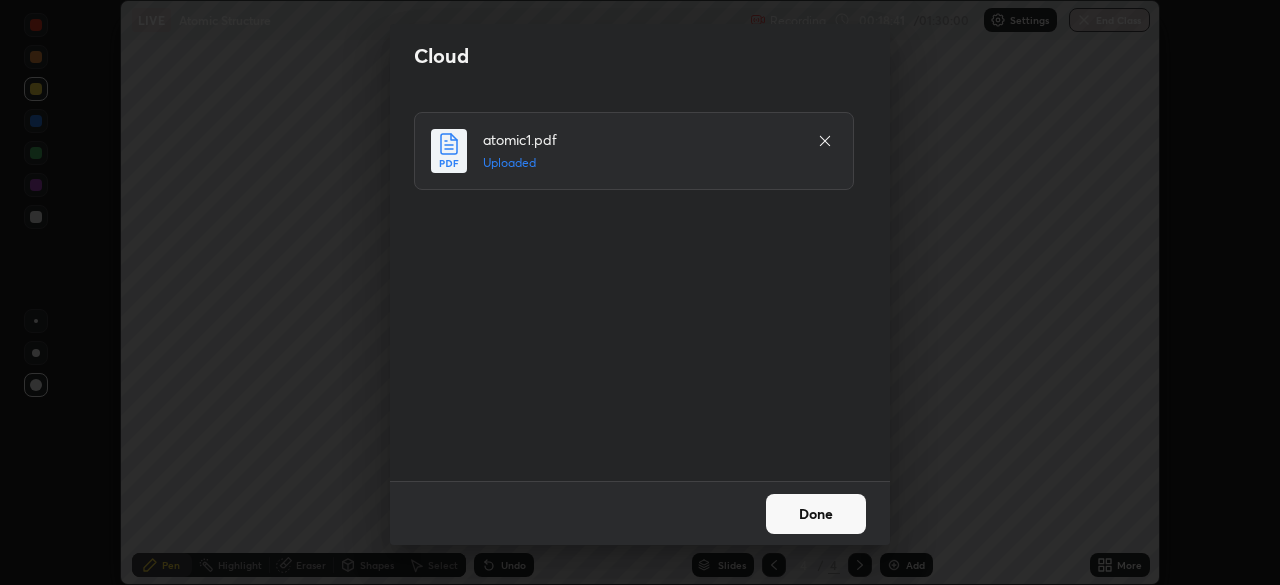 click on "Done" at bounding box center [816, 514] 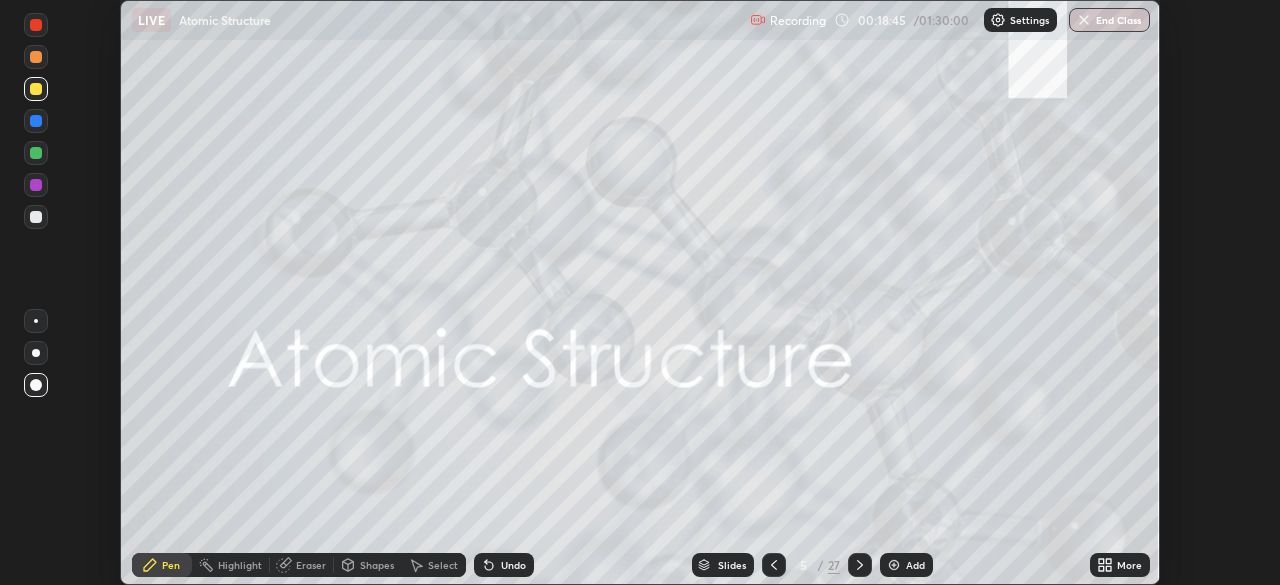 click on "Slides" at bounding box center (732, 565) 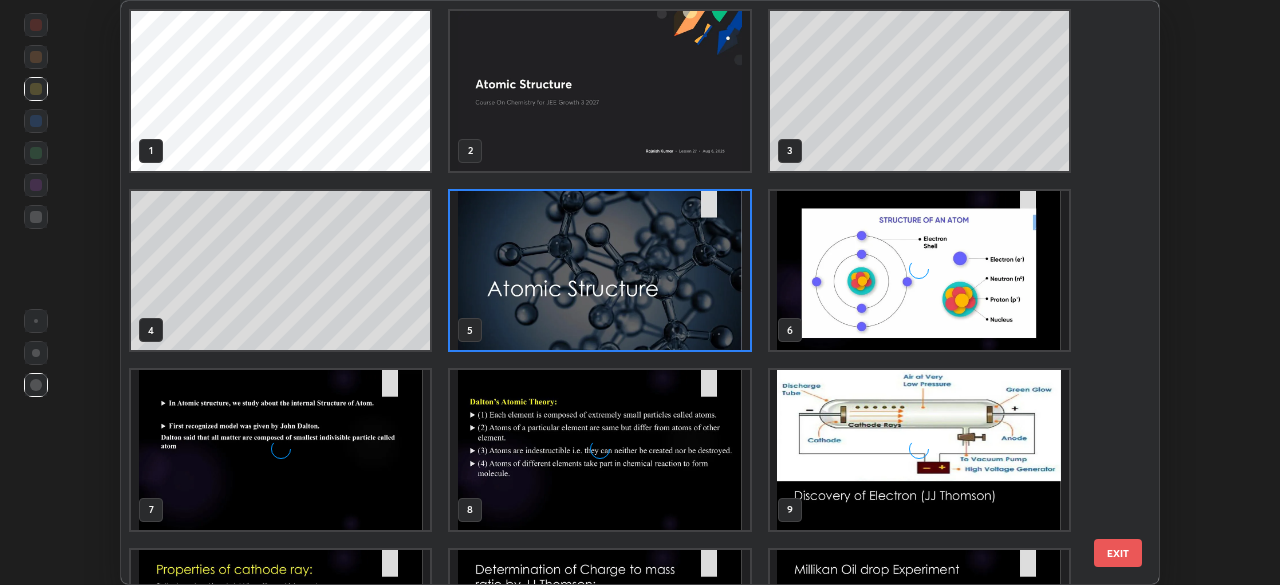 scroll, scrollTop: 7, scrollLeft: 11, axis: both 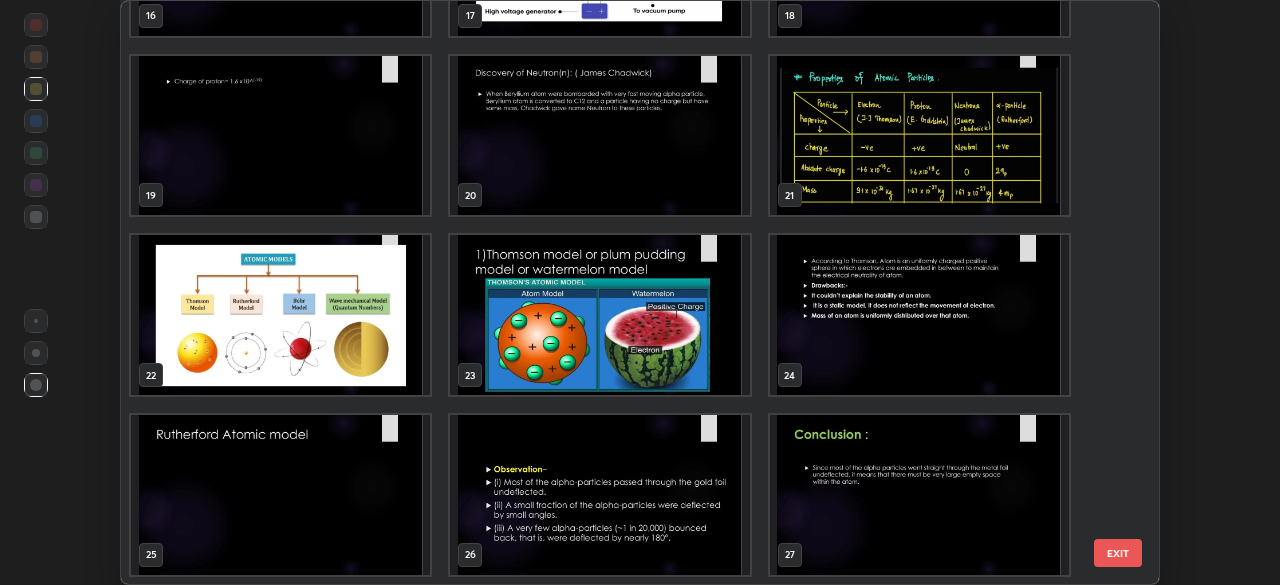 click at bounding box center [280, 315] 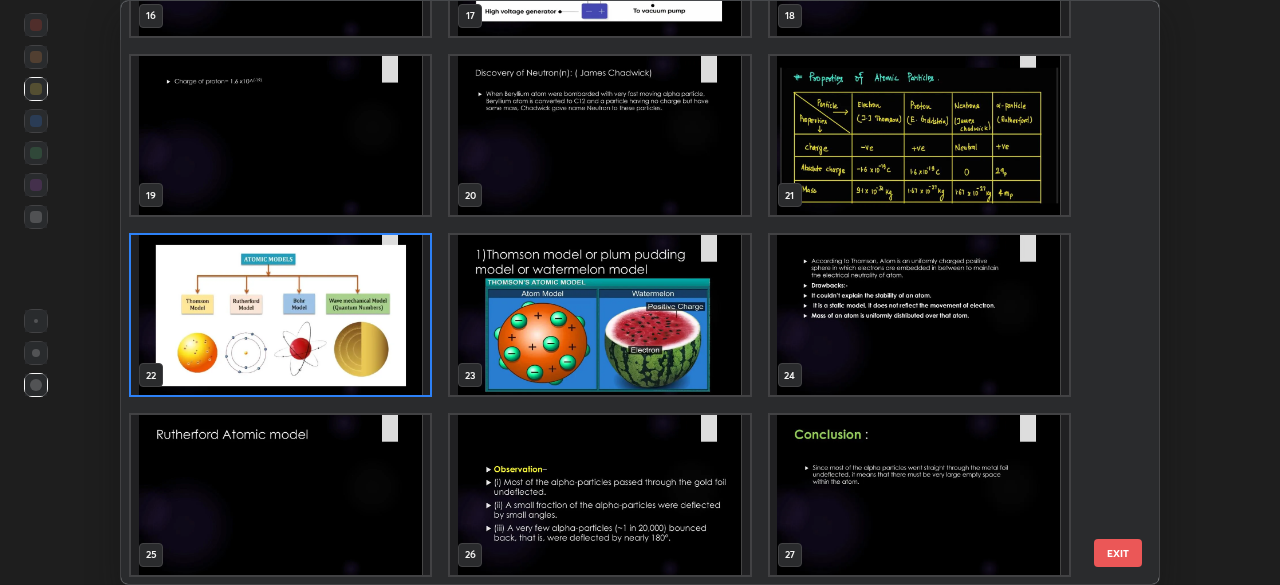 click at bounding box center [280, 315] 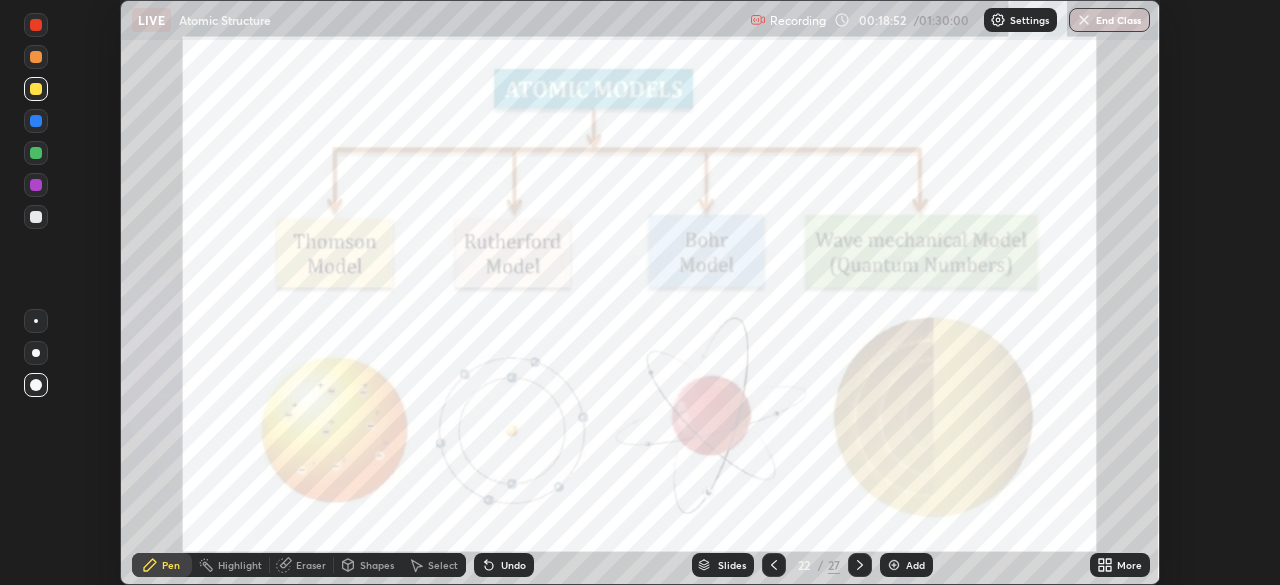 click at bounding box center (280, 315) 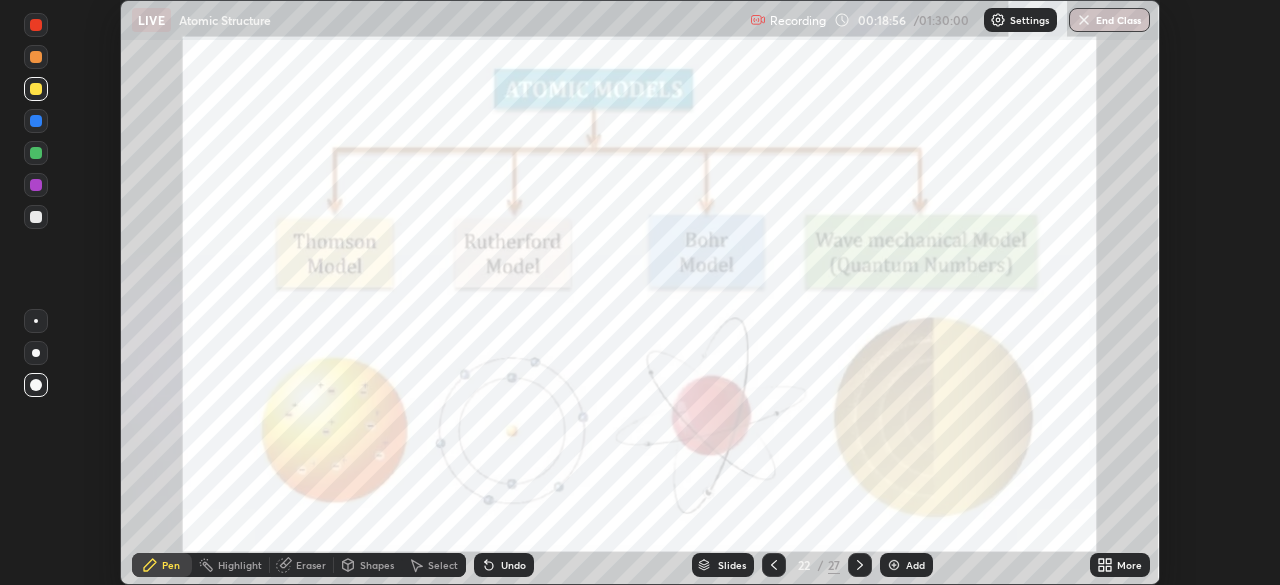 click 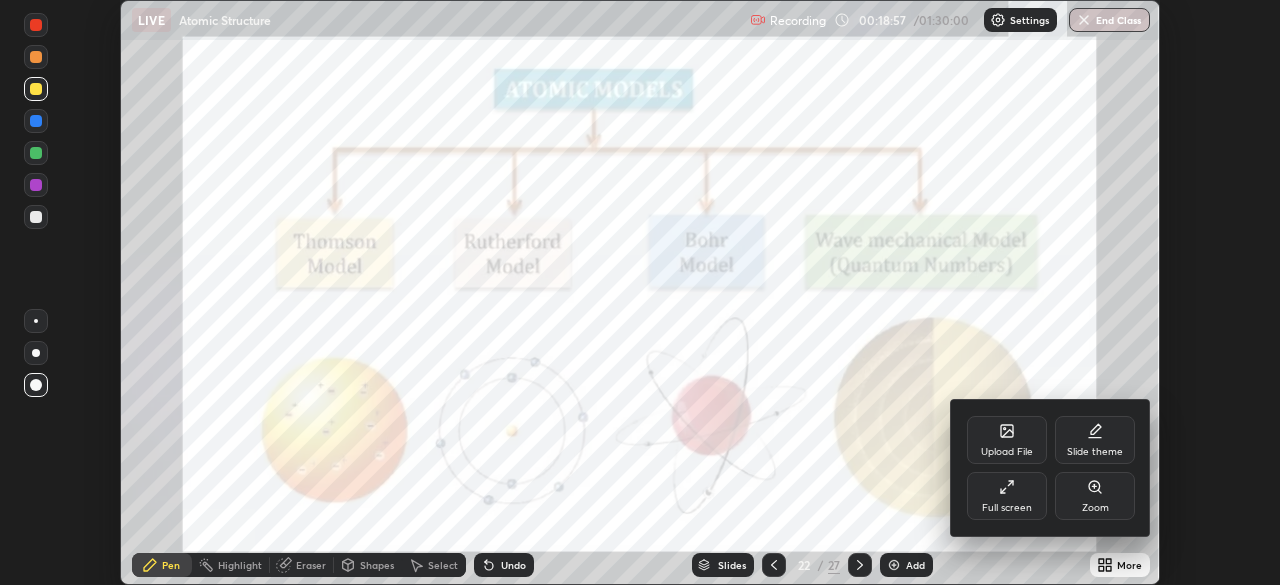 click on "Full screen" at bounding box center (1007, 496) 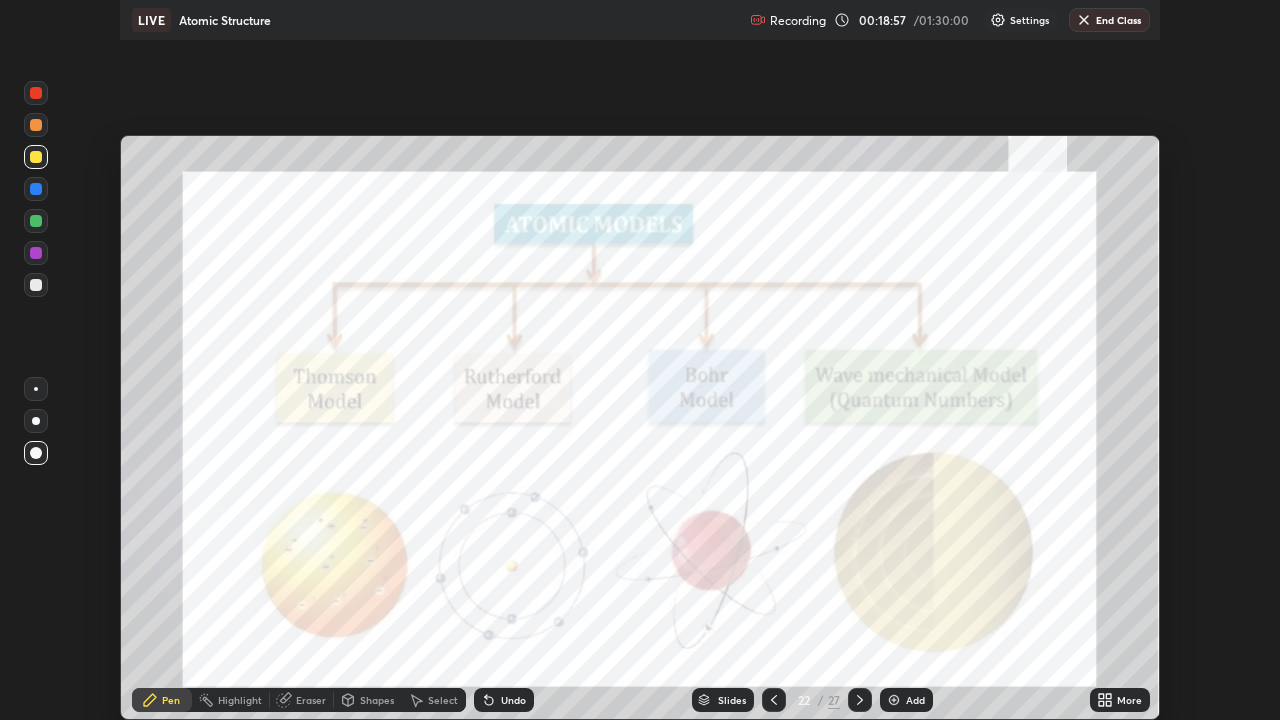 scroll, scrollTop: 99280, scrollLeft: 98720, axis: both 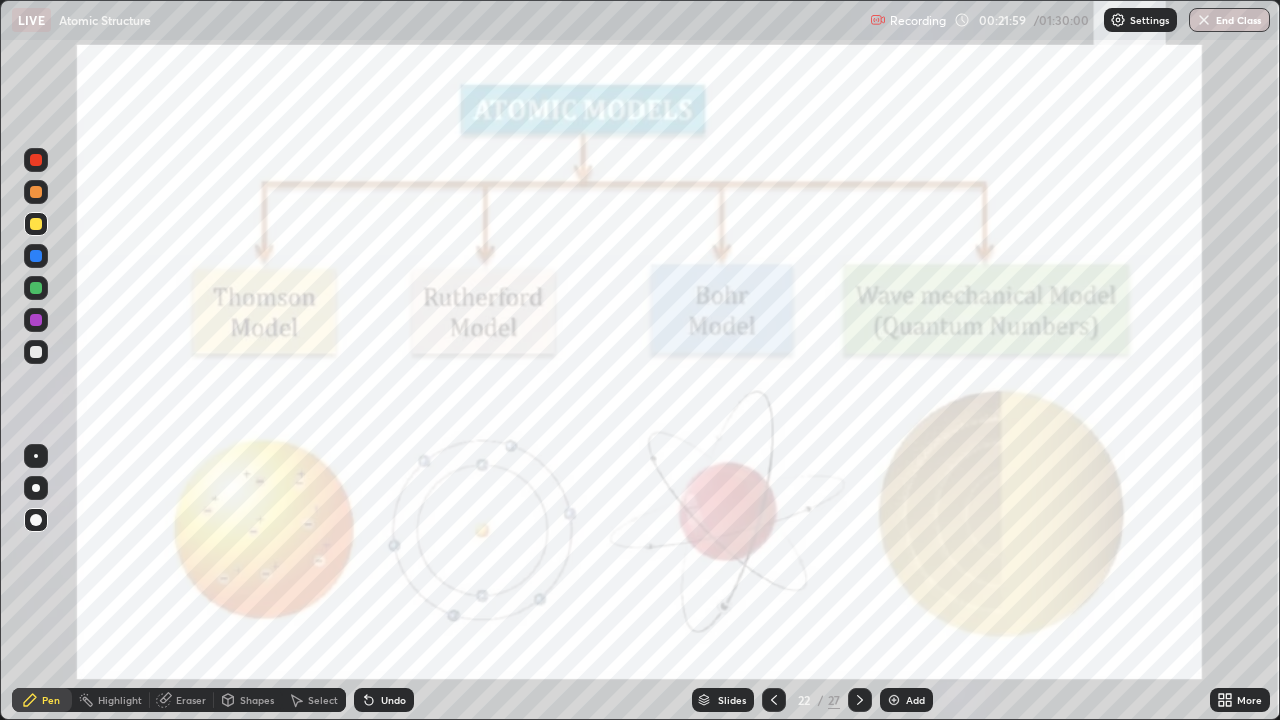 click at bounding box center [36, 224] 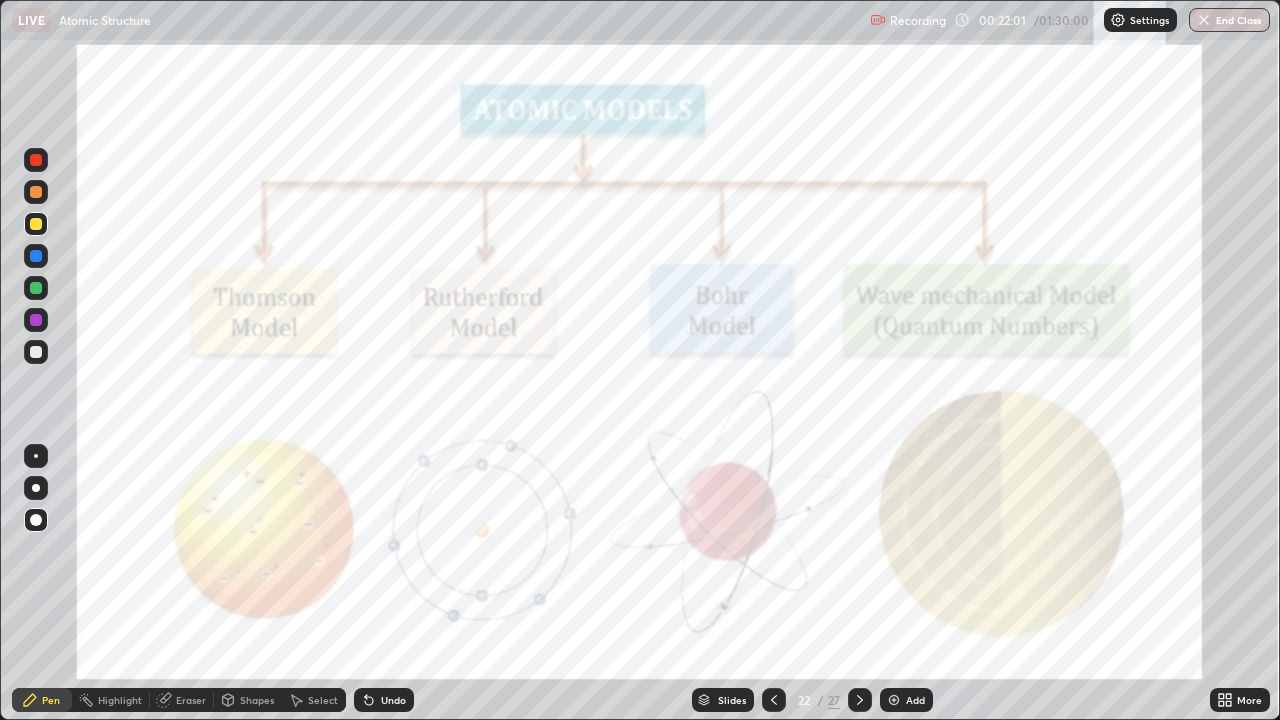 click at bounding box center [36, 160] 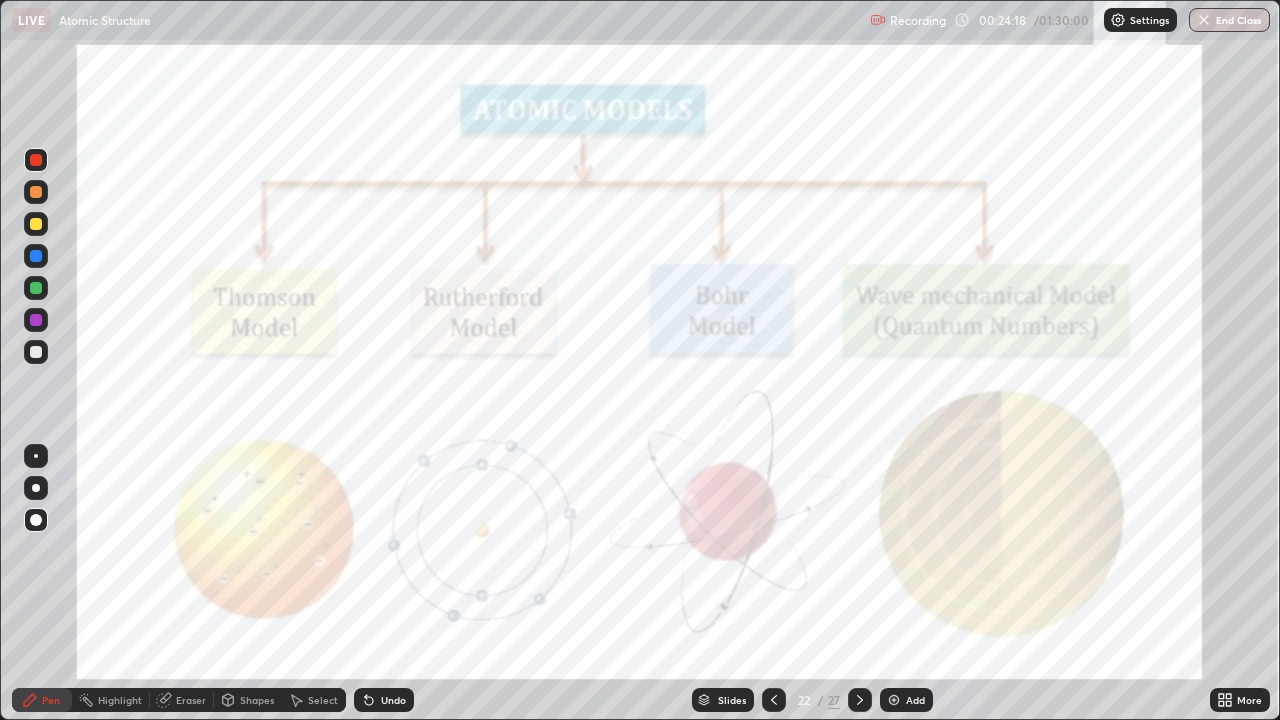 click 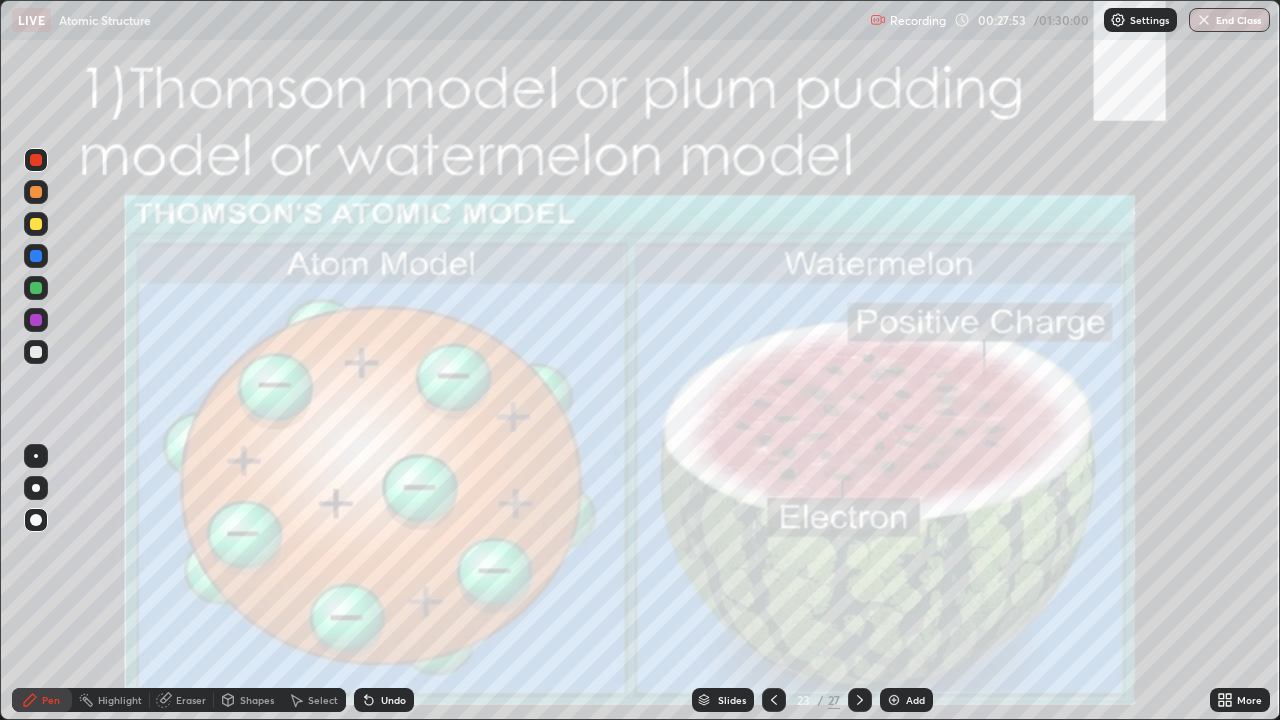 click 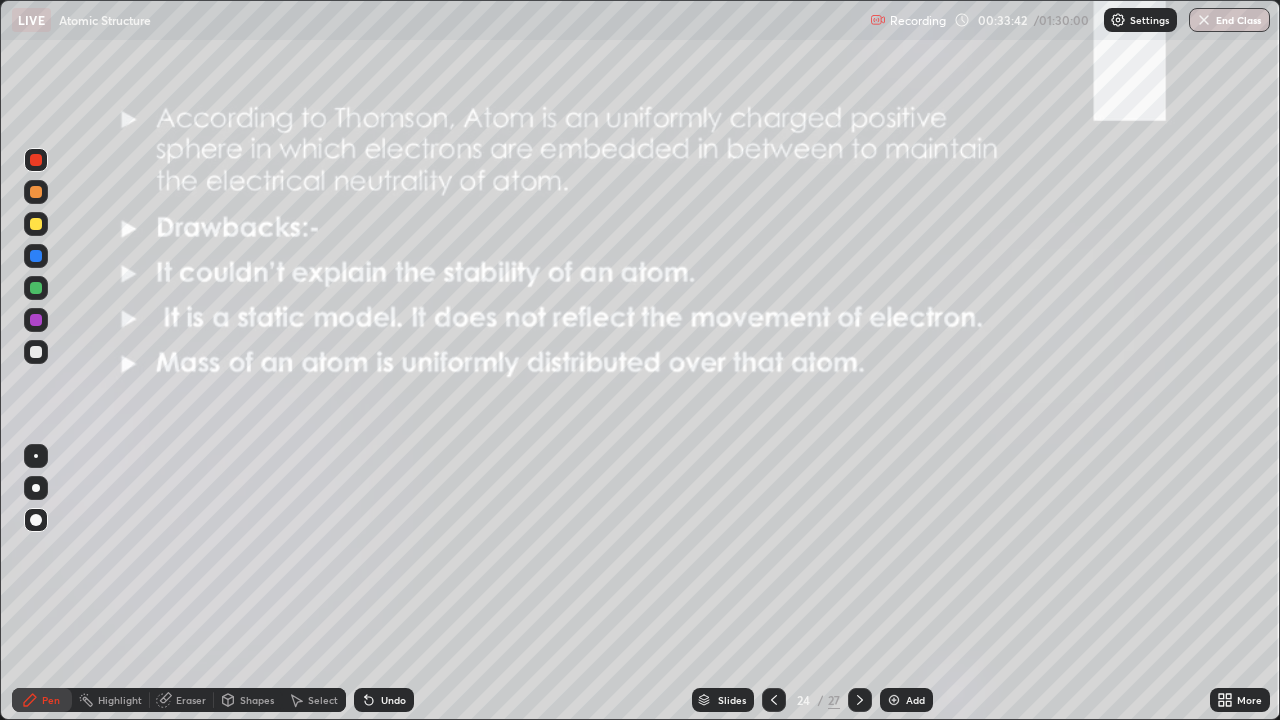click 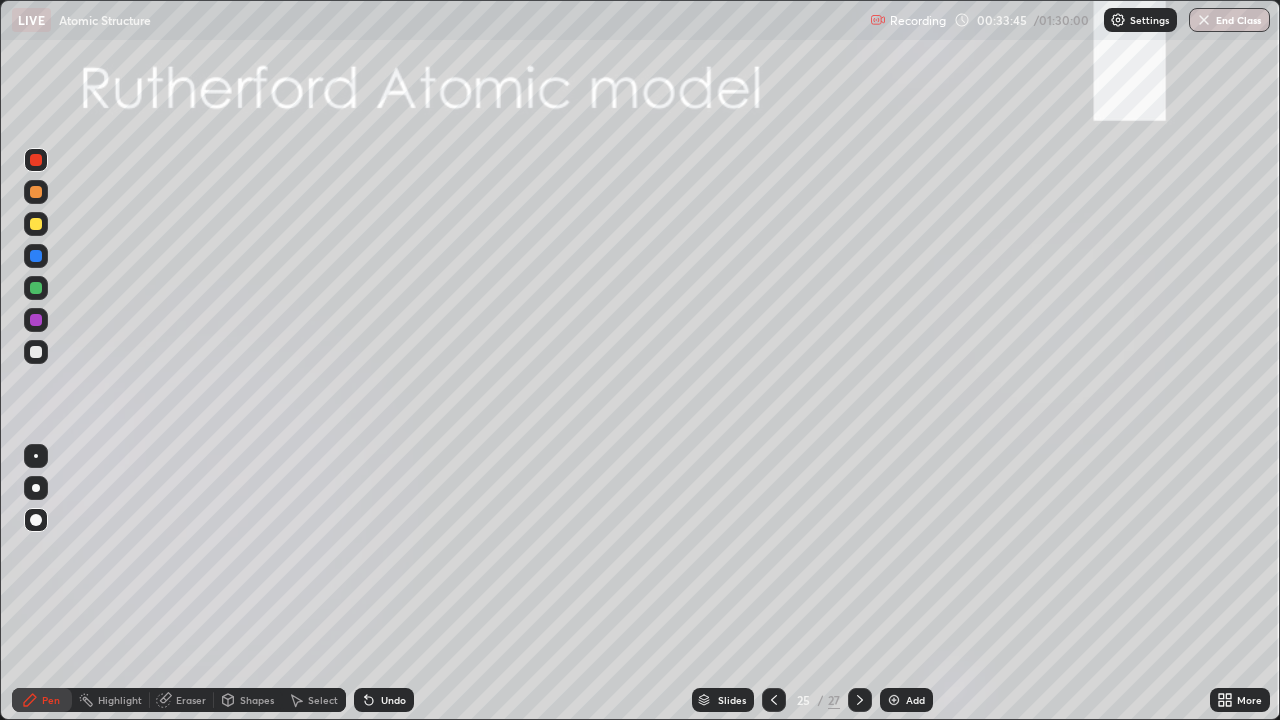click at bounding box center [36, 224] 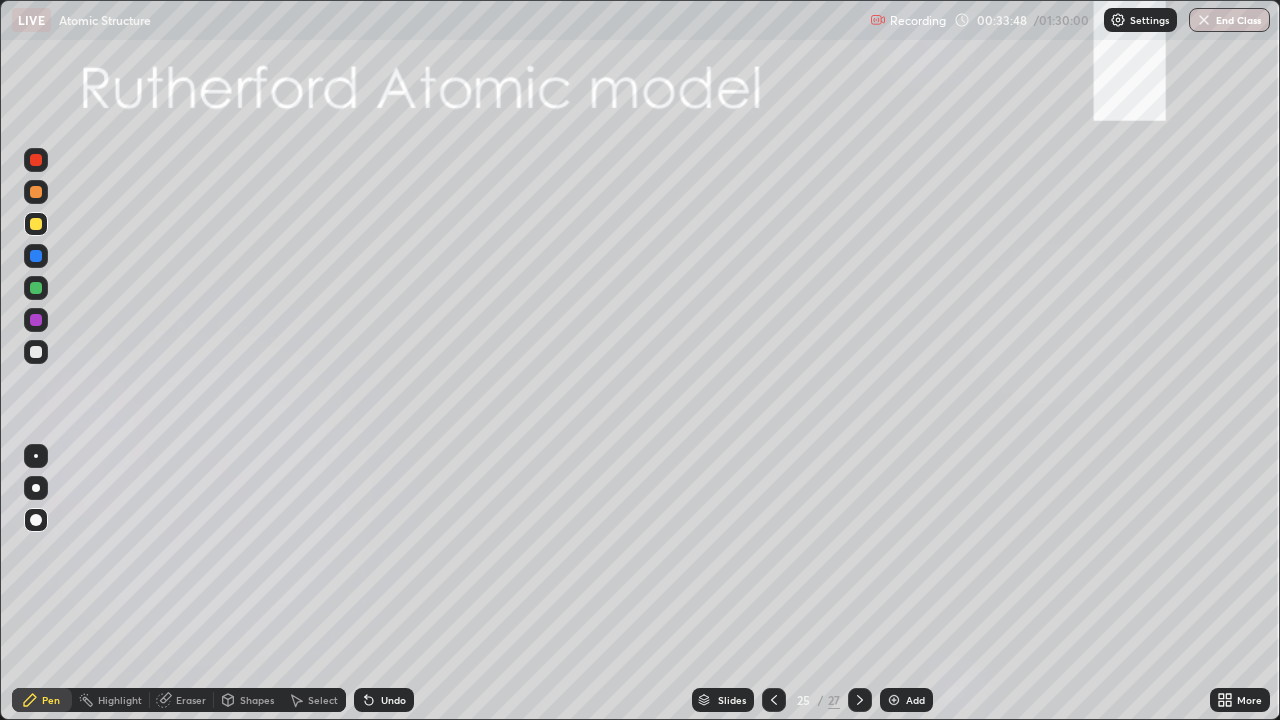 click at bounding box center (36, 520) 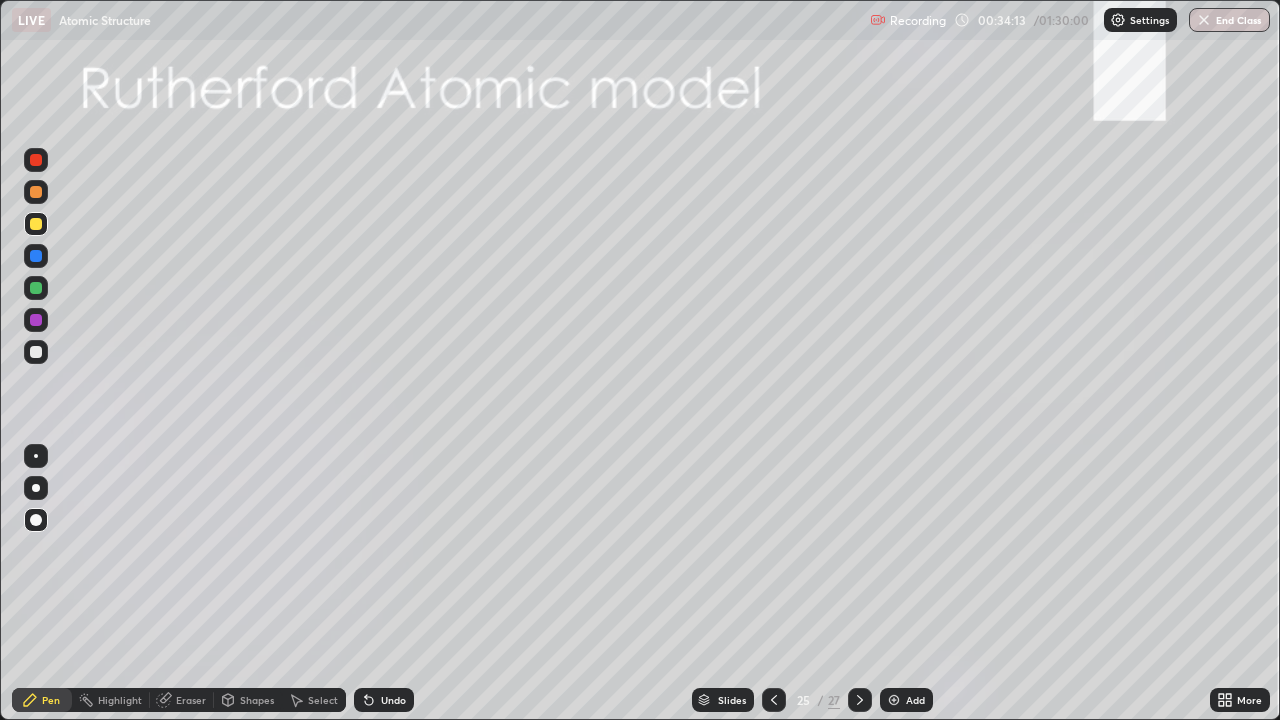 click on "Shapes" at bounding box center (257, 700) 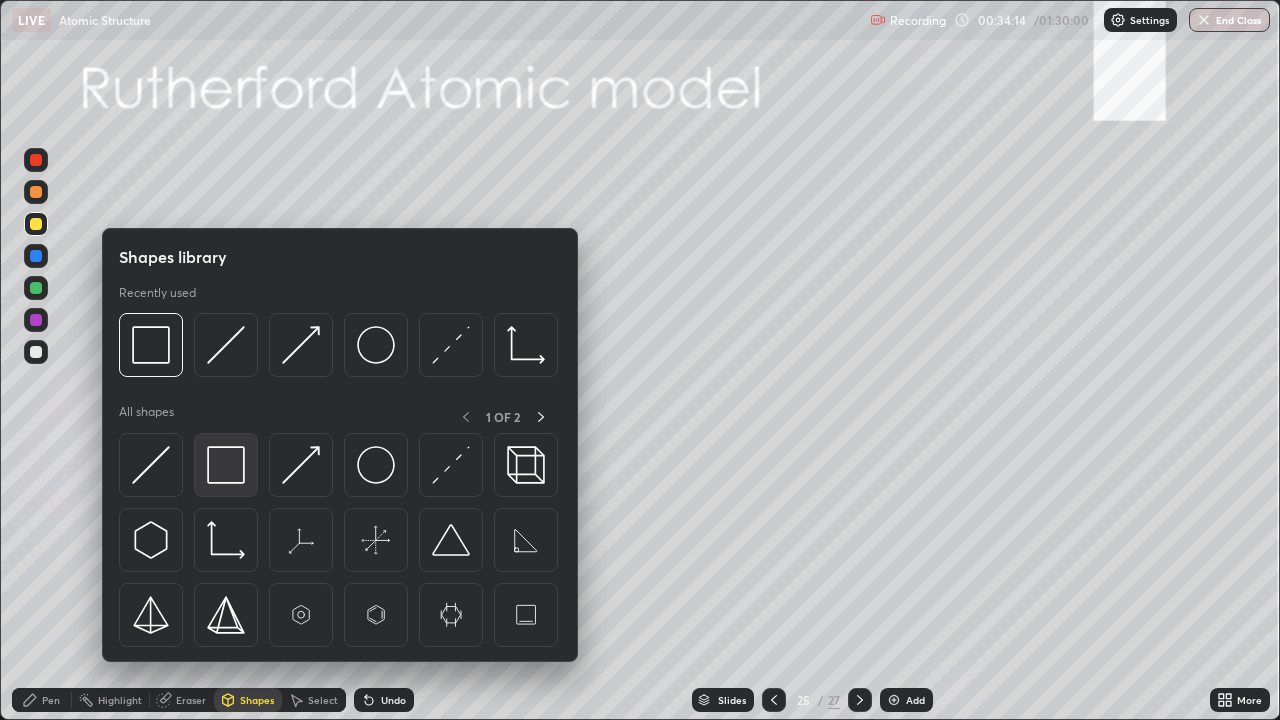 click at bounding box center [226, 465] 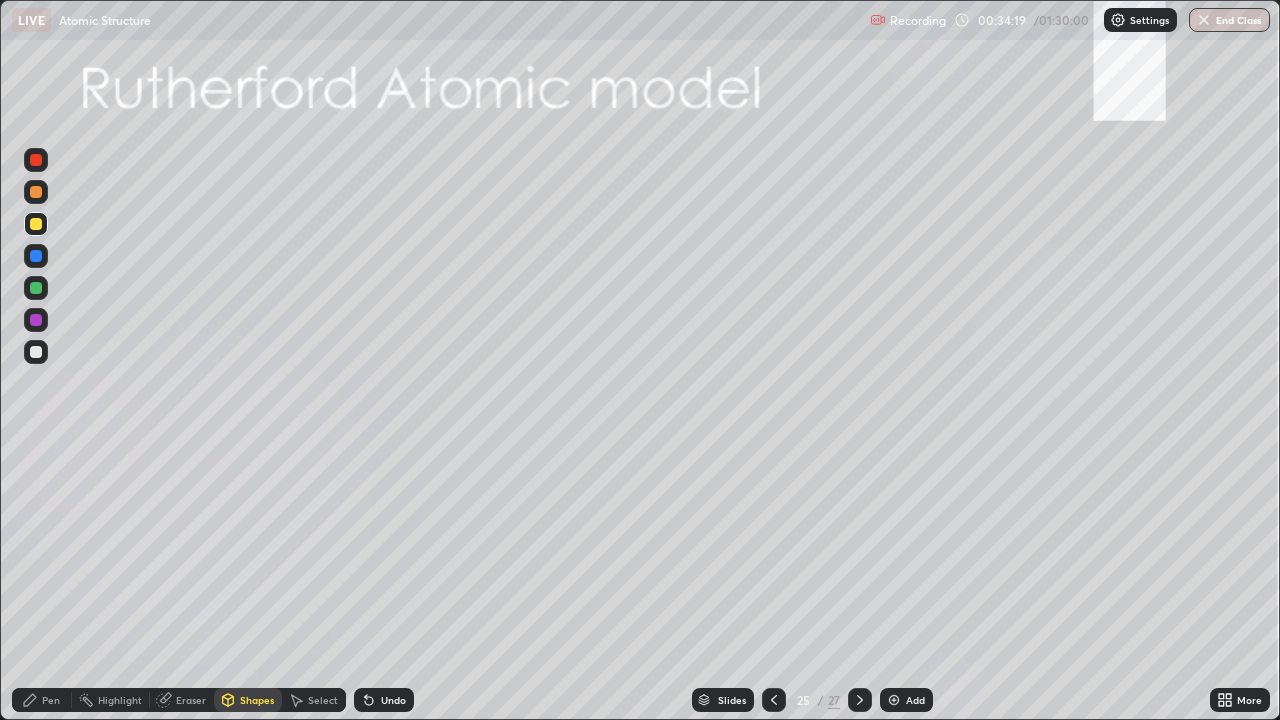 click on "Select" at bounding box center (323, 700) 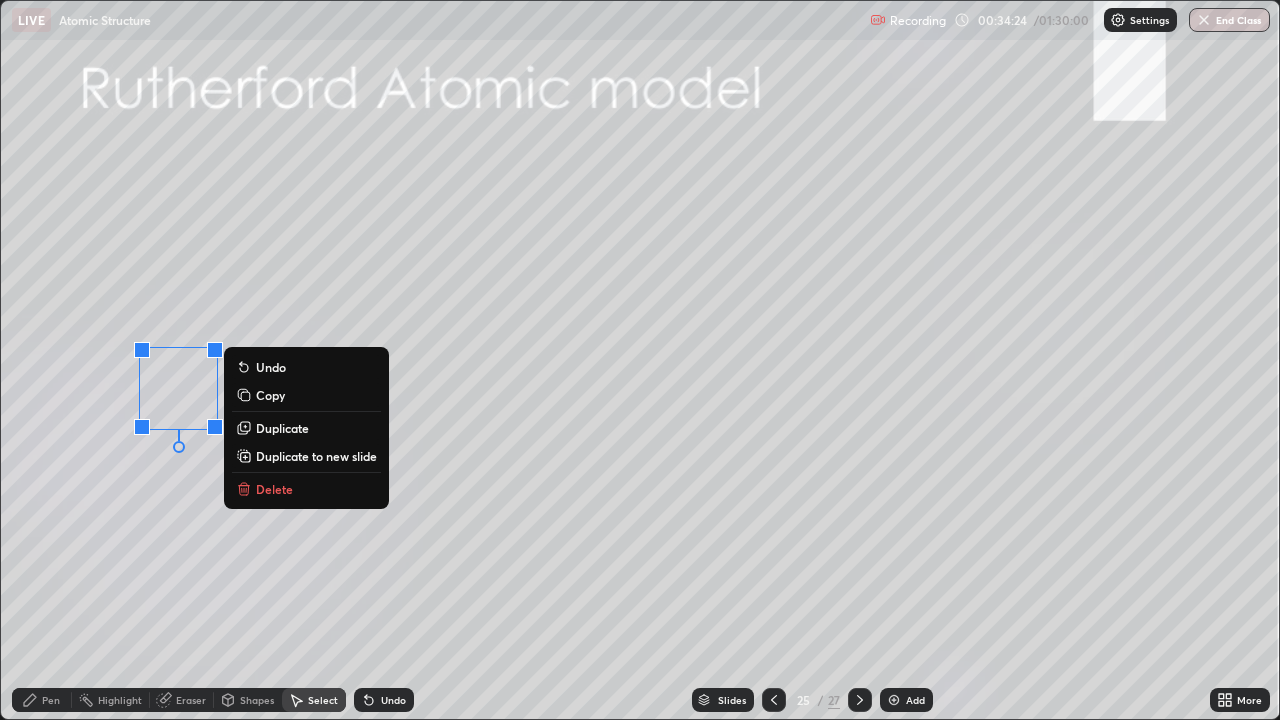 click on "0 ° Undo Copy Duplicate Duplicate to new slide Delete" at bounding box center [640, 360] 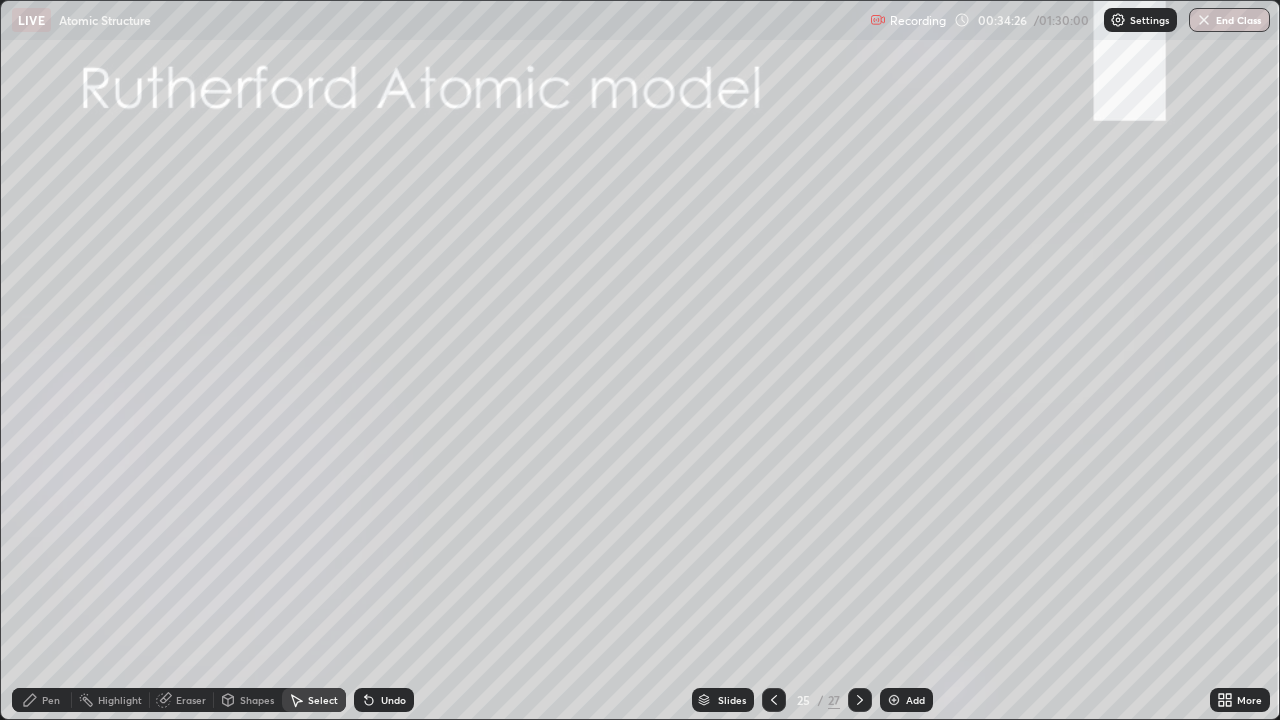 click on "Eraser" at bounding box center [191, 700] 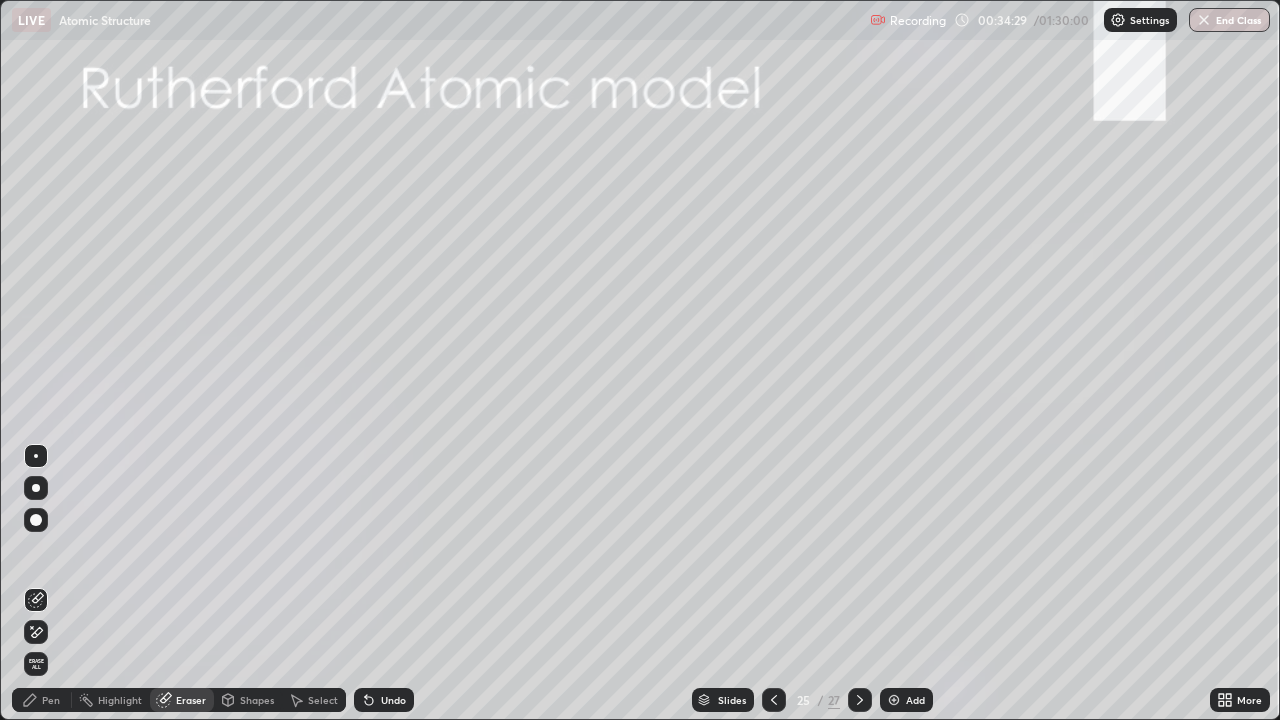 click on "Shapes" at bounding box center (257, 700) 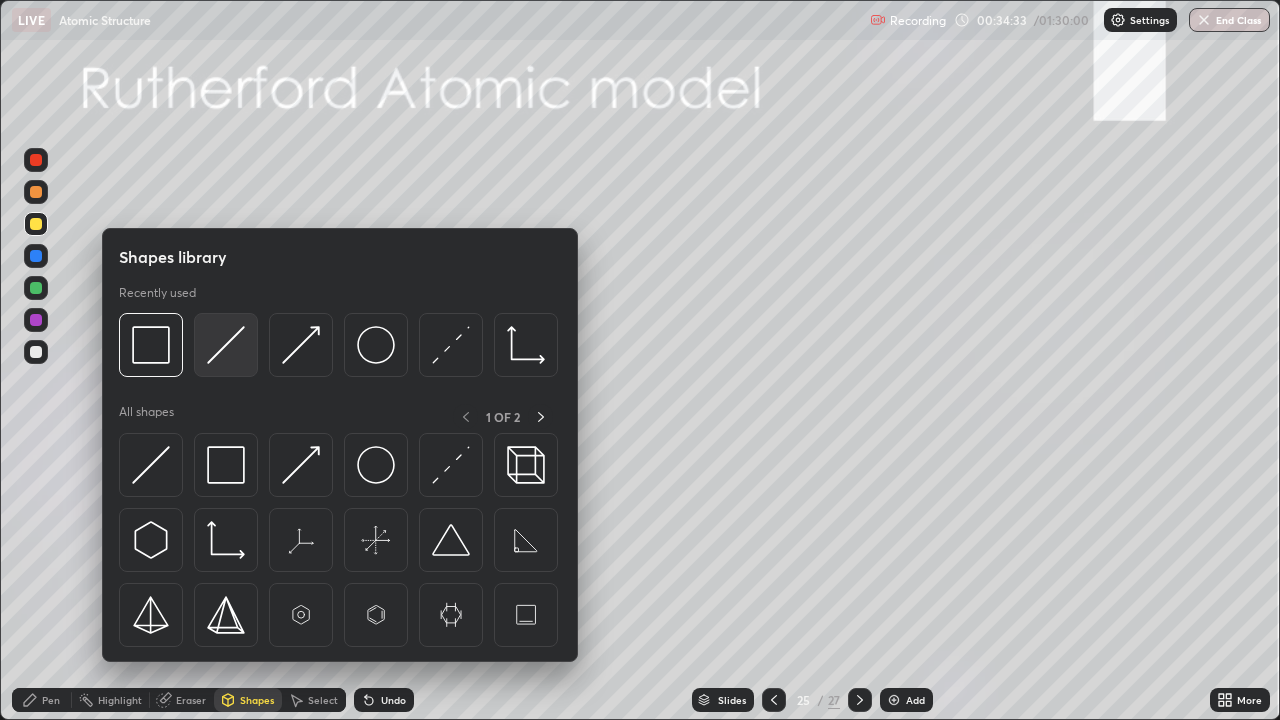 click at bounding box center (226, 345) 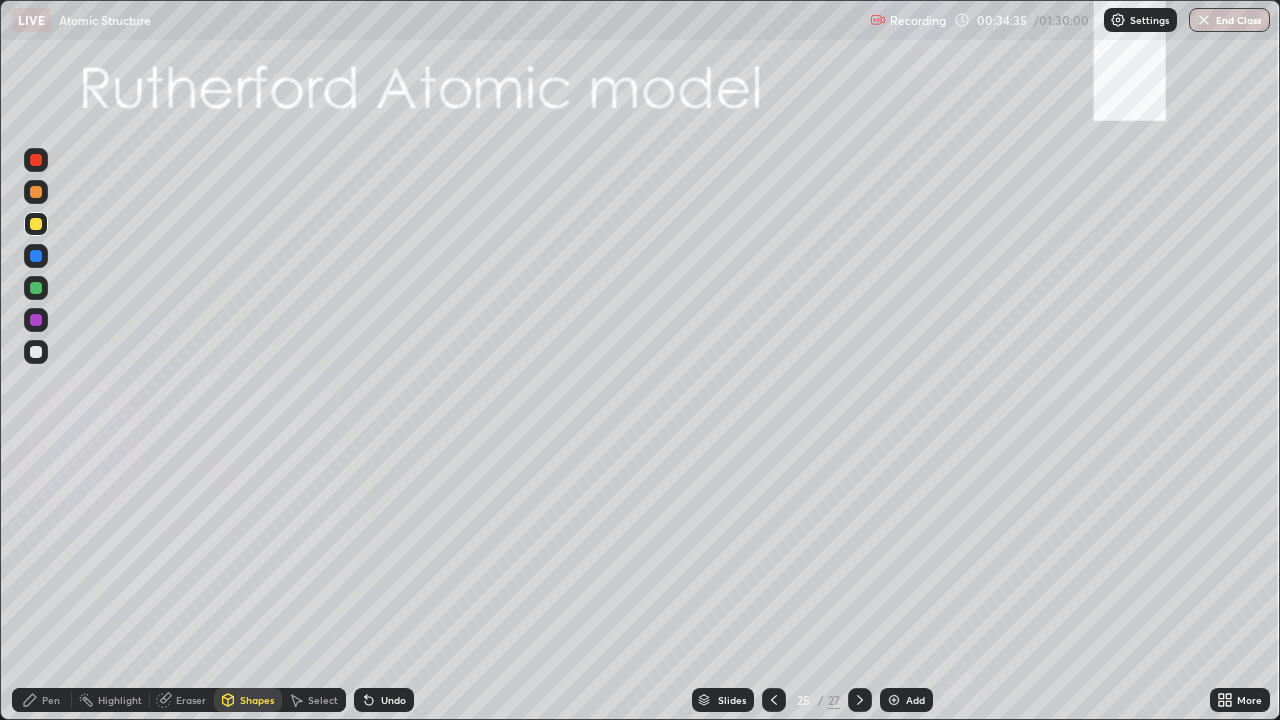 click on "Undo" at bounding box center [384, 700] 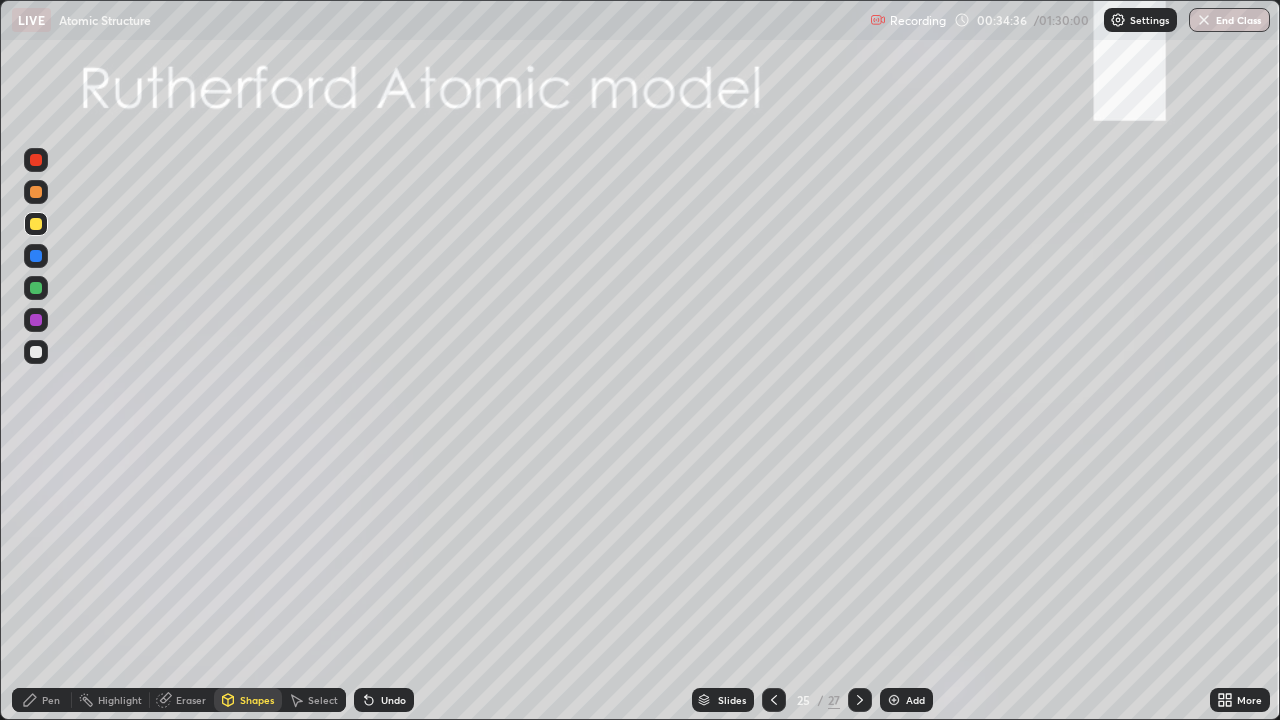 click at bounding box center (36, 352) 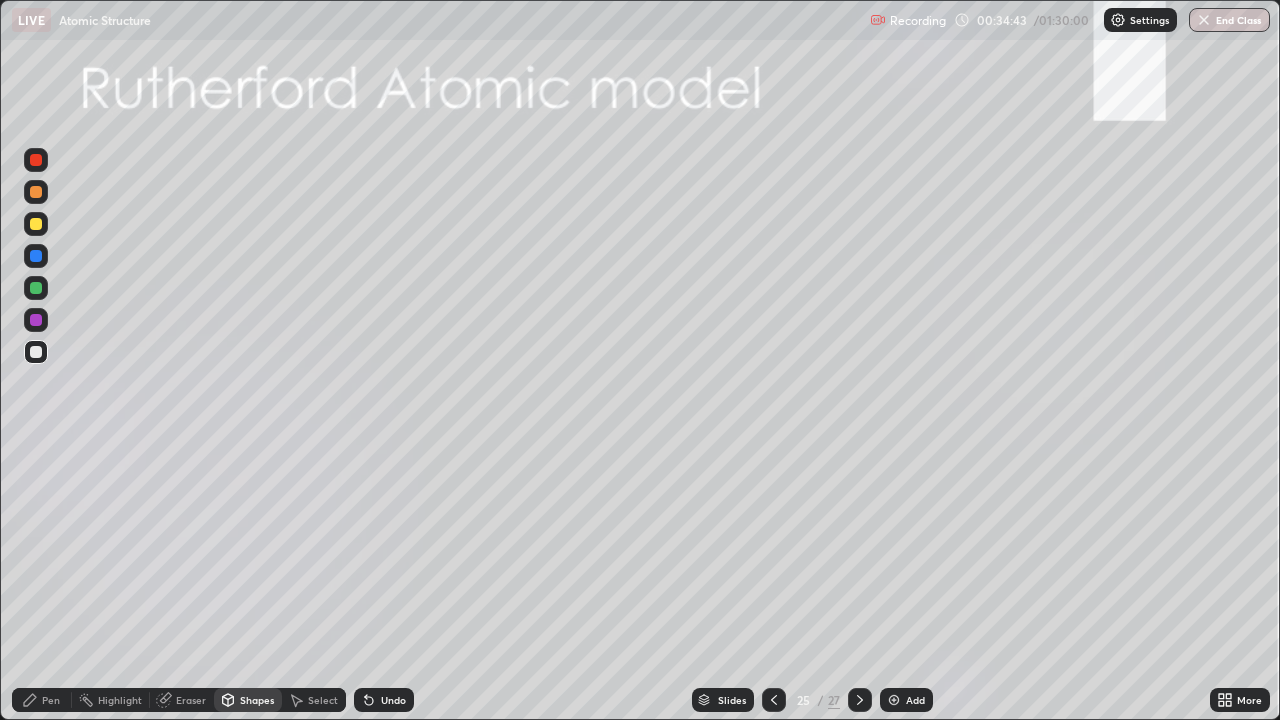 click on "Pen" at bounding box center (42, 700) 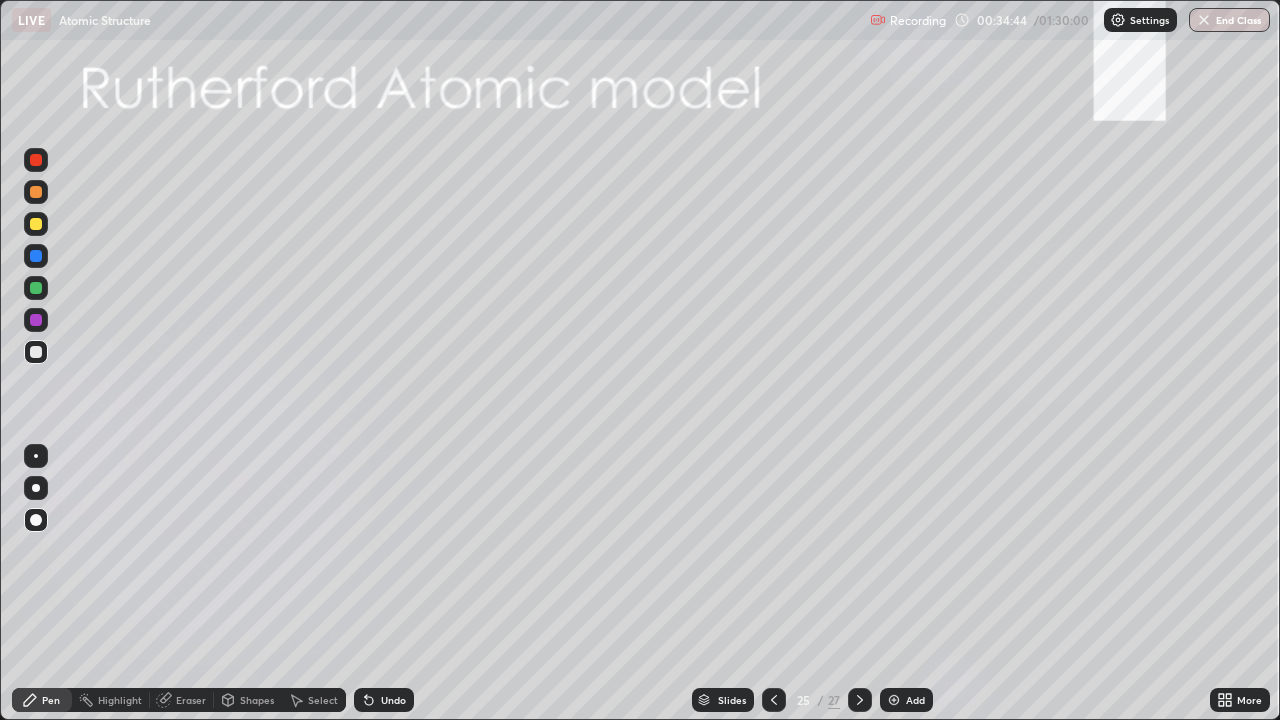 click at bounding box center (36, 288) 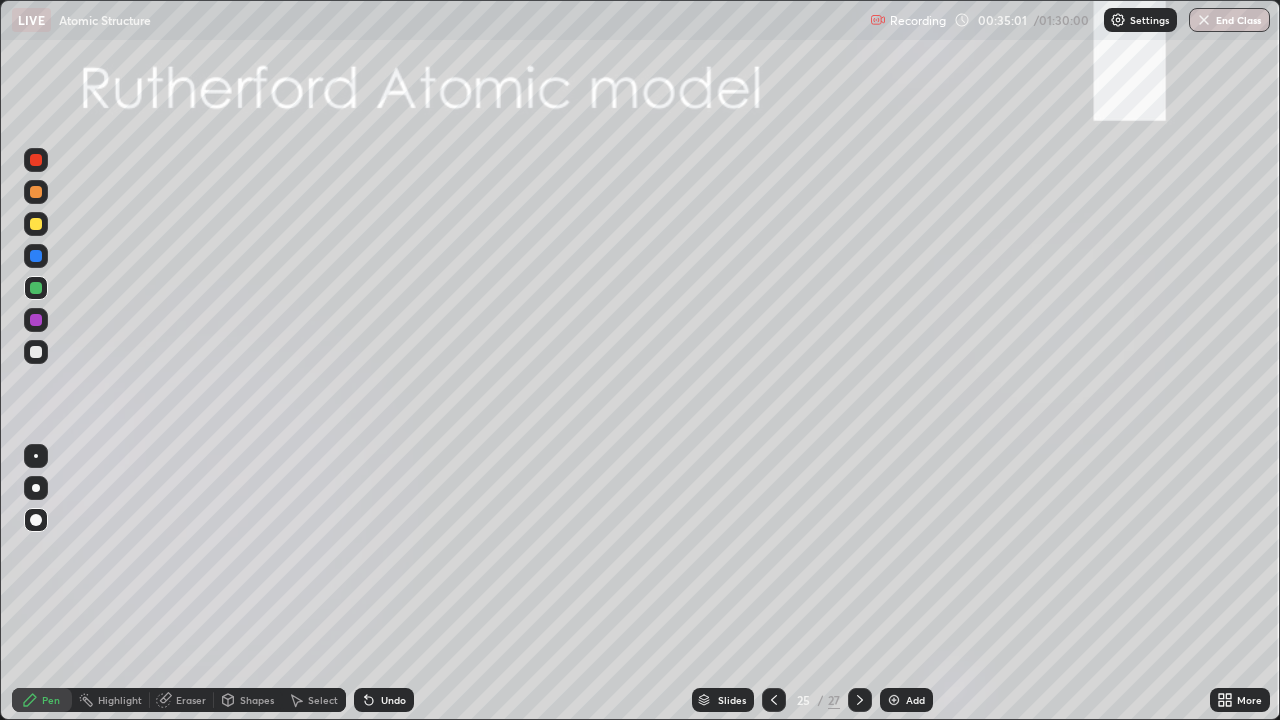 click on "Select" at bounding box center (323, 700) 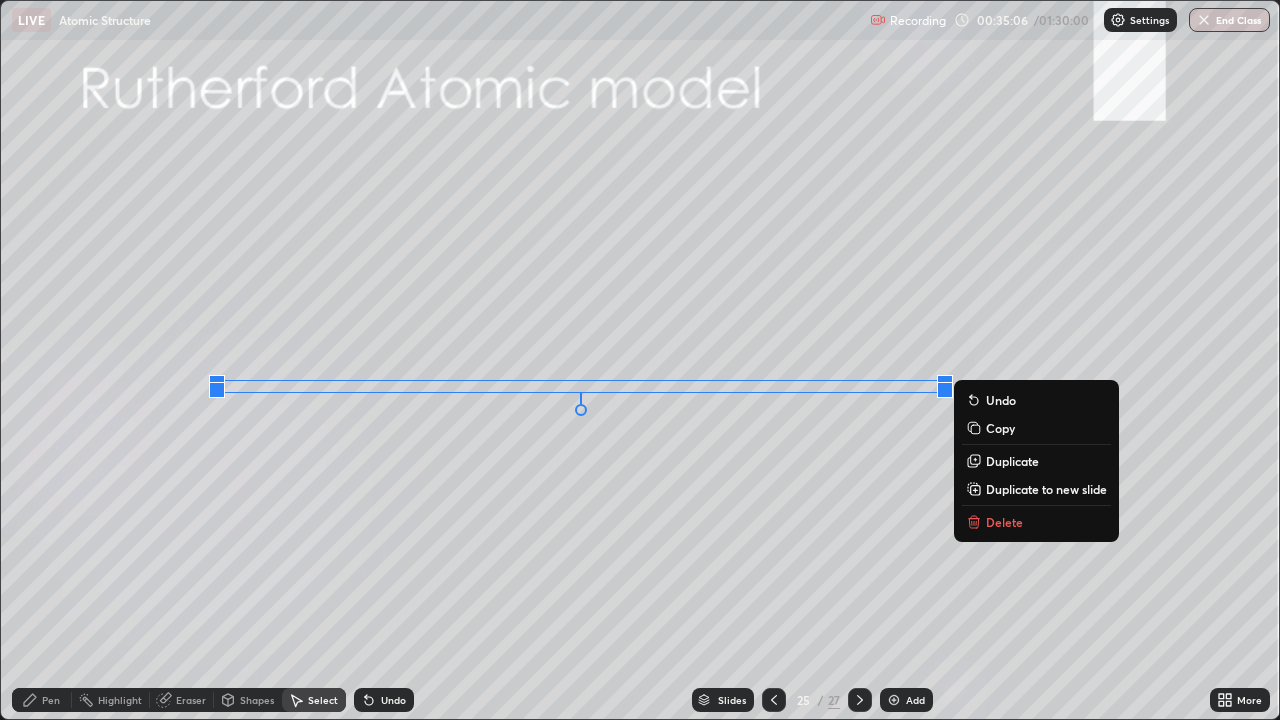click on "0 ° Undo Copy Duplicate Duplicate to new slide Delete" at bounding box center (640, 360) 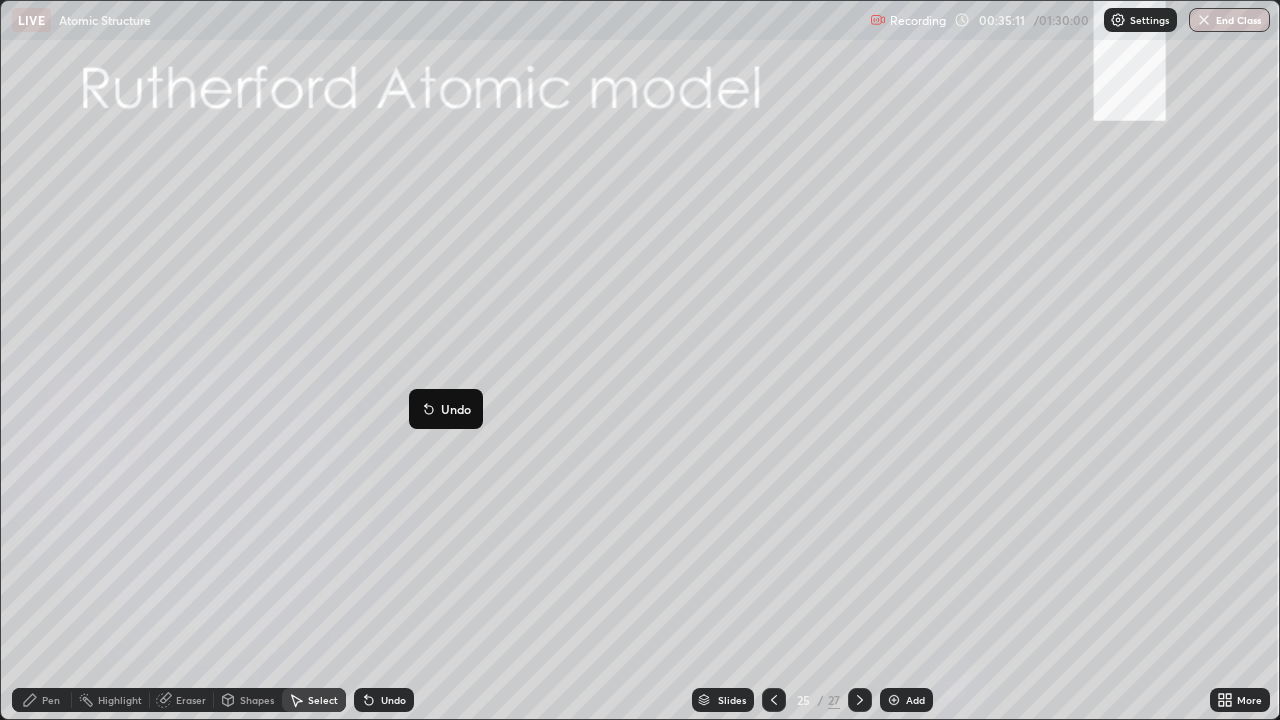 click on "0 ° Undo Copy Duplicate Duplicate to new slide Delete" at bounding box center [640, 360] 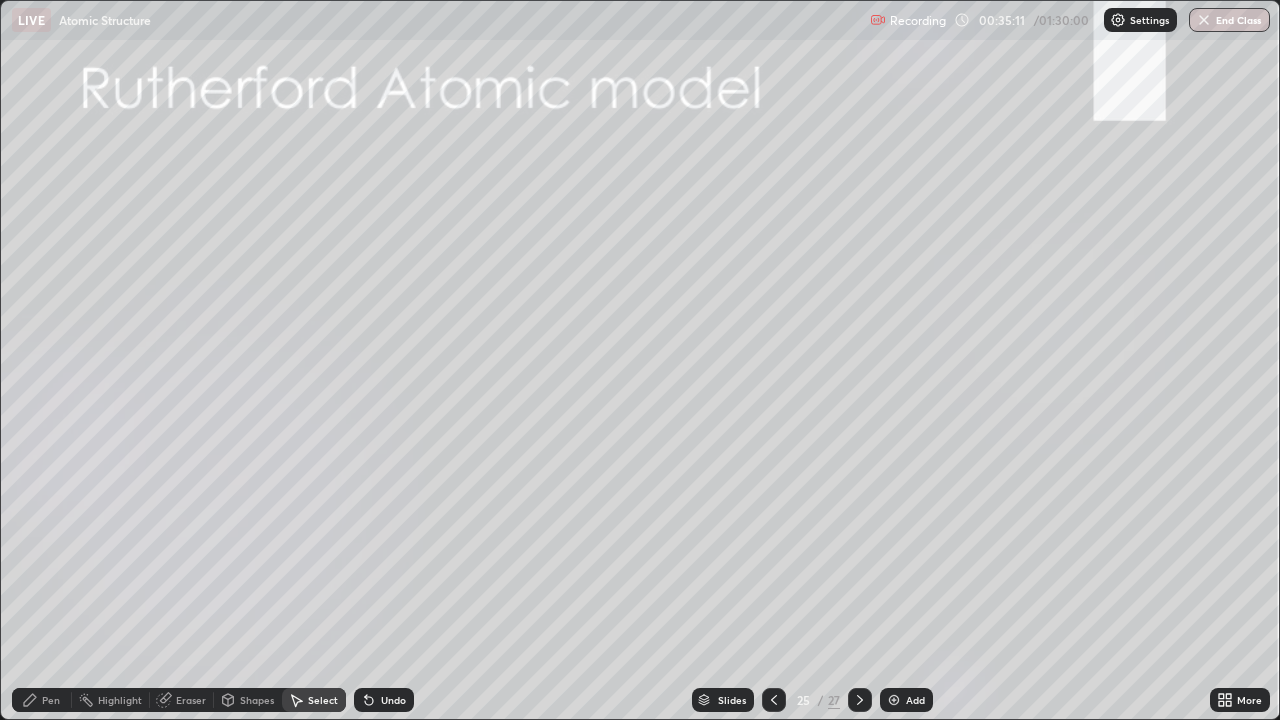 click on "Pen" at bounding box center (42, 700) 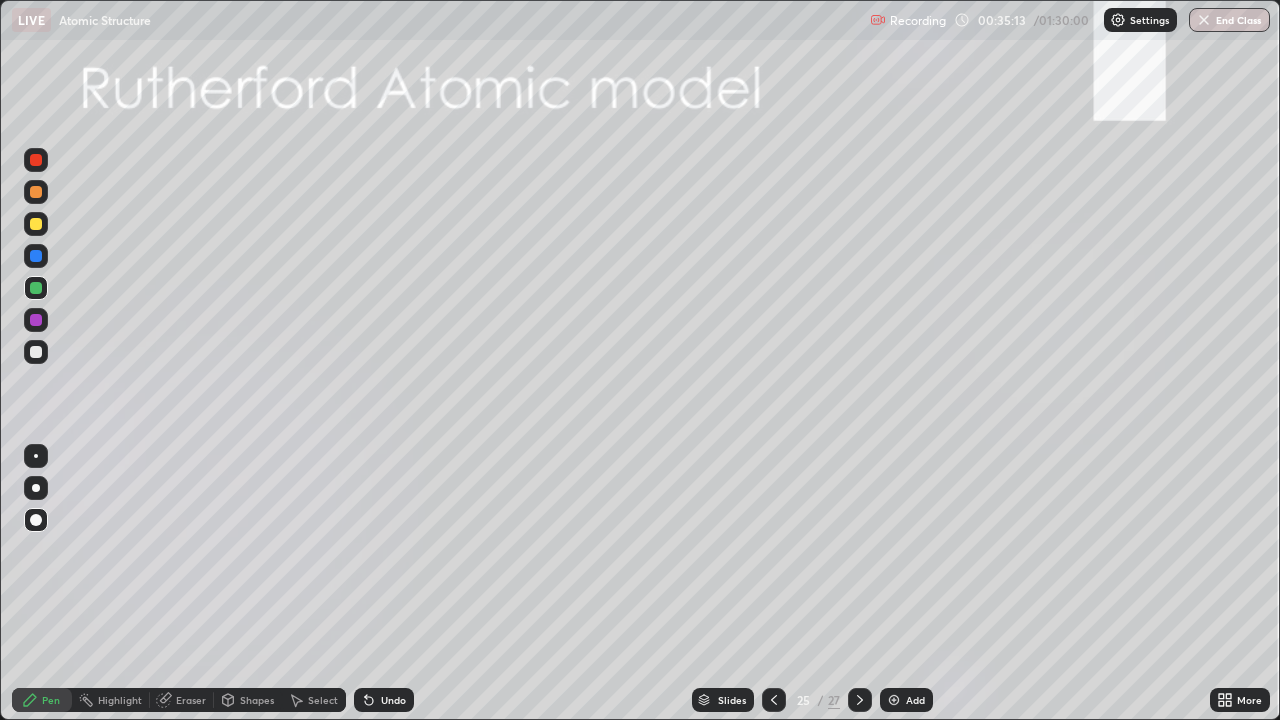 click at bounding box center [36, 320] 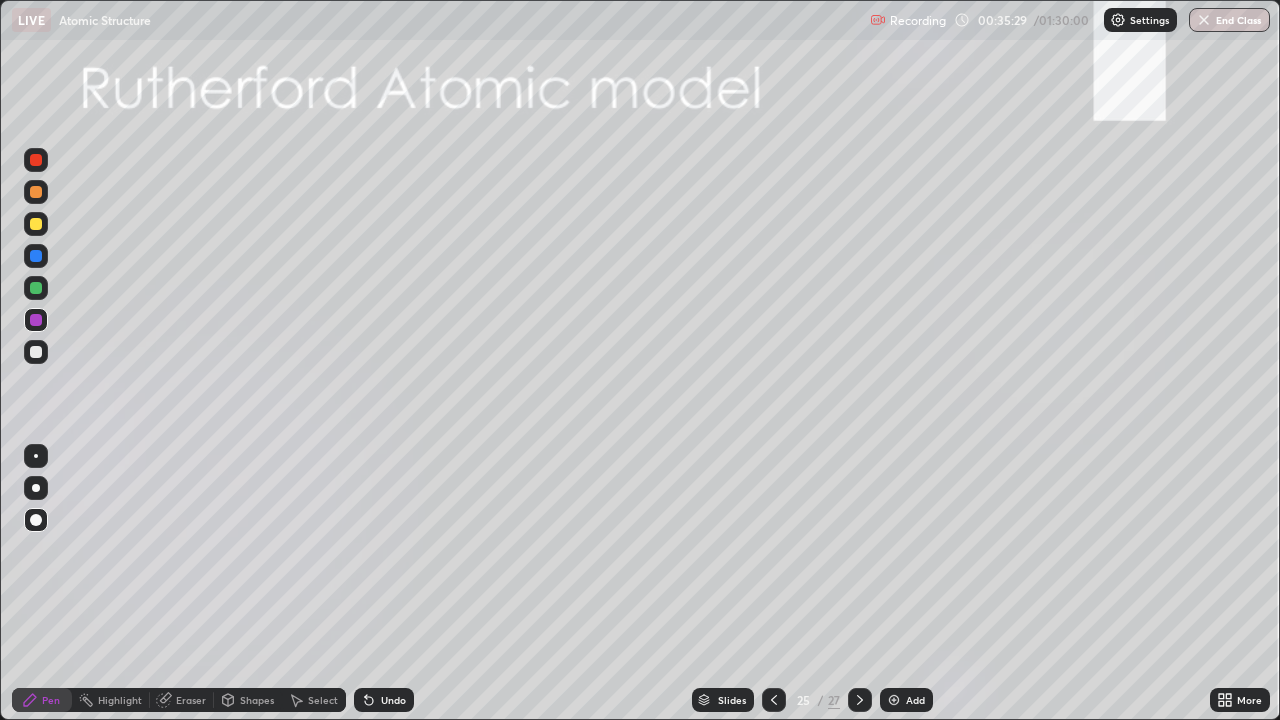 click on "Shapes" at bounding box center [257, 700] 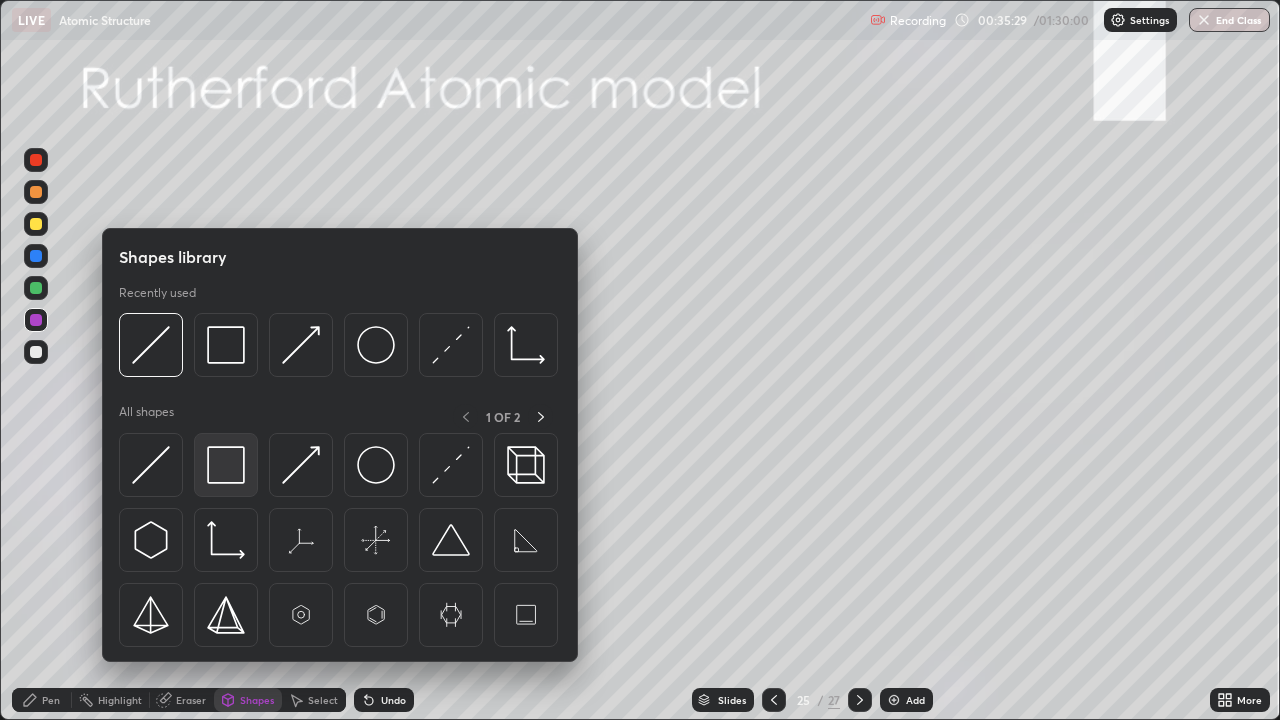click at bounding box center [226, 465] 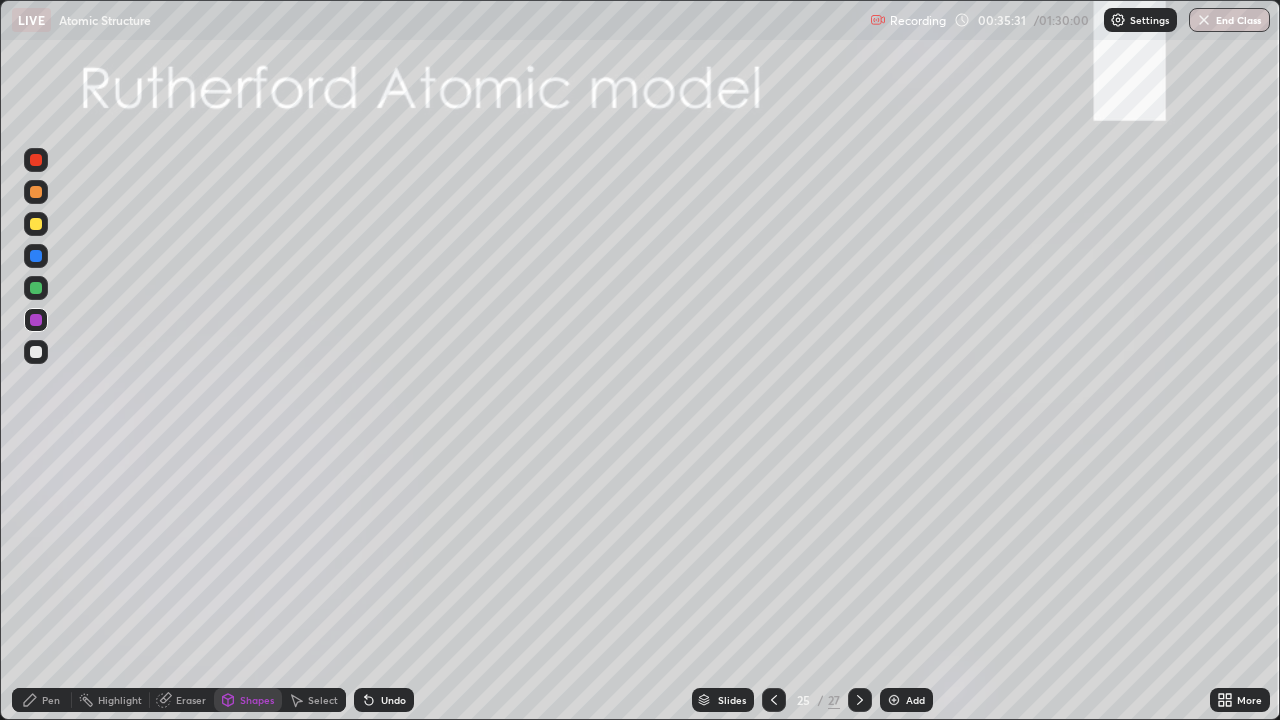 click at bounding box center (36, 352) 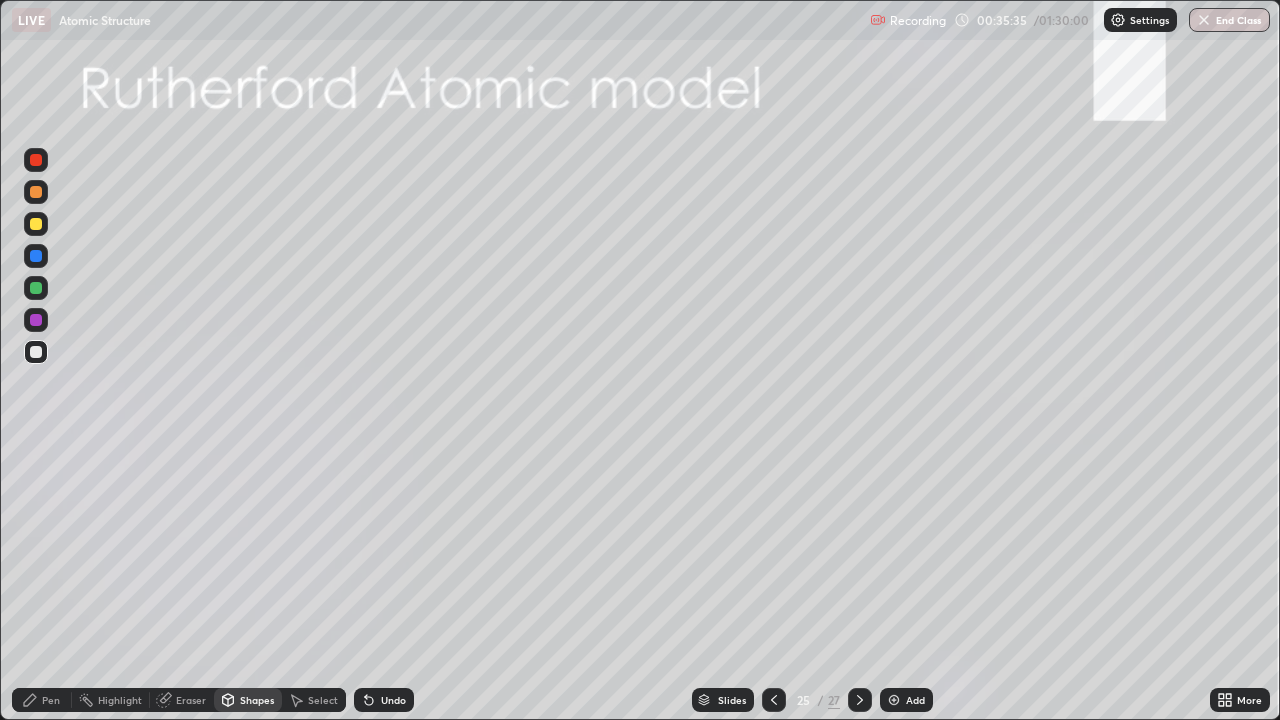 click on "Undo" at bounding box center (384, 700) 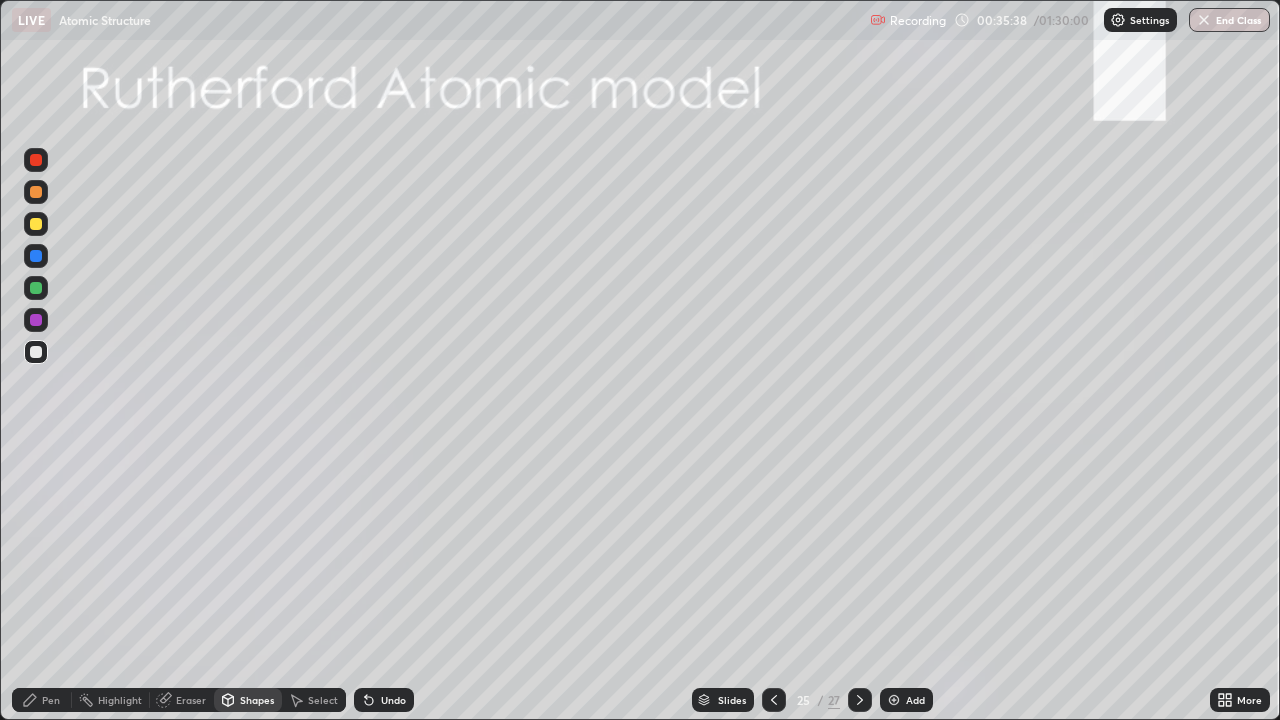 click at bounding box center [36, 160] 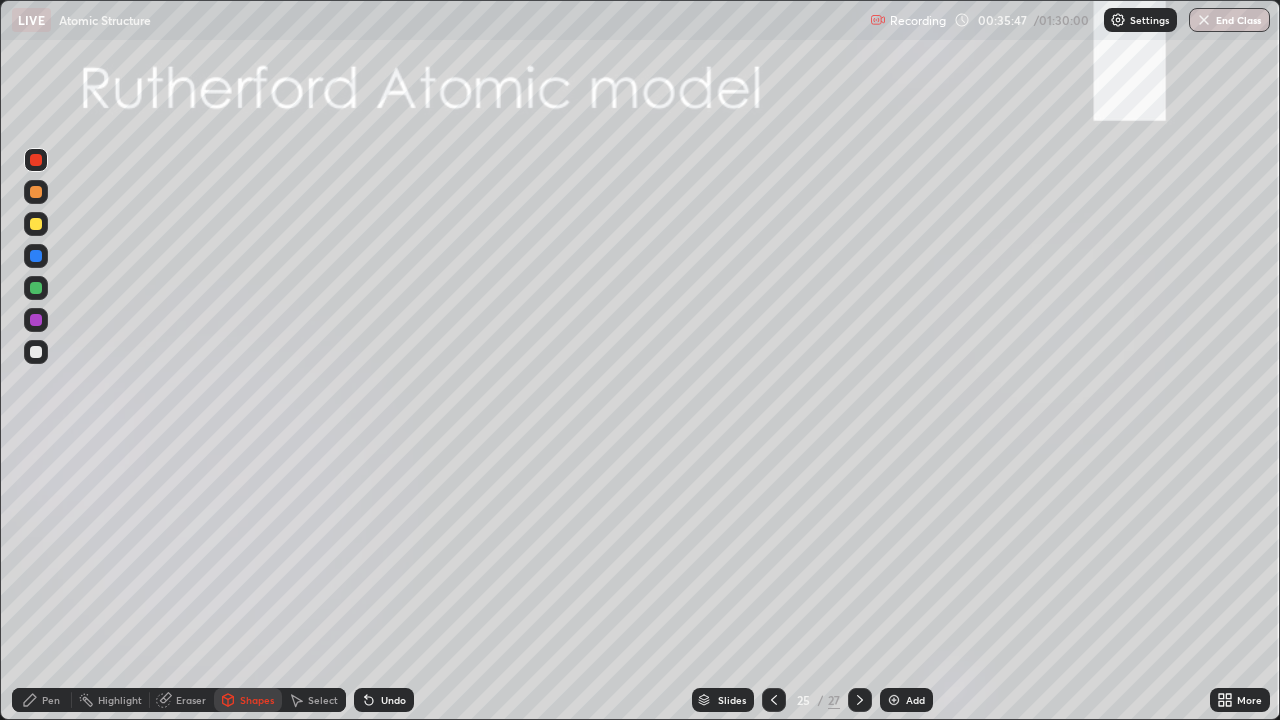 click at bounding box center (36, 224) 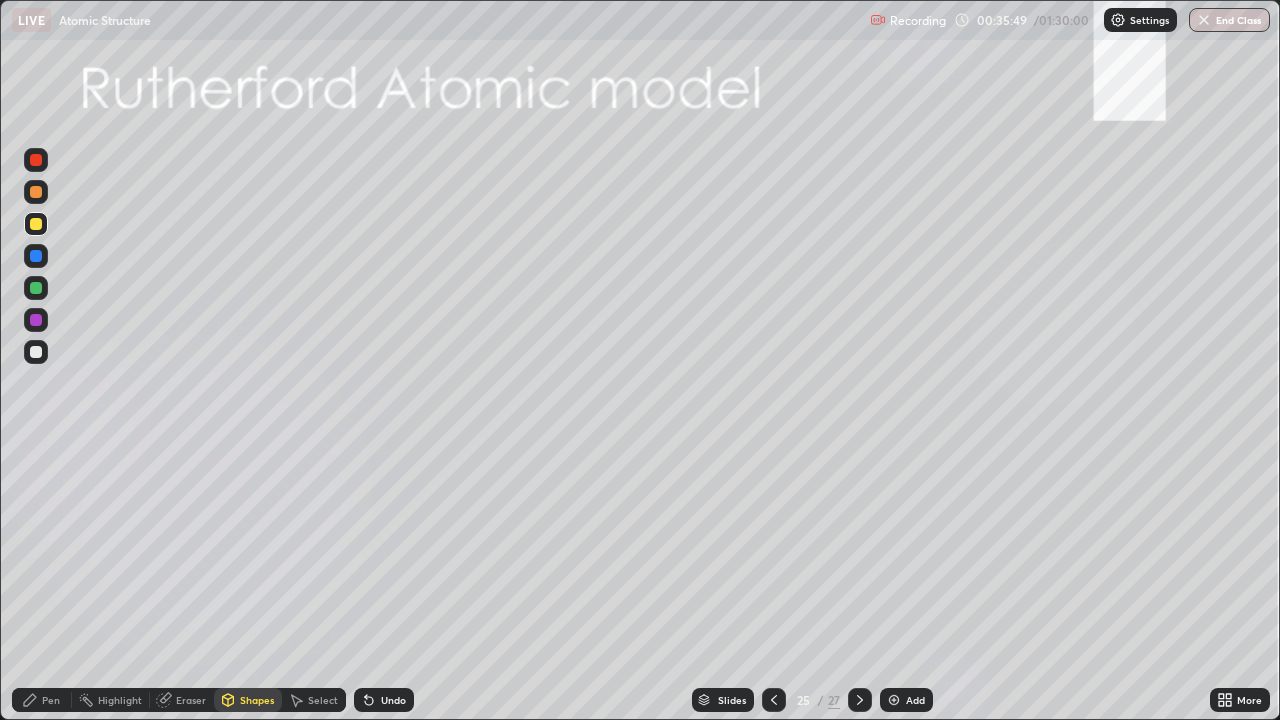 click at bounding box center (36, 192) 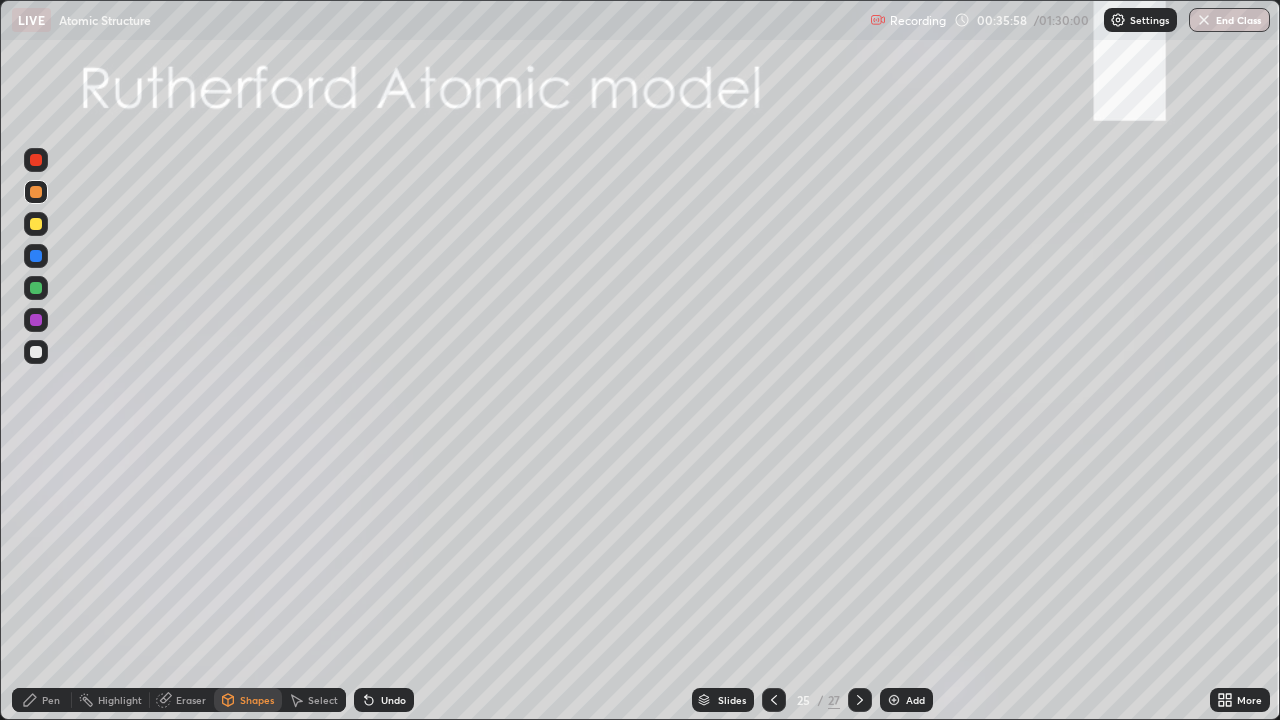 click on "Pen" at bounding box center (51, 700) 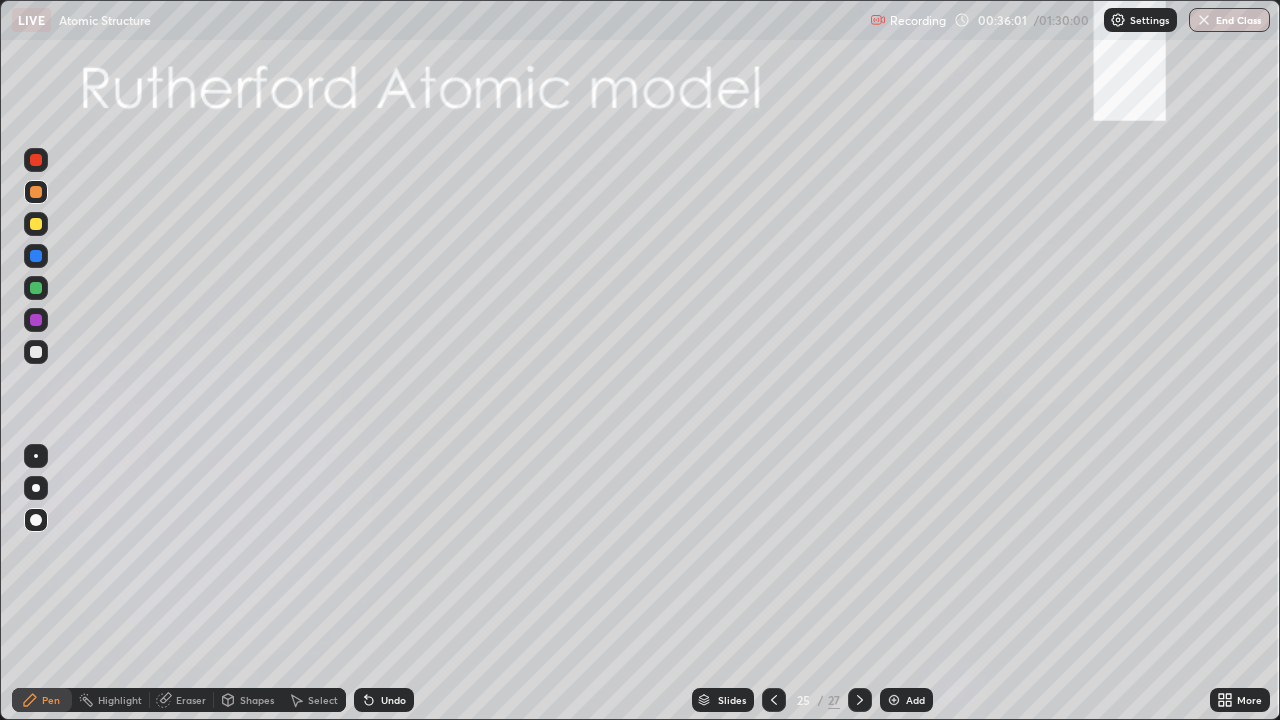 click on "Shapes" at bounding box center (257, 700) 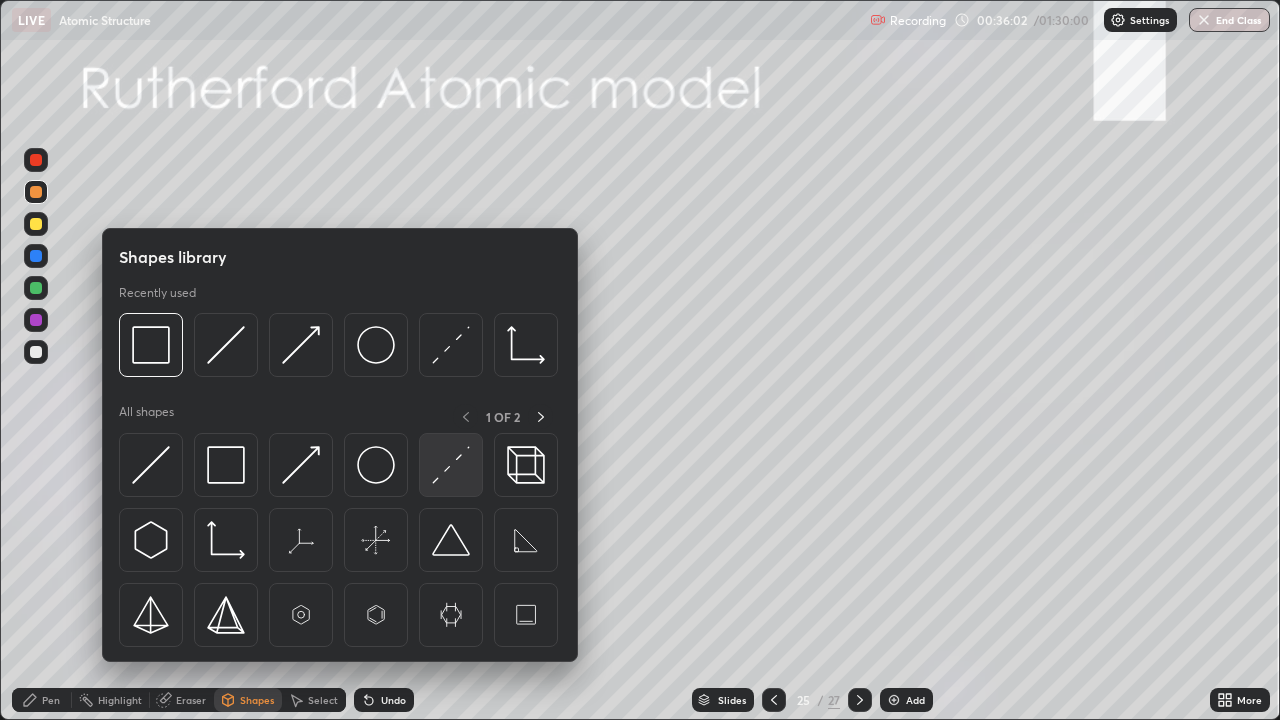 click at bounding box center (451, 465) 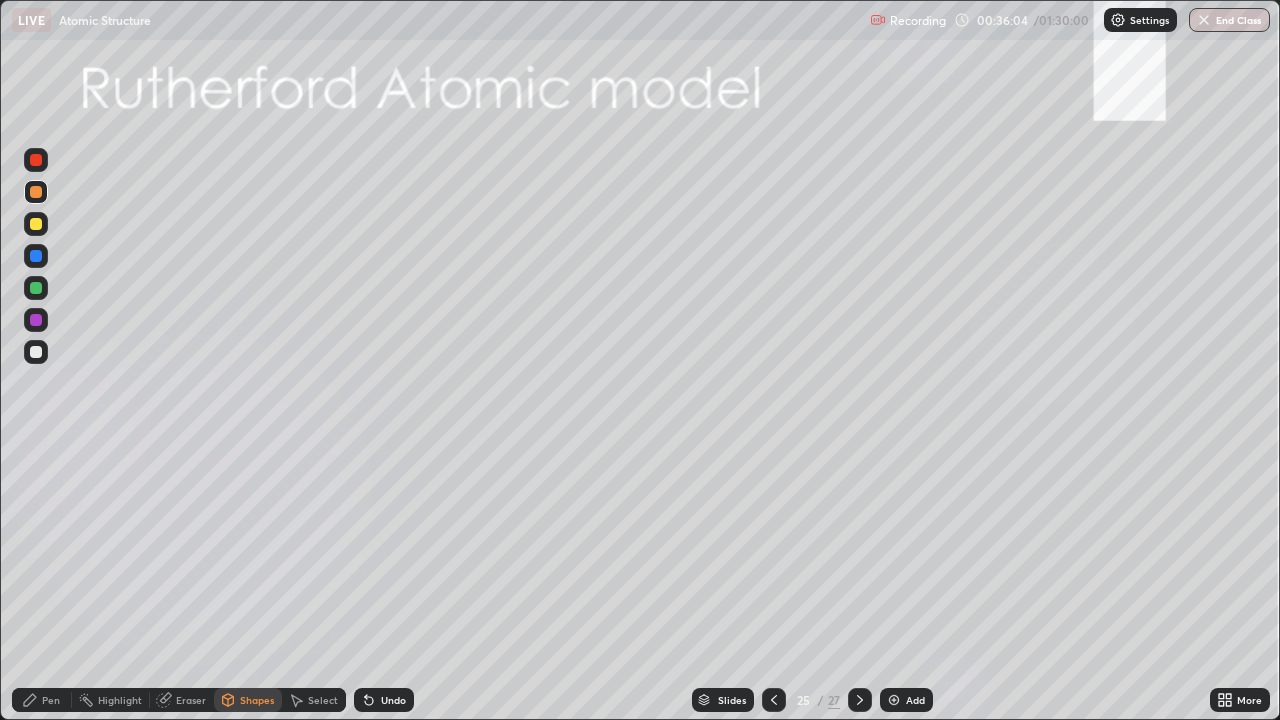 click at bounding box center (36, 352) 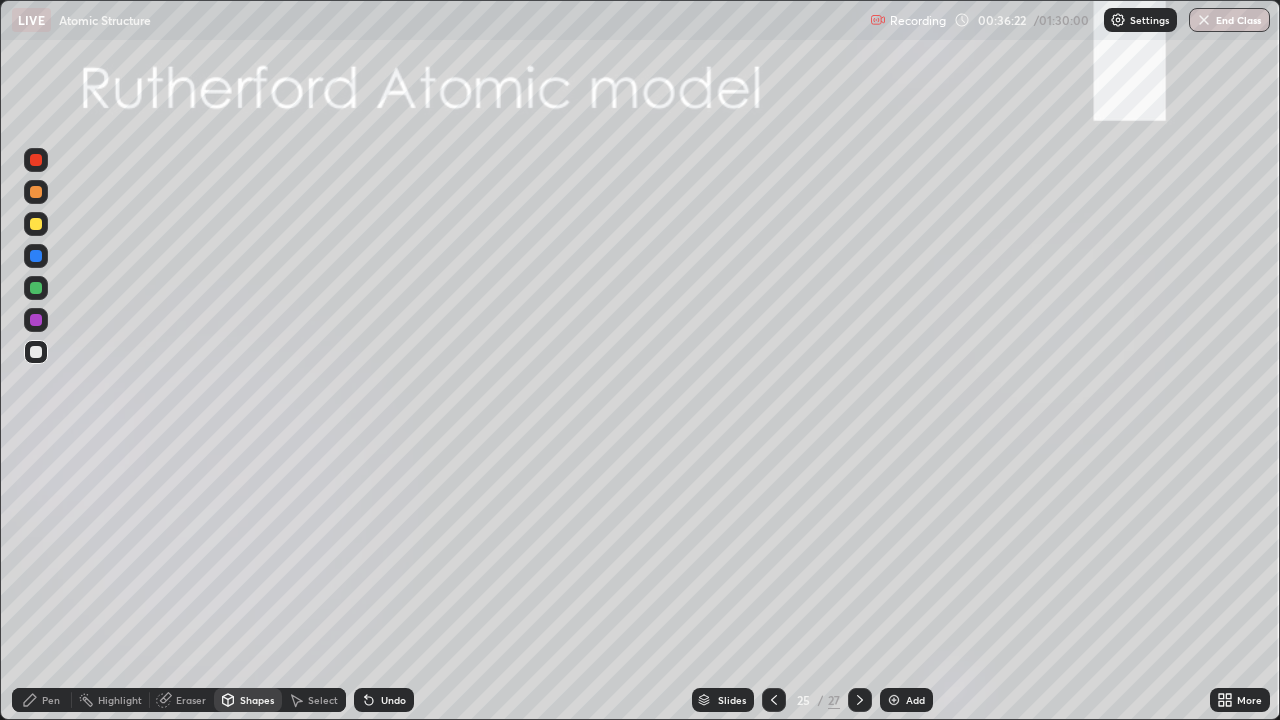 click on "Pen" at bounding box center (51, 700) 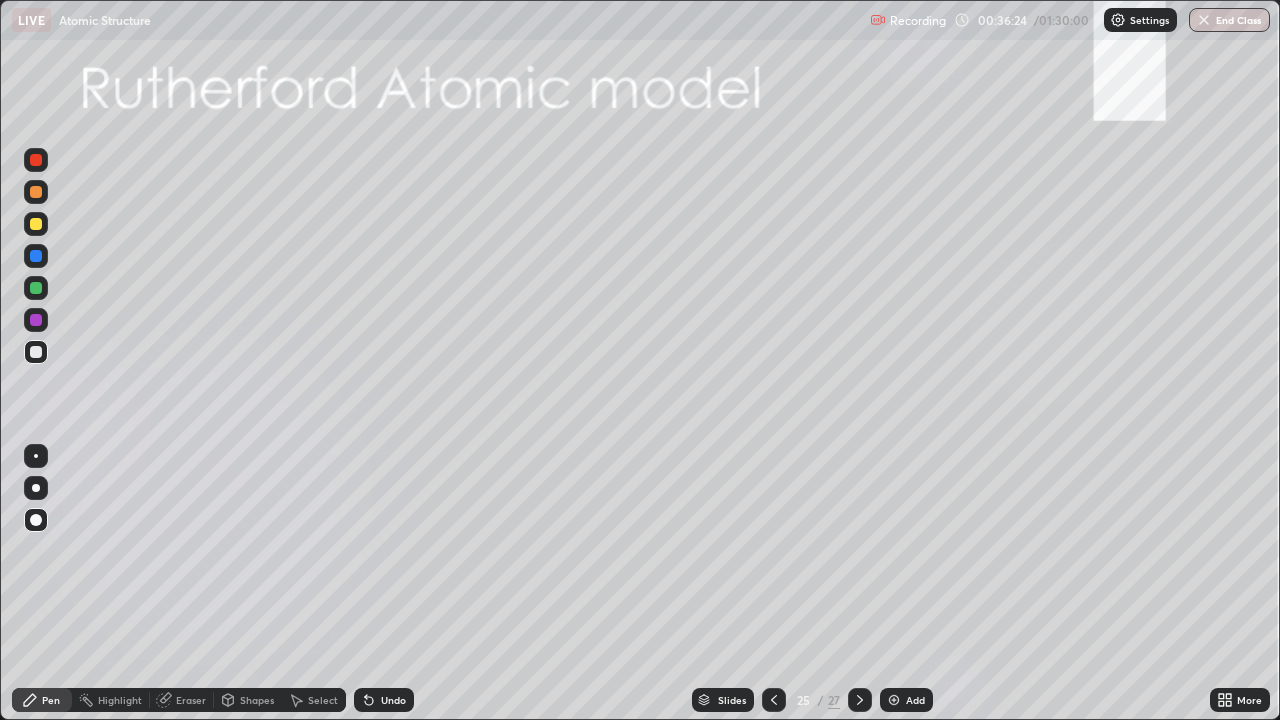 click at bounding box center (36, 288) 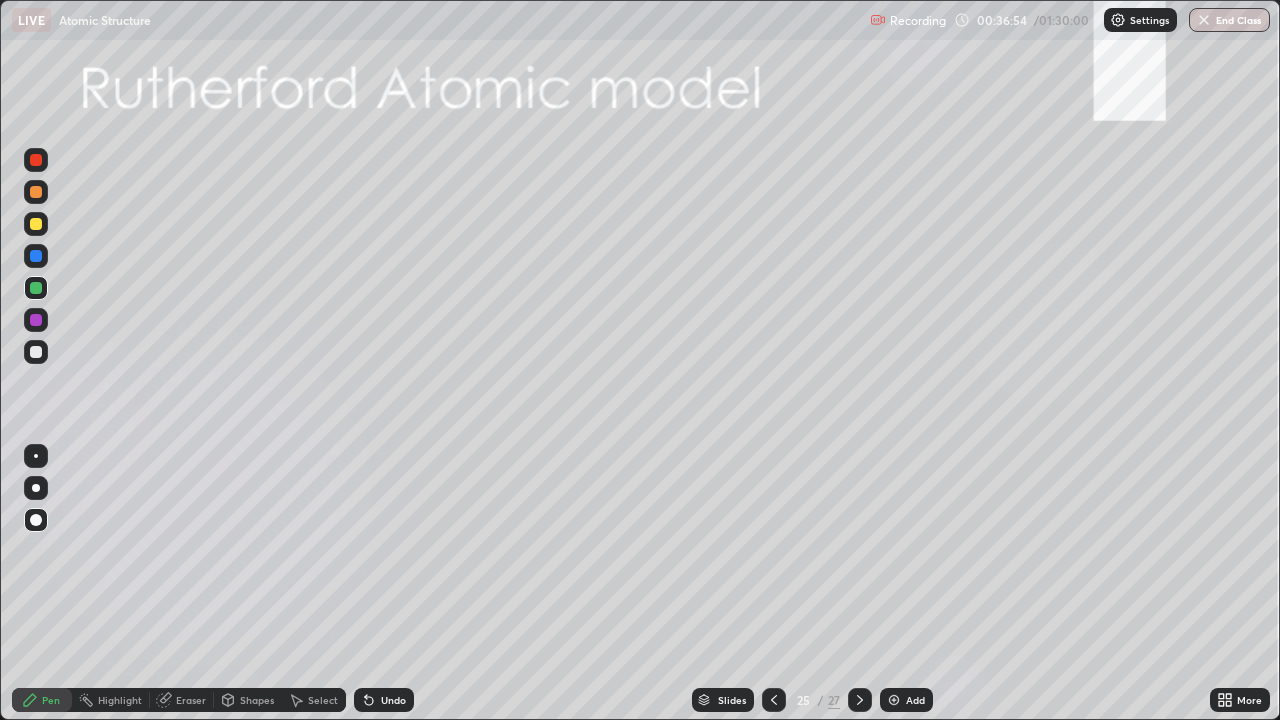 click on "More" at bounding box center (1240, 700) 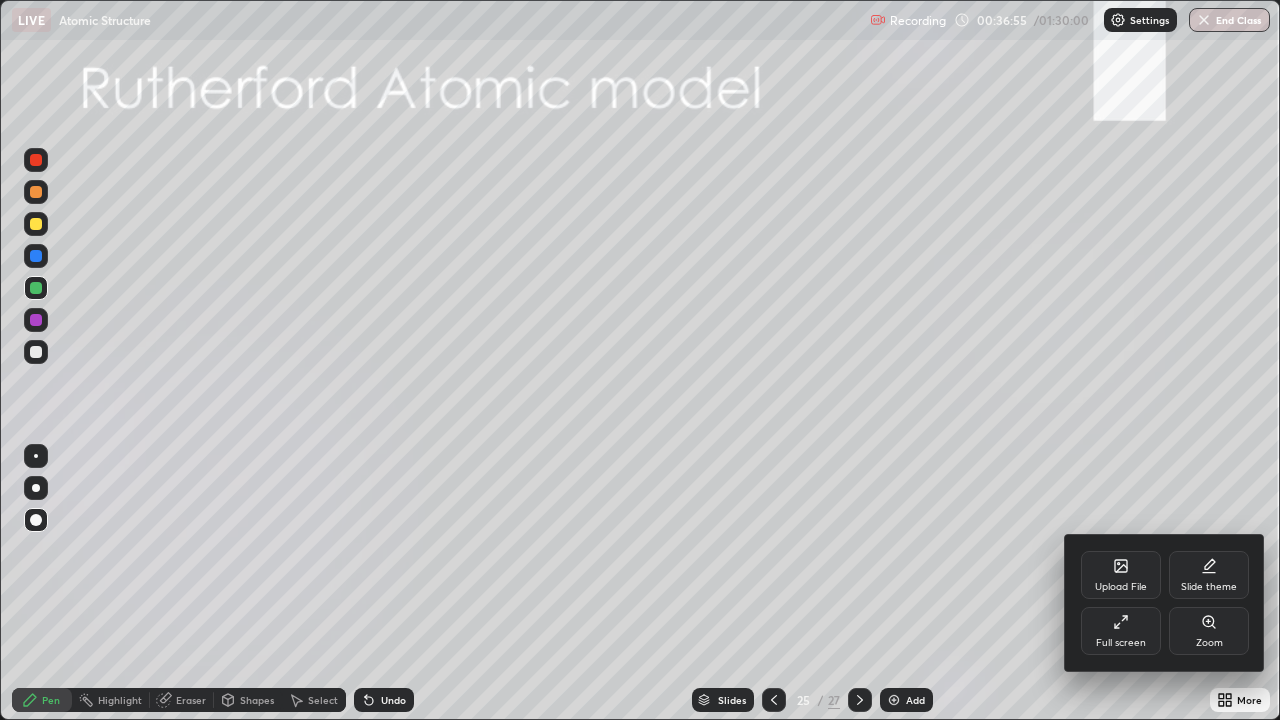 click 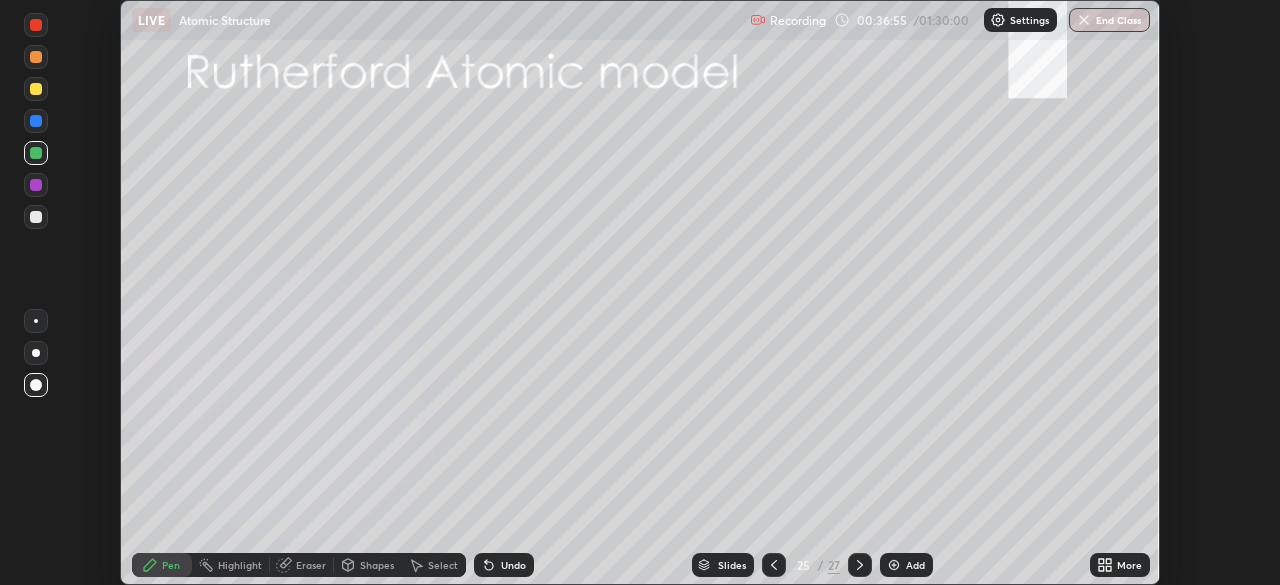 scroll, scrollTop: 585, scrollLeft: 1280, axis: both 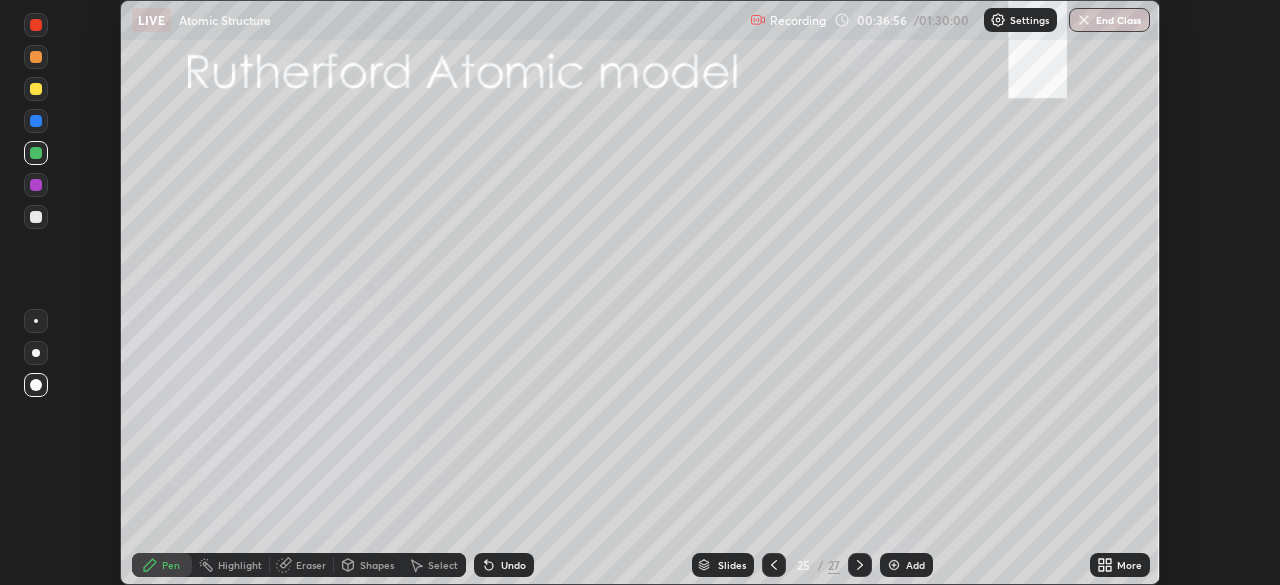 click 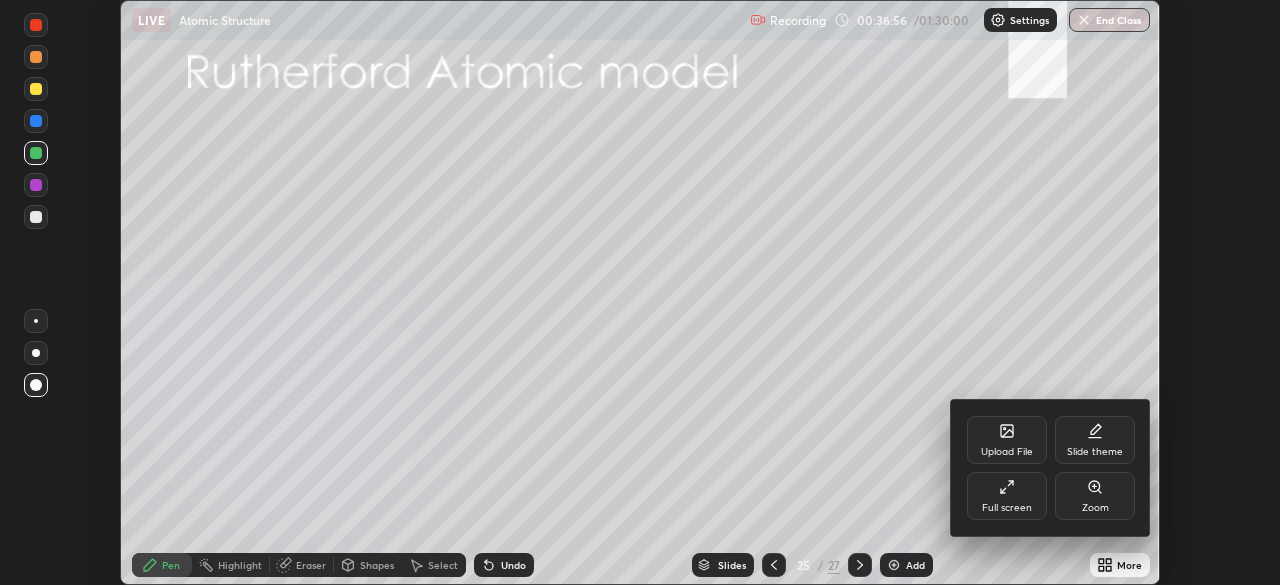 click on "Full screen" at bounding box center (1007, 508) 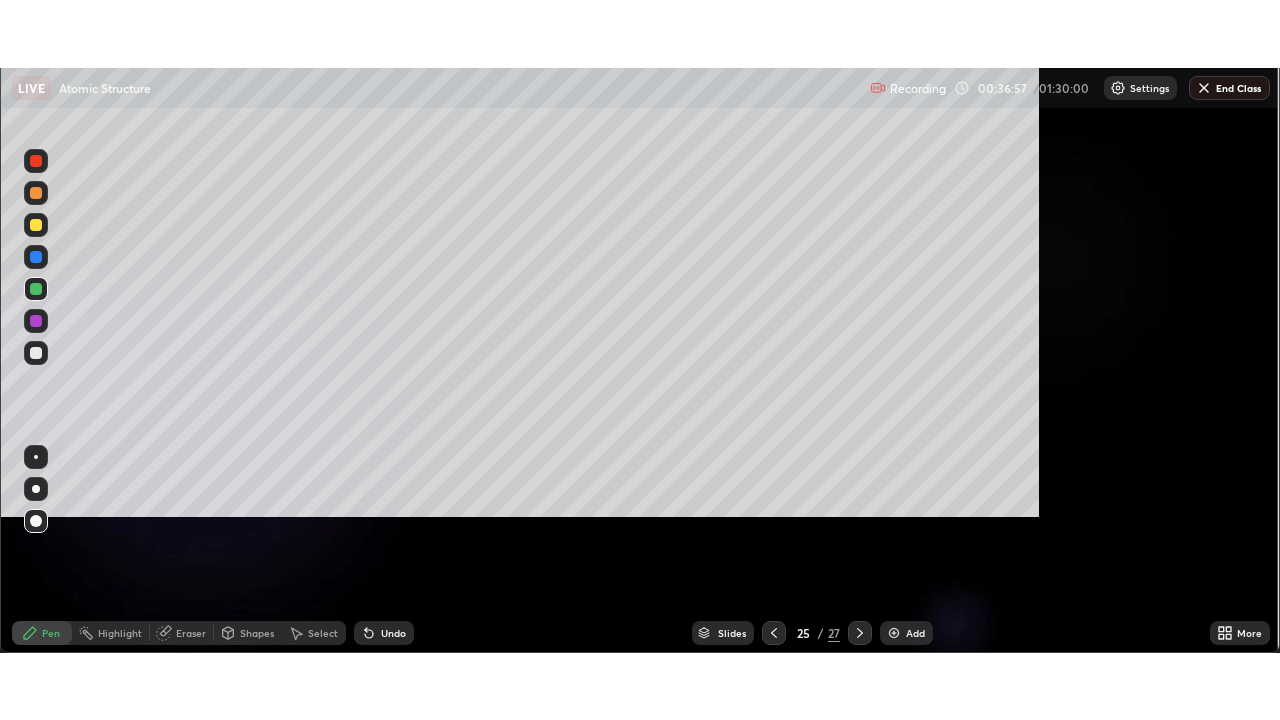 scroll, scrollTop: 99280, scrollLeft: 98720, axis: both 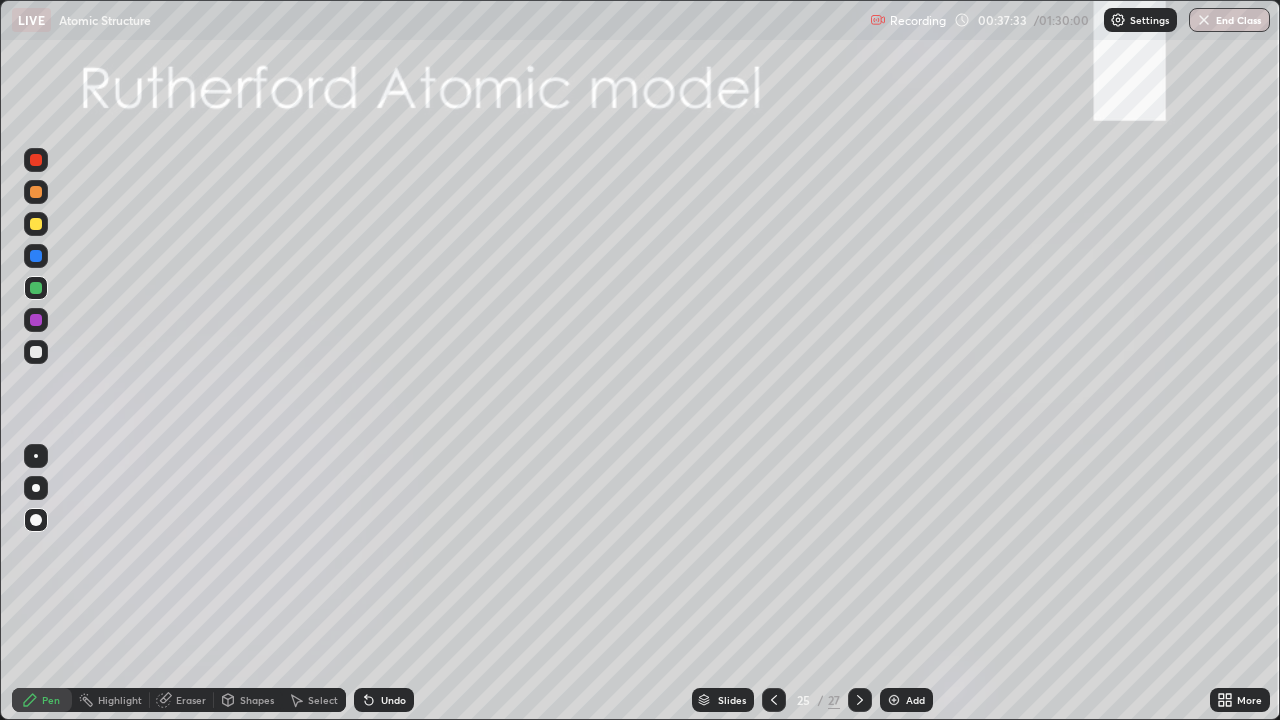 click 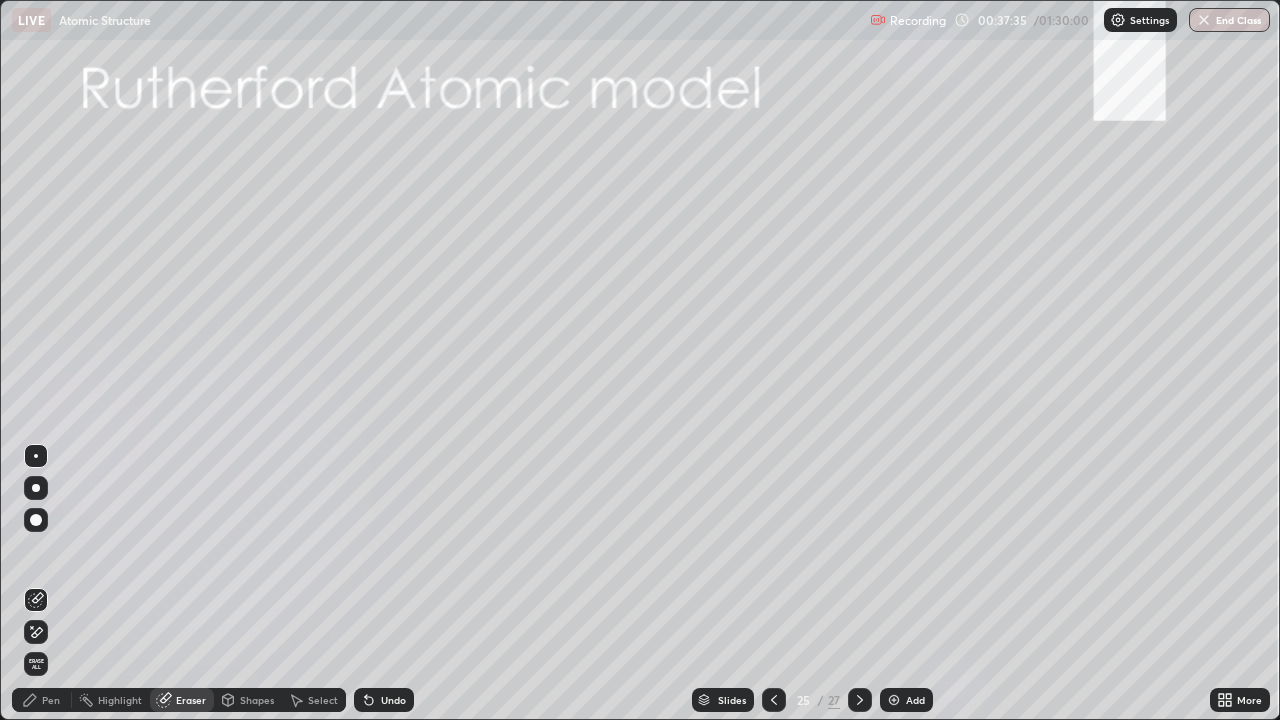 click on "Pen" at bounding box center [51, 700] 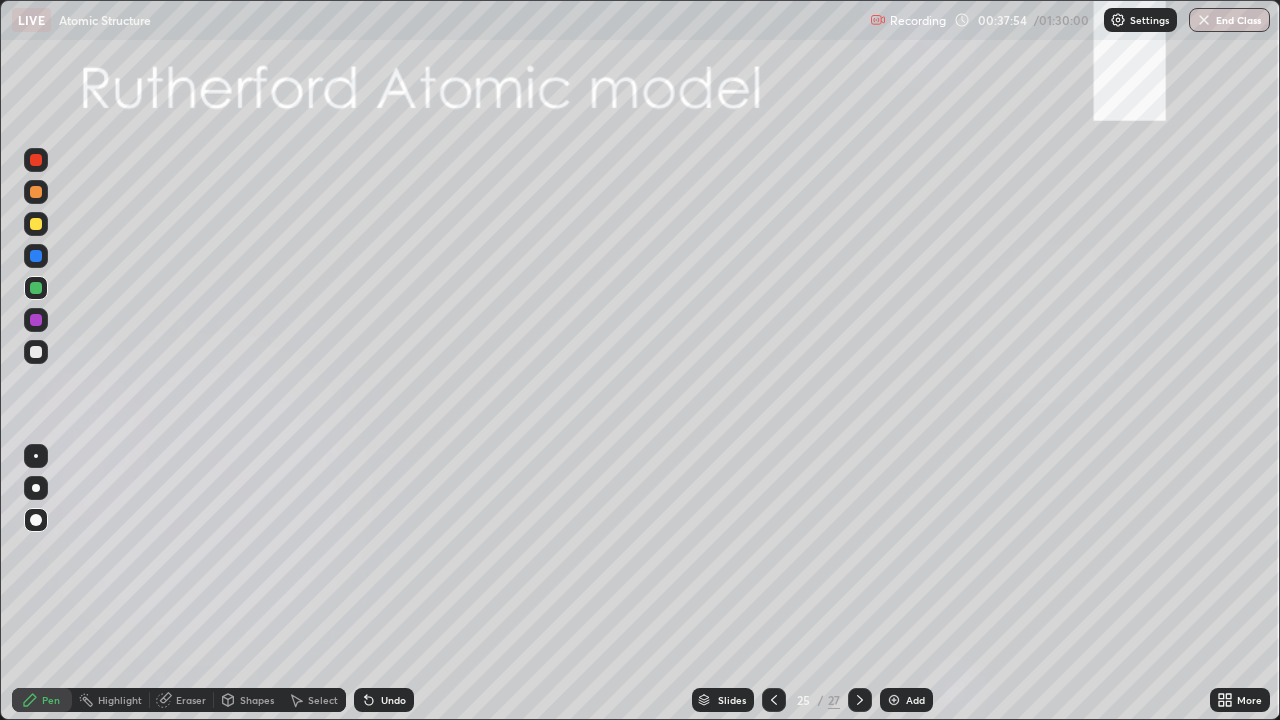 click on "Undo" at bounding box center (384, 700) 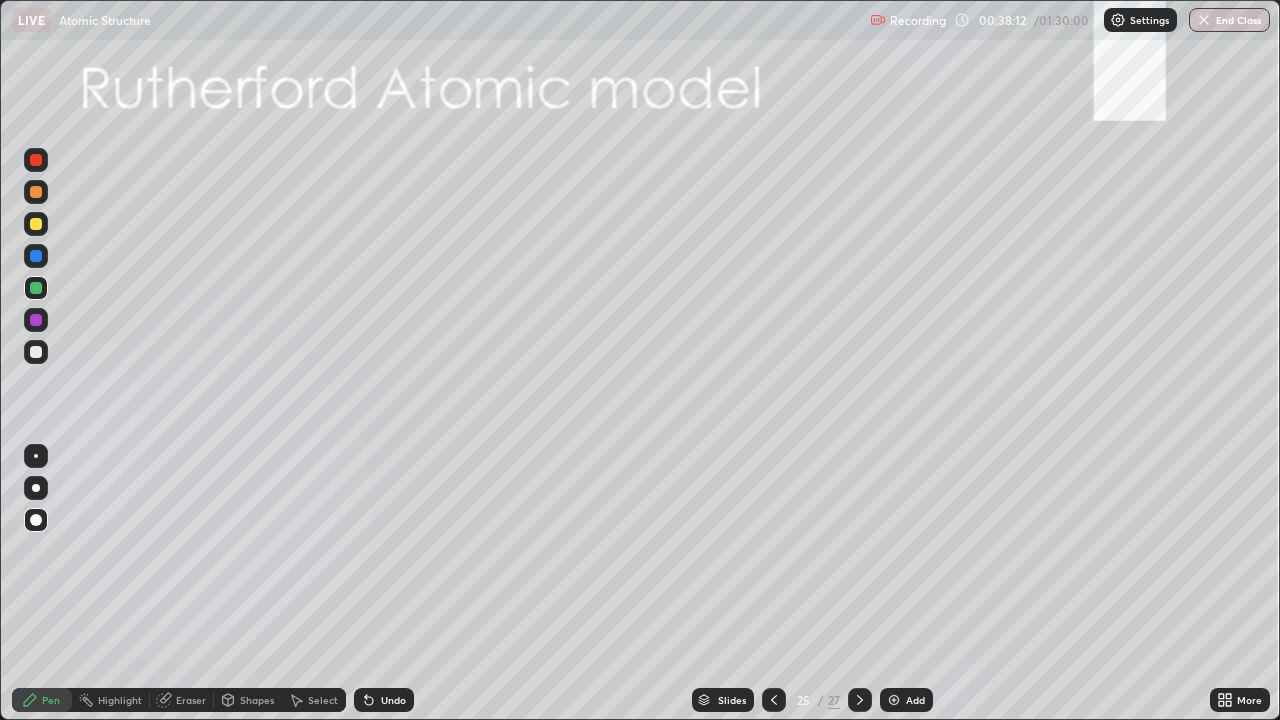 click at bounding box center (36, 224) 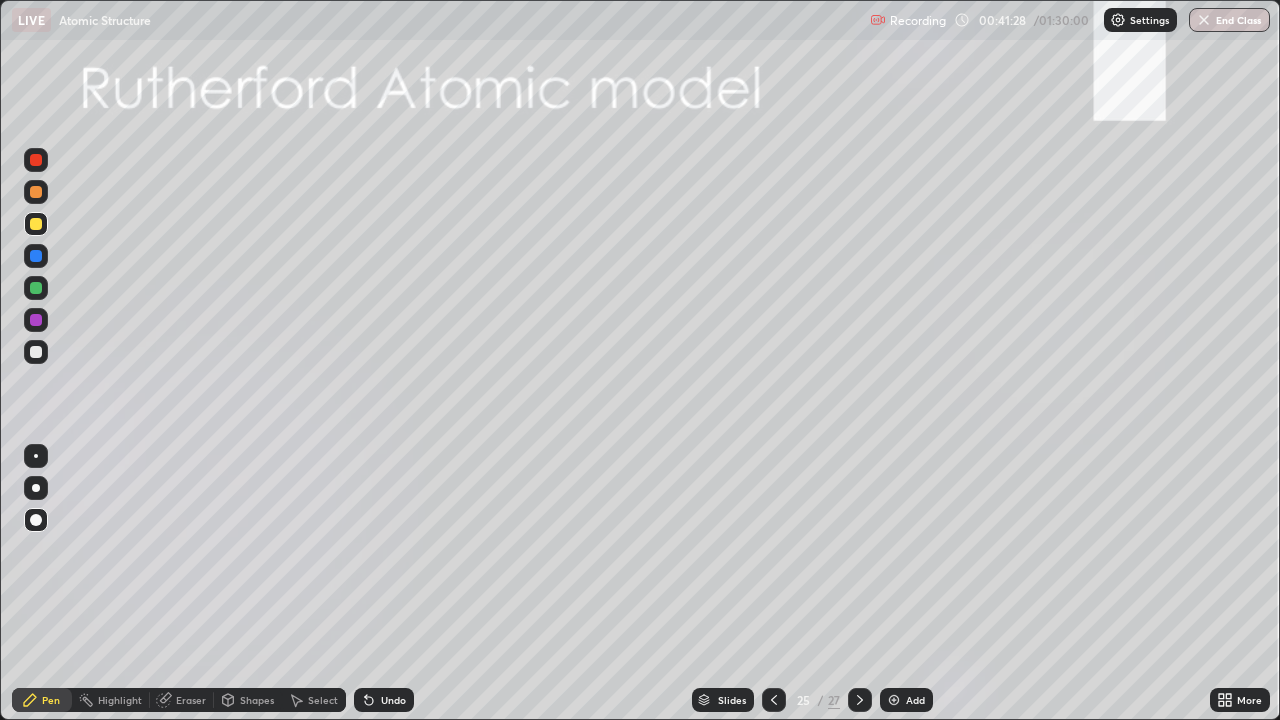 click at bounding box center (36, 224) 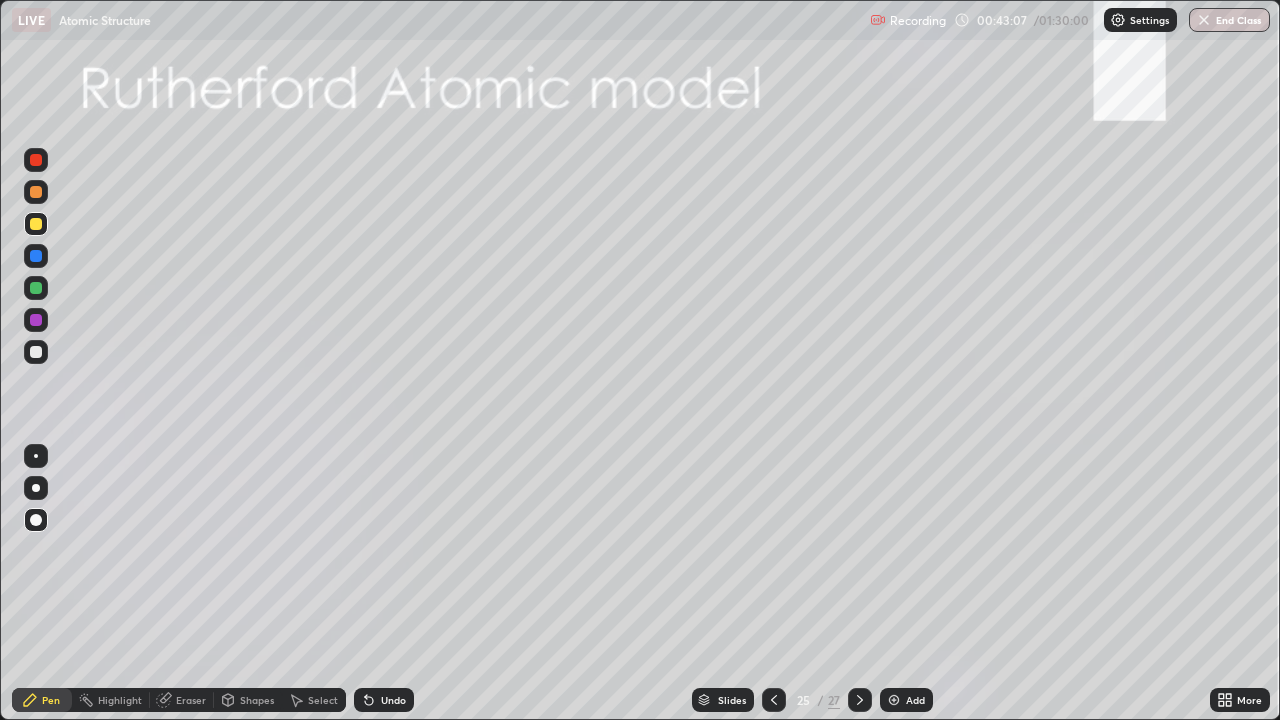click on "Undo" at bounding box center [384, 700] 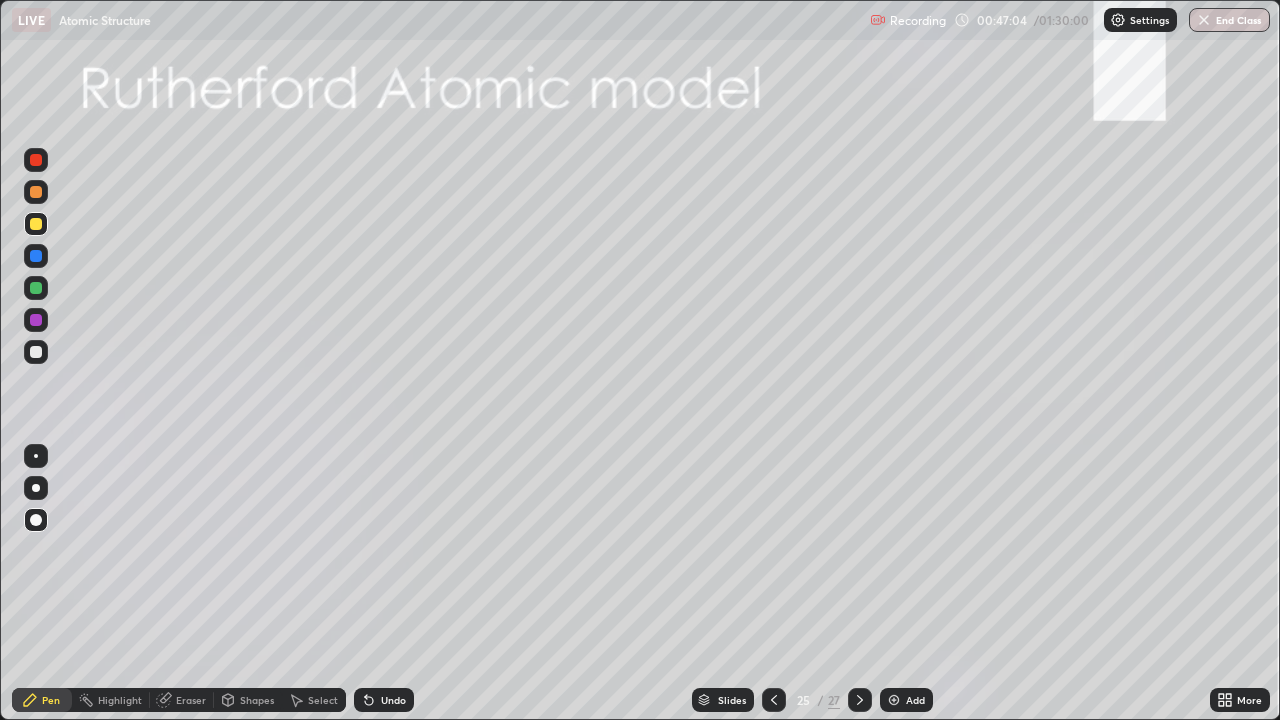 click at bounding box center [860, 700] 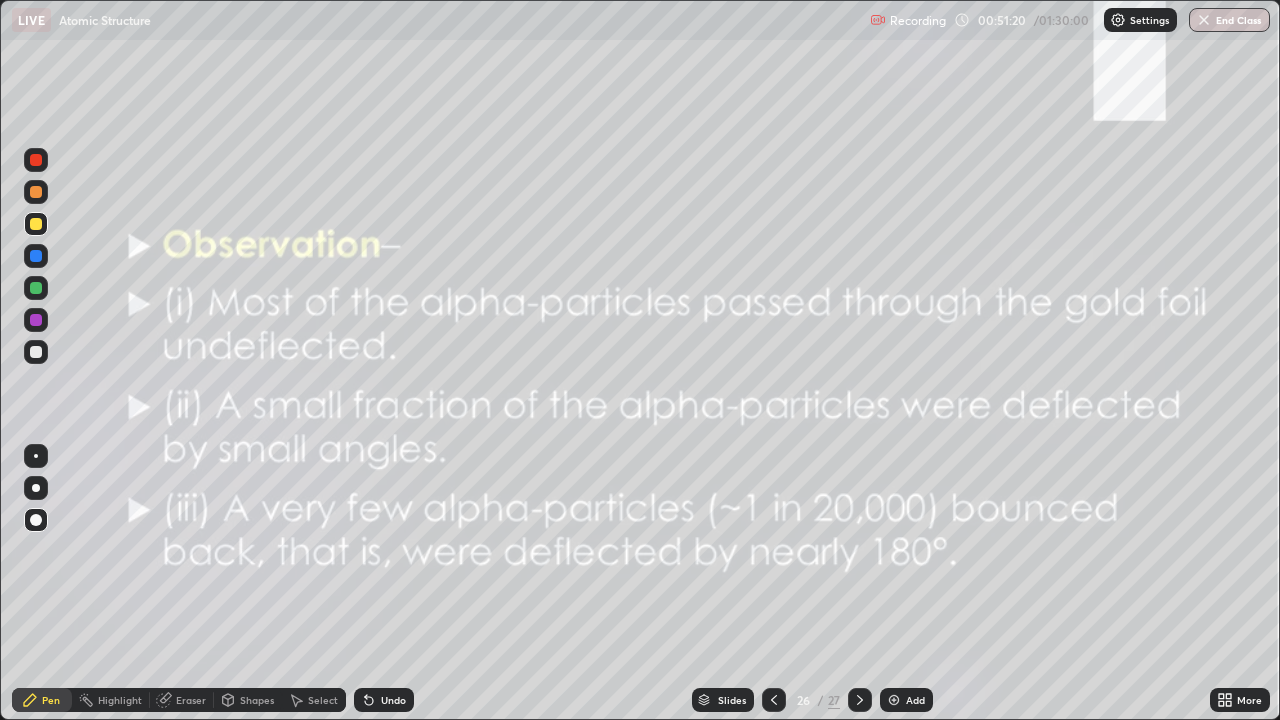 click 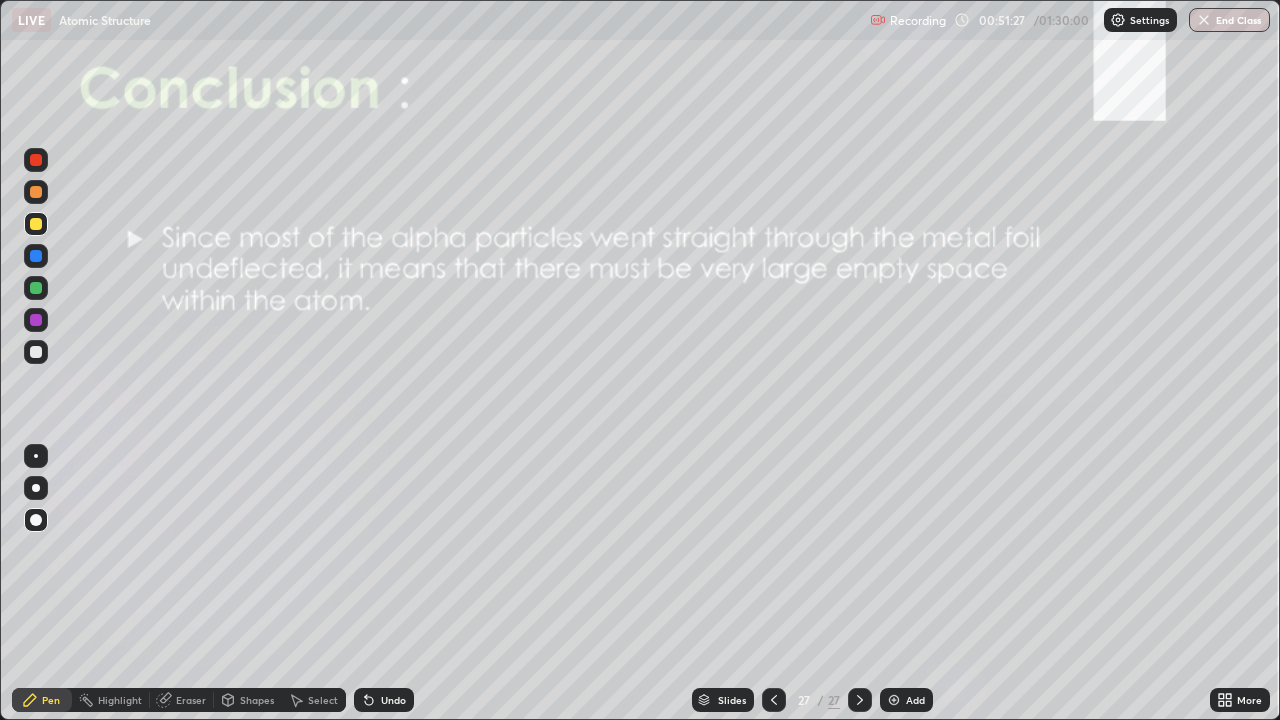 click 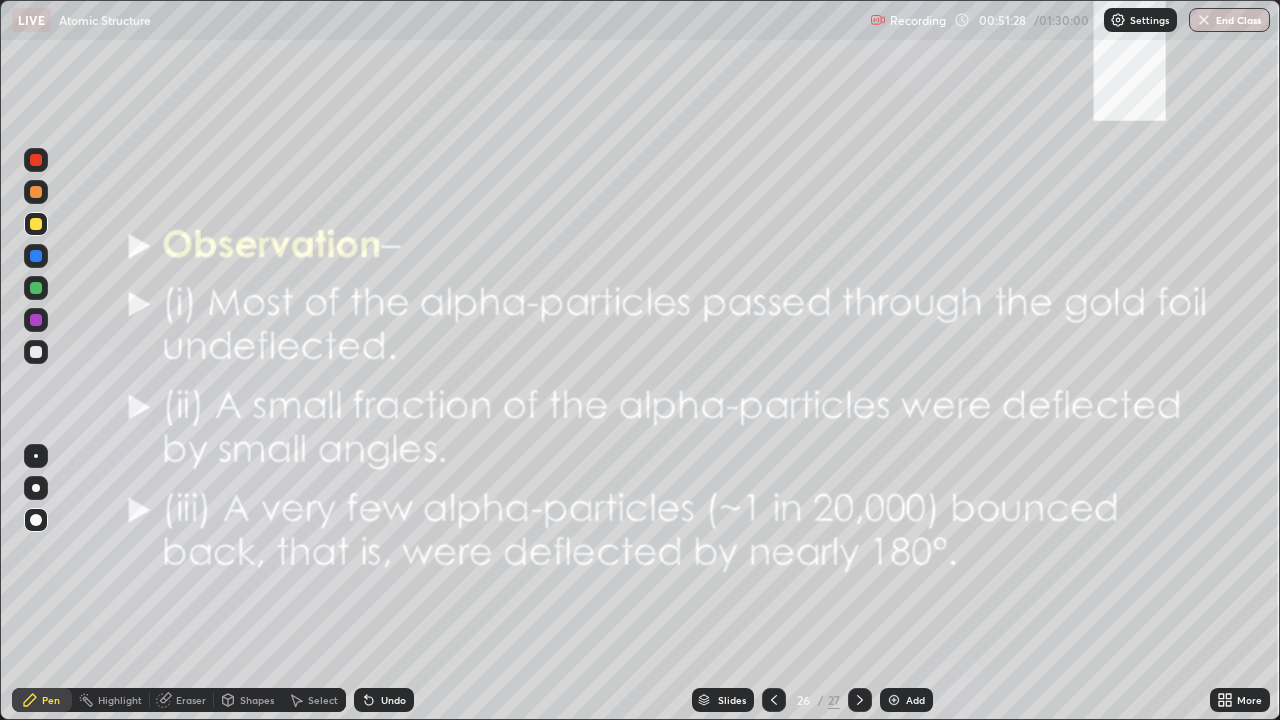click on "Add" at bounding box center [915, 700] 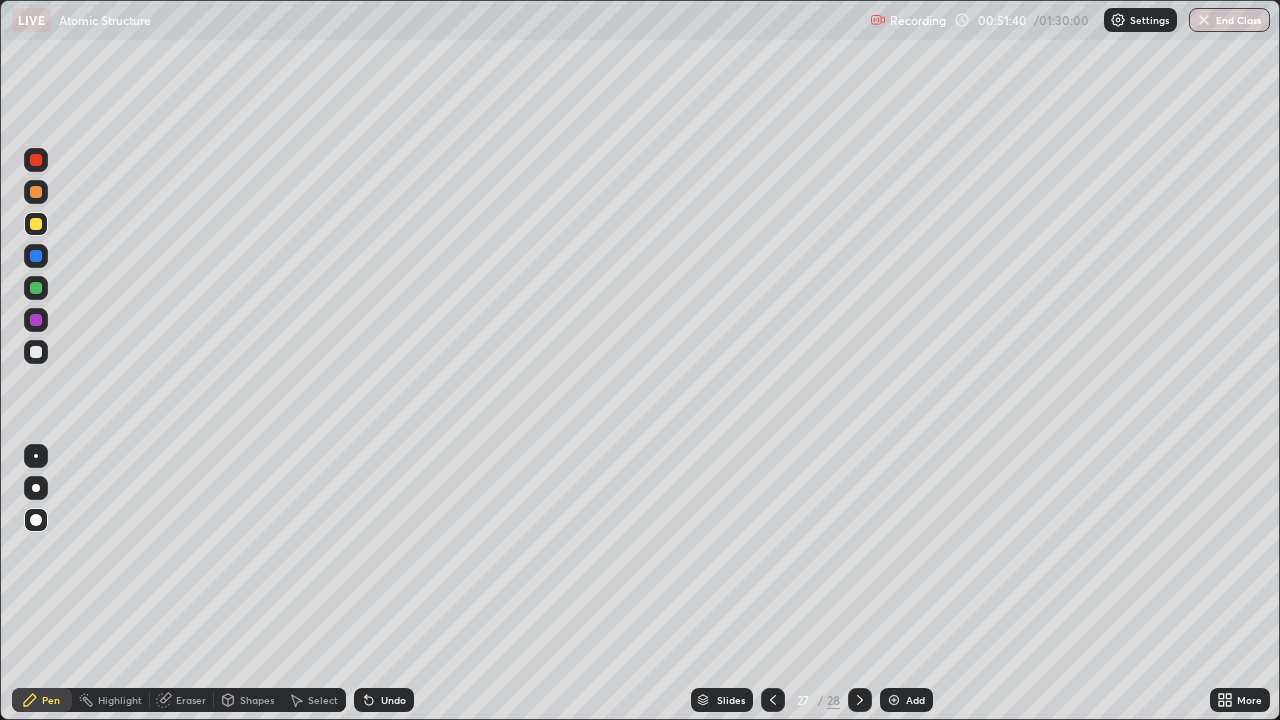 click on "Shapes" at bounding box center [248, 700] 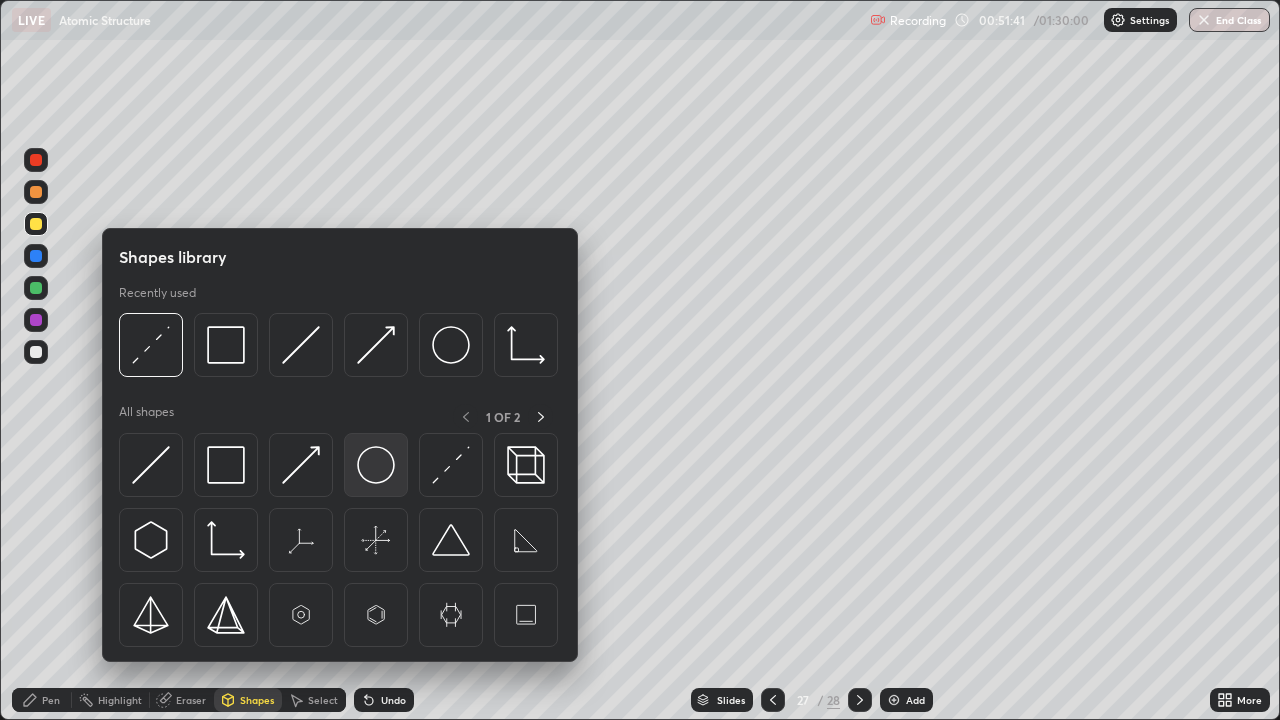 click at bounding box center [376, 465] 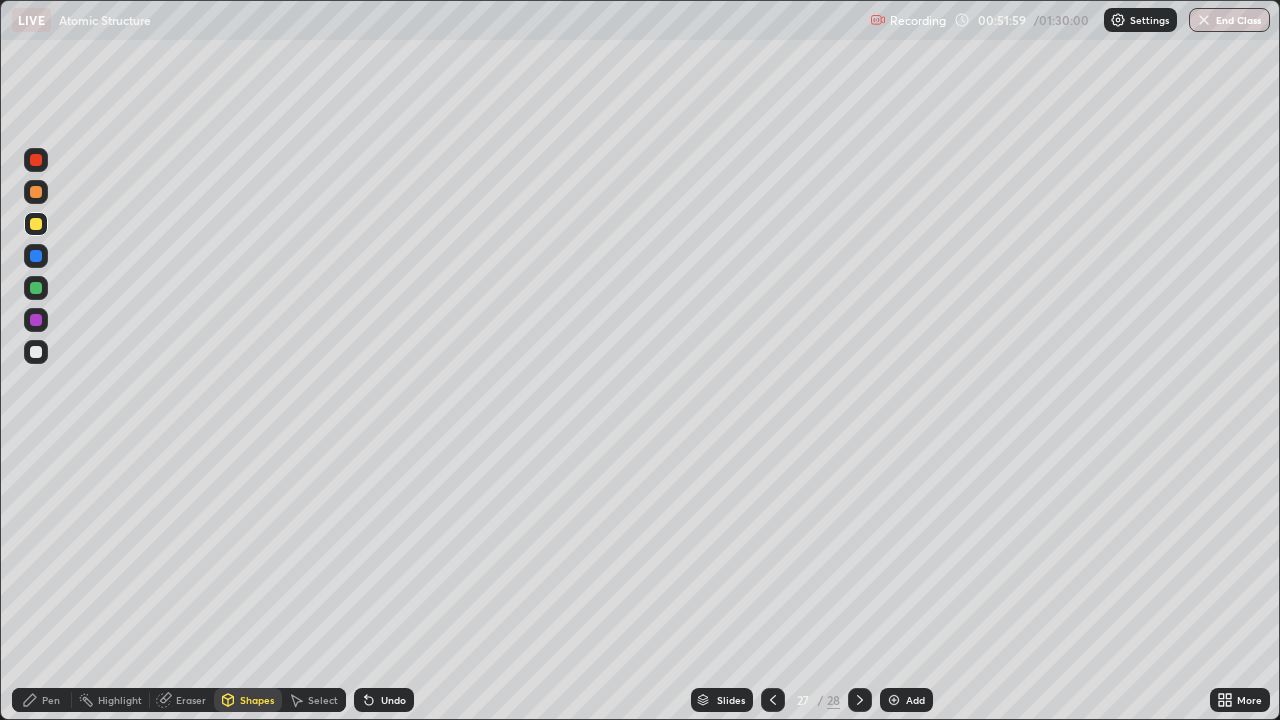 click on "Pen" at bounding box center [51, 700] 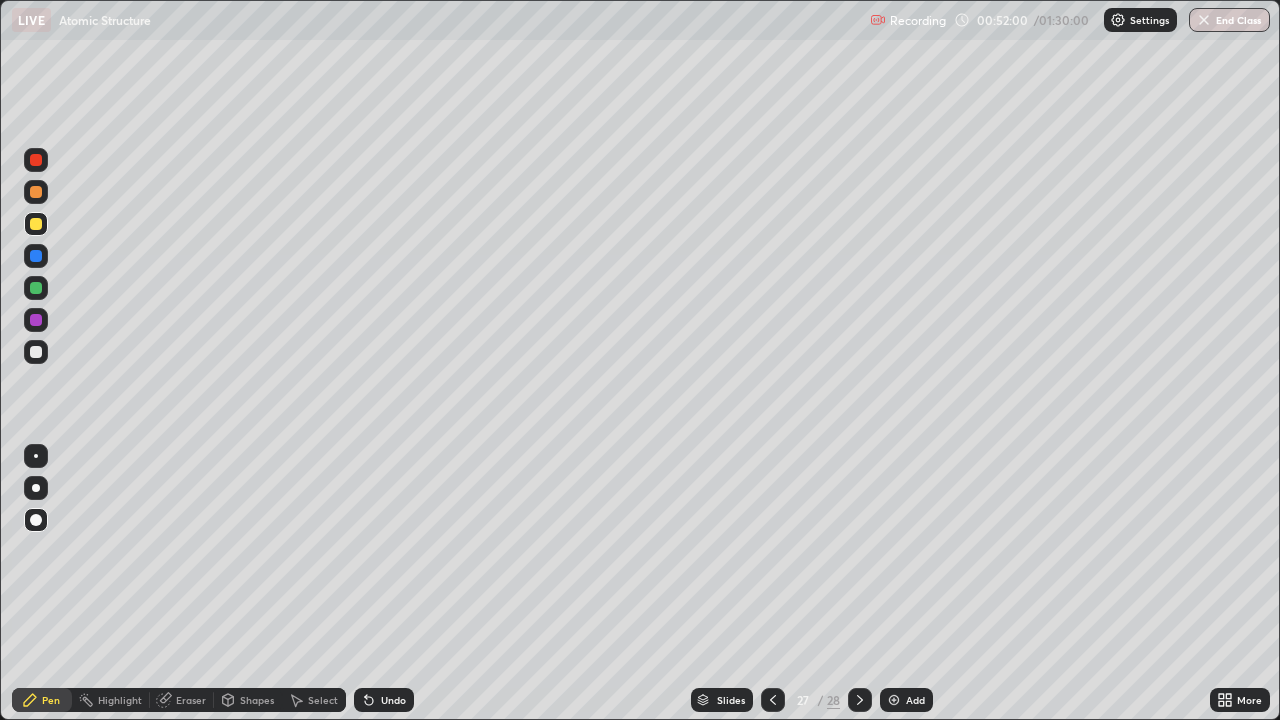 click at bounding box center [36, 320] 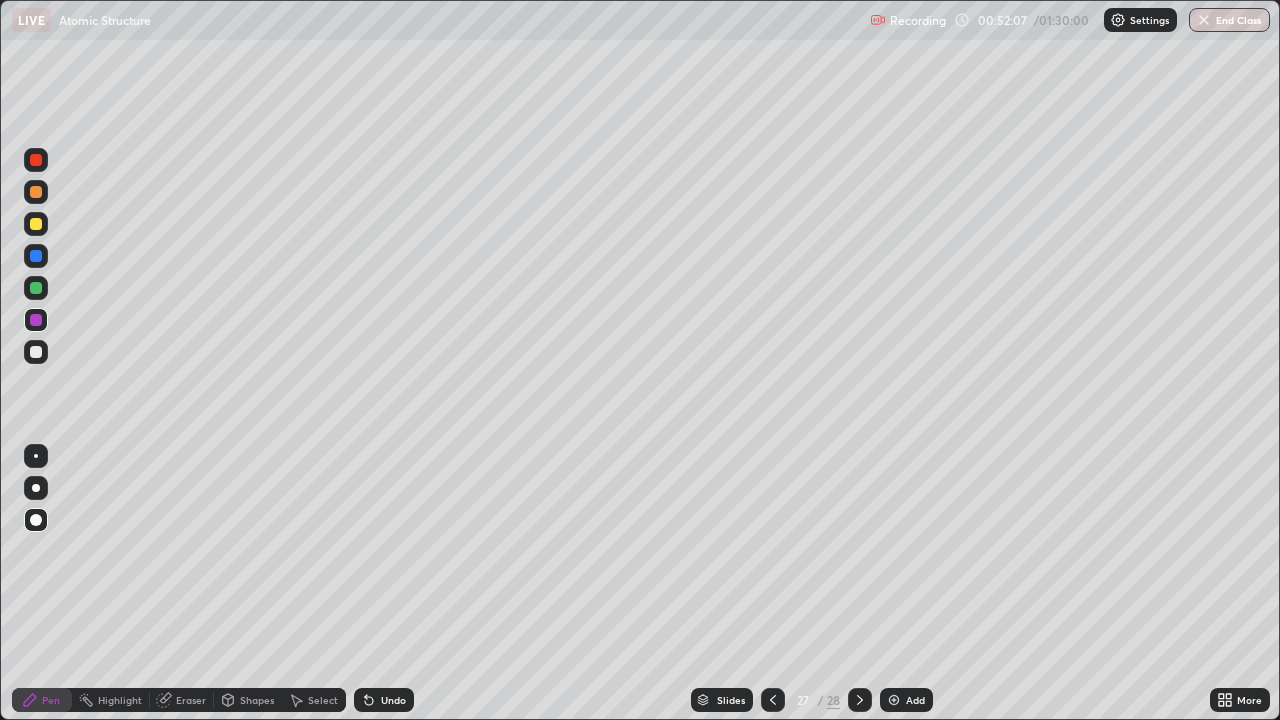 click on "Shapes" at bounding box center [248, 700] 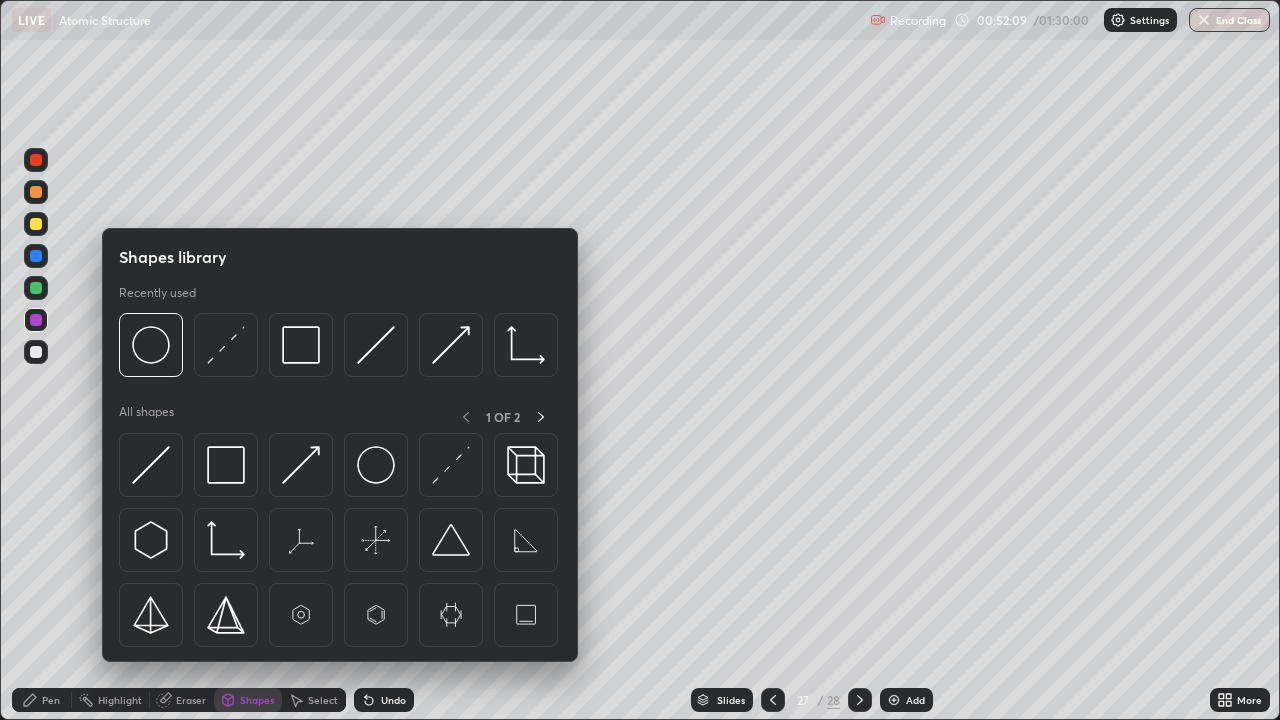 click at bounding box center (376, 345) 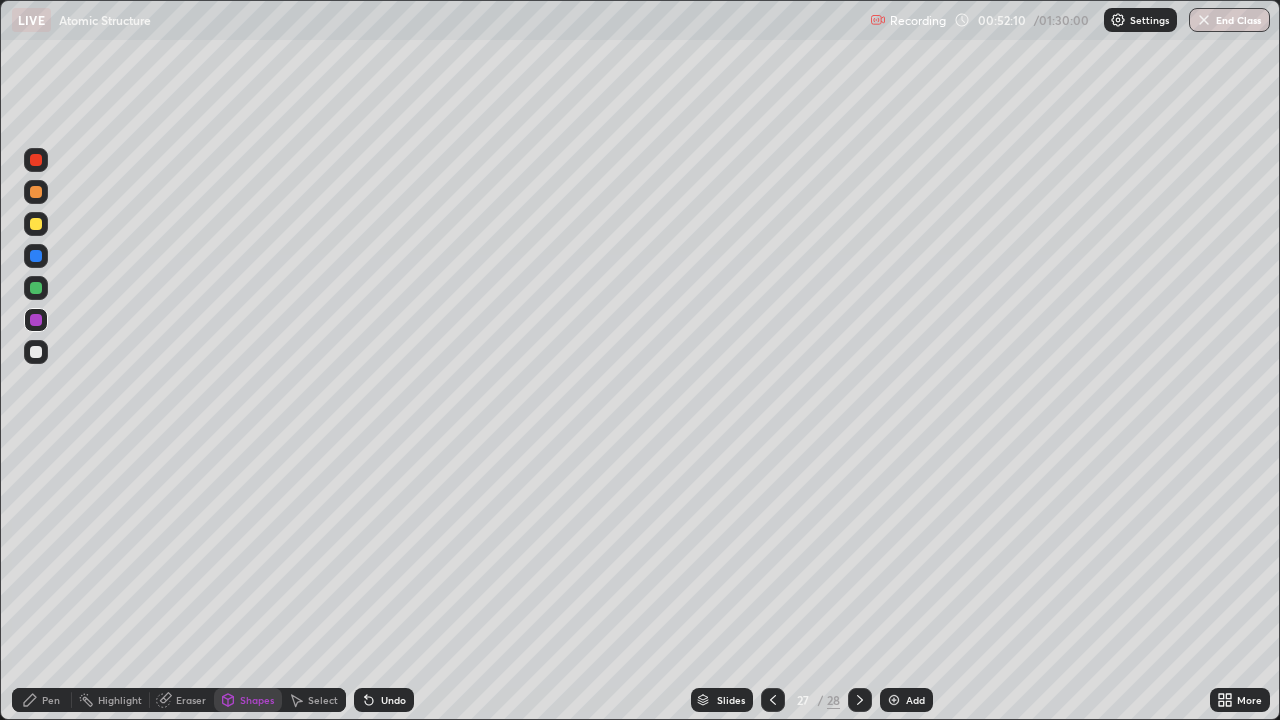 click at bounding box center (36, 352) 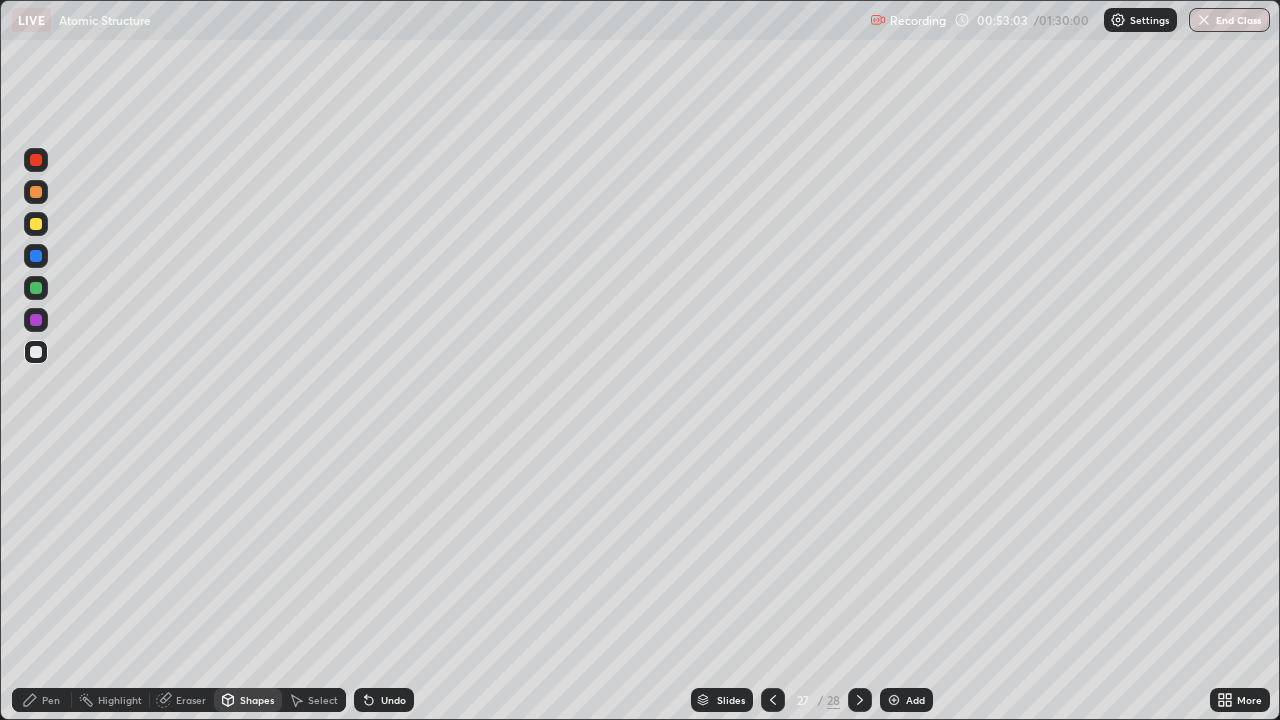 click at bounding box center [36, 288] 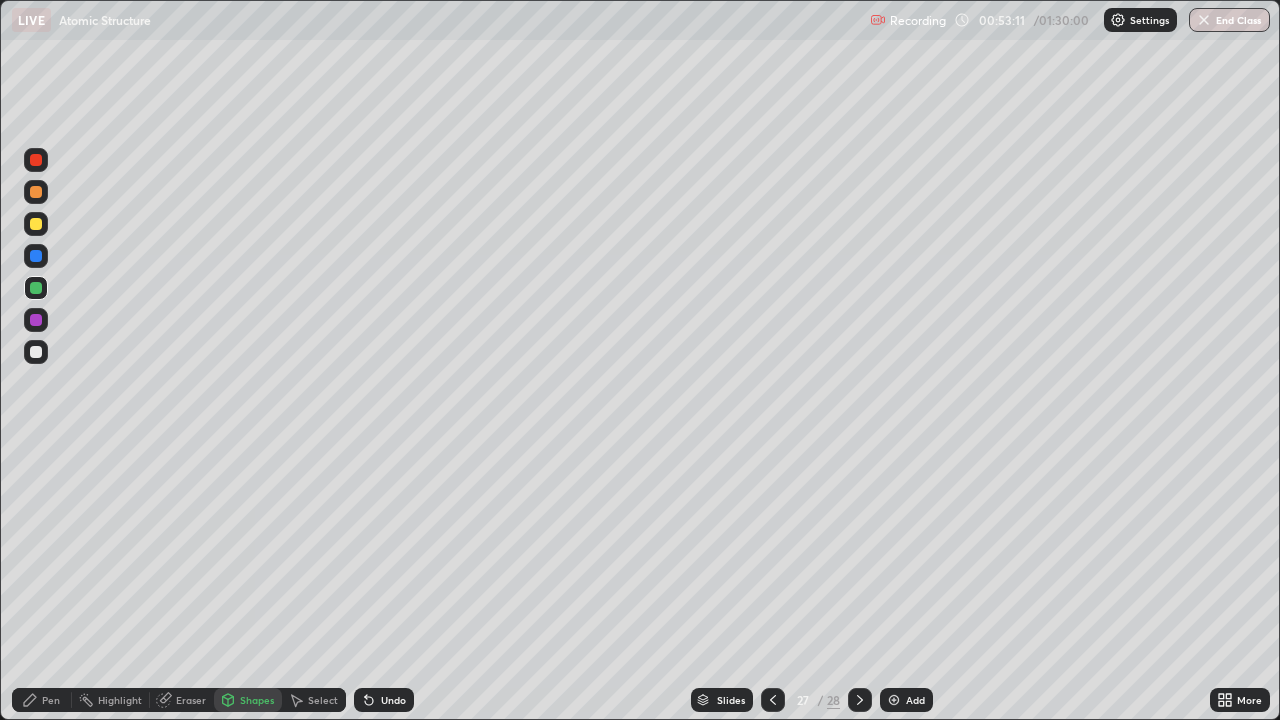 click on "Undo" at bounding box center (384, 700) 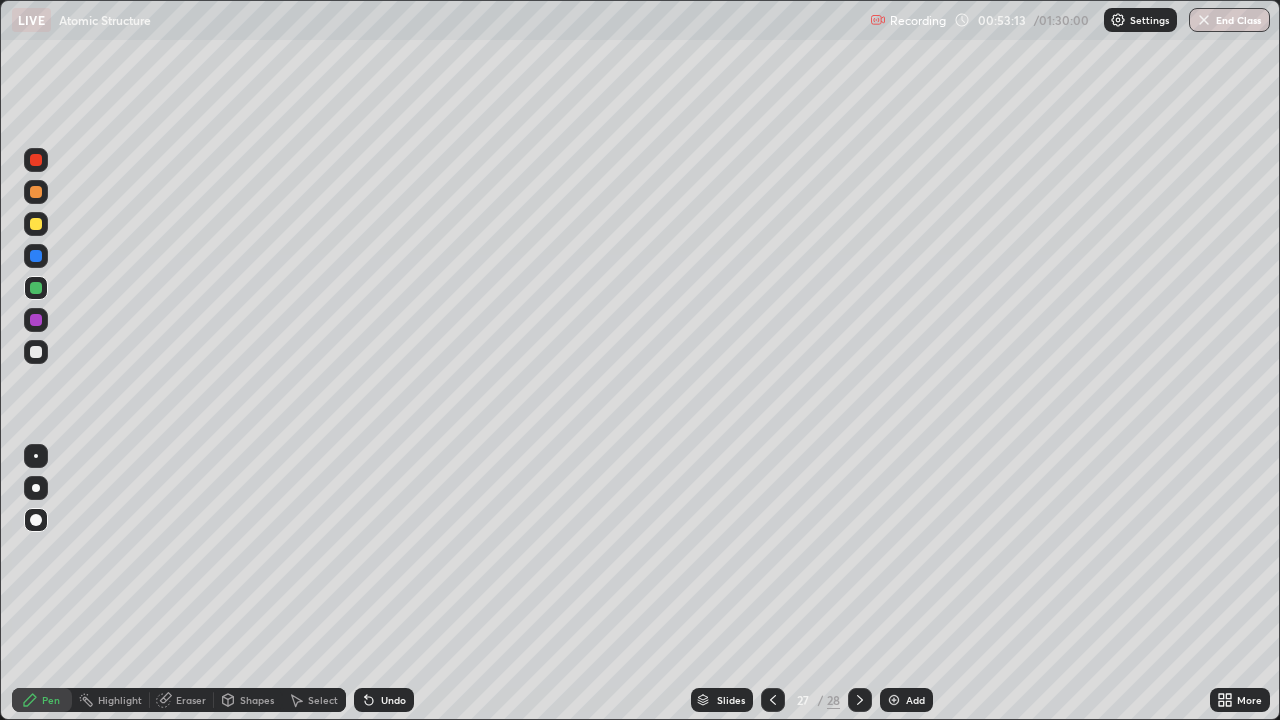click at bounding box center (36, 352) 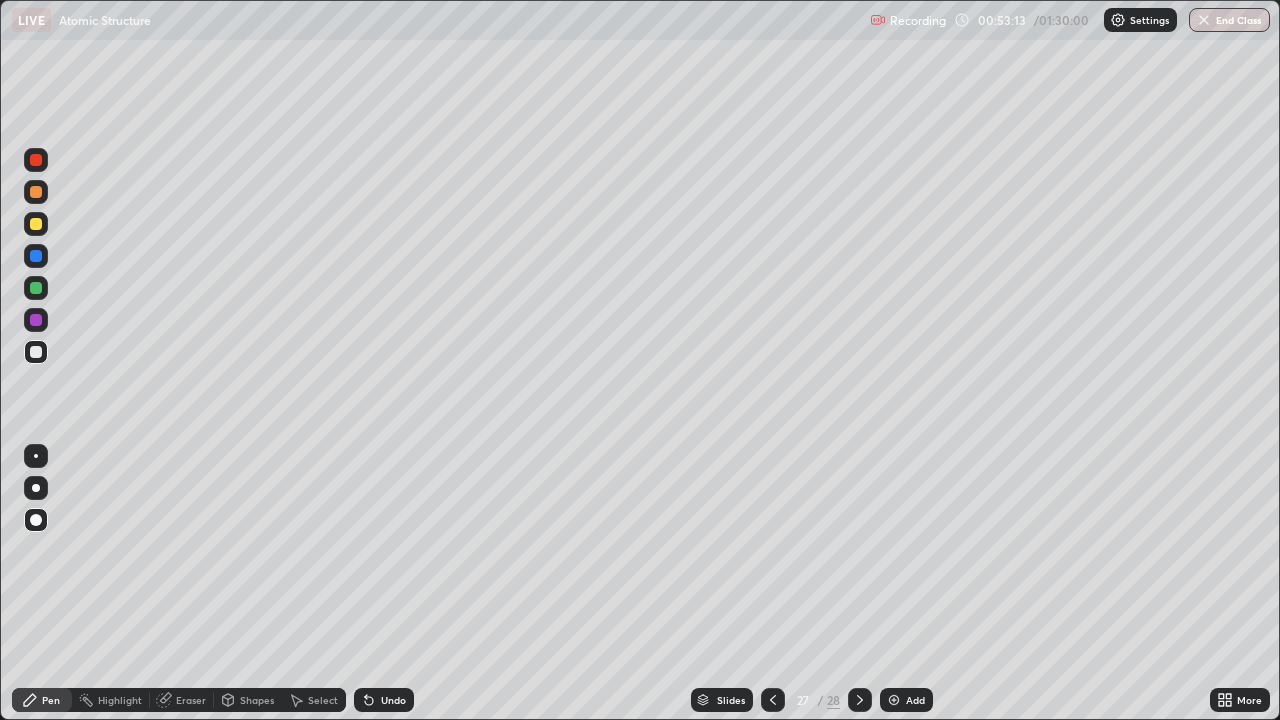 click at bounding box center (36, 256) 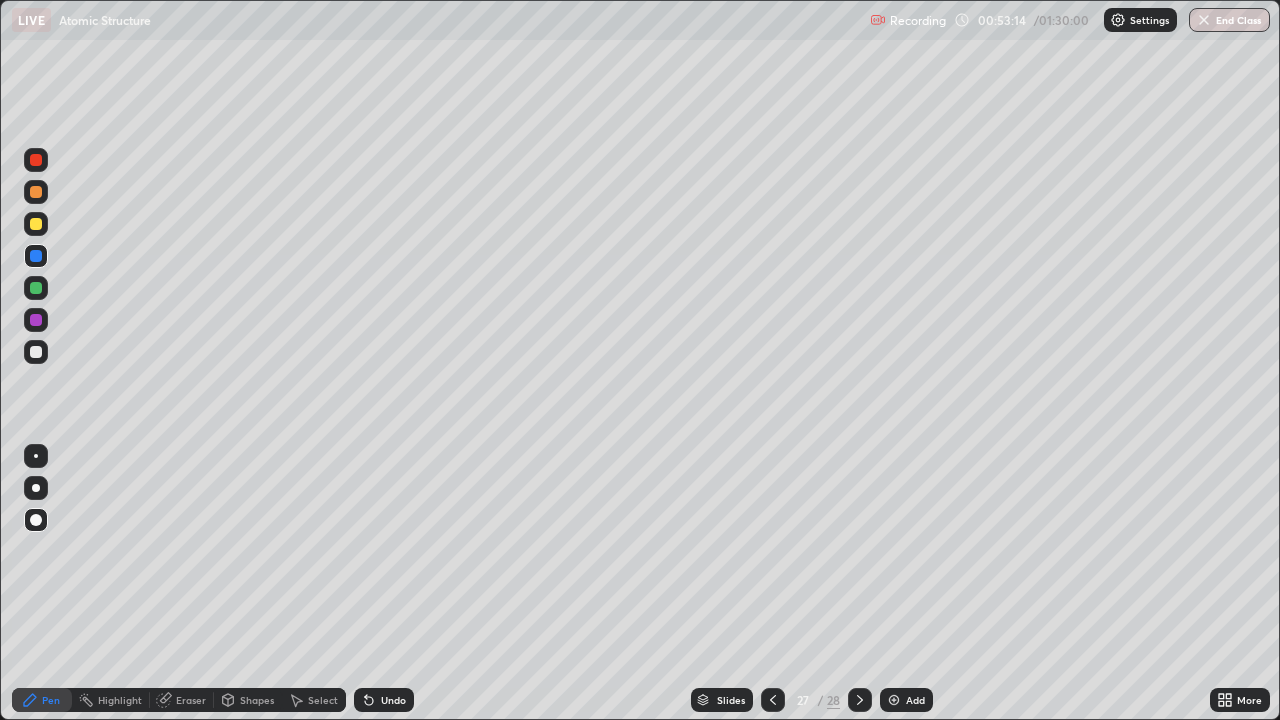 click at bounding box center [36, 288] 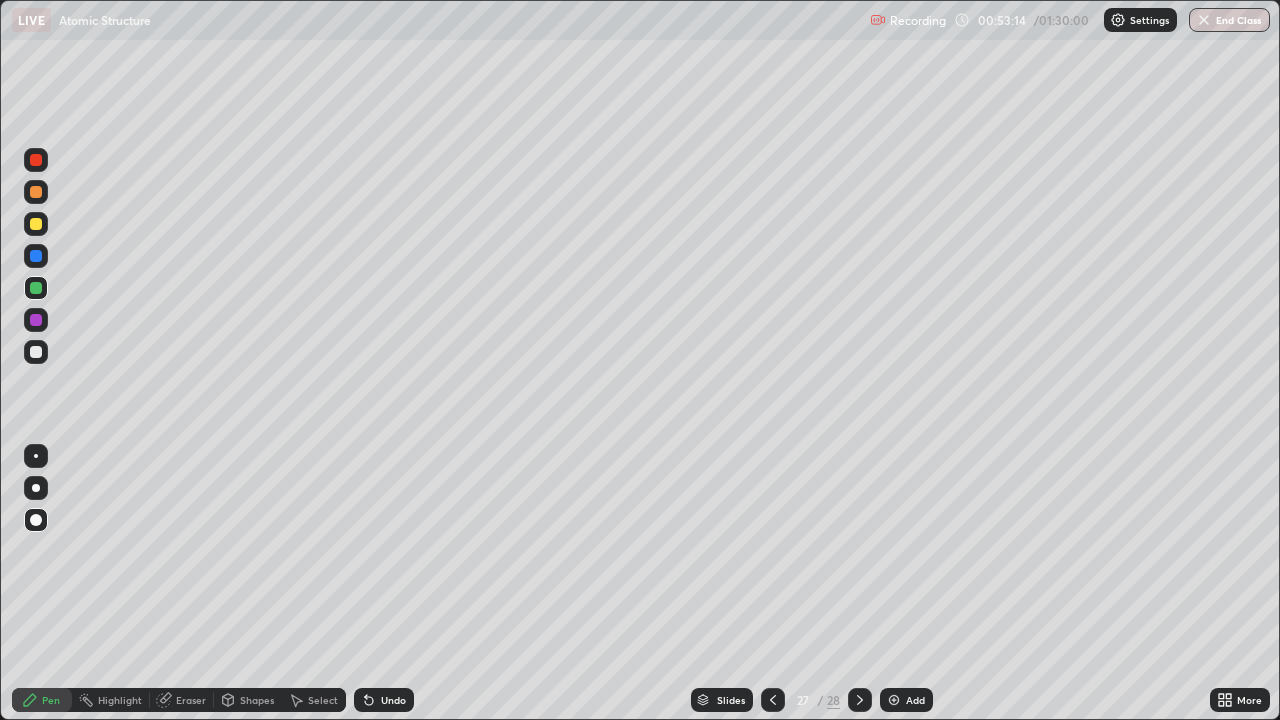 click at bounding box center [36, 224] 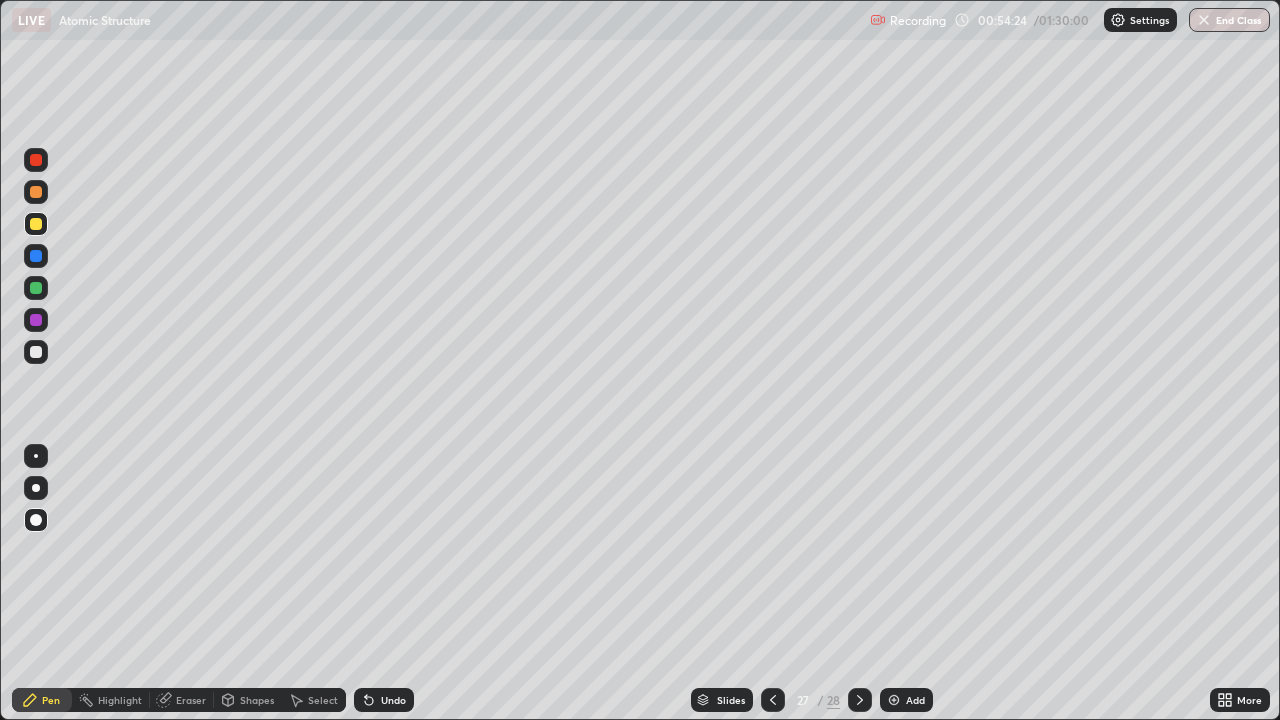 click at bounding box center (36, 352) 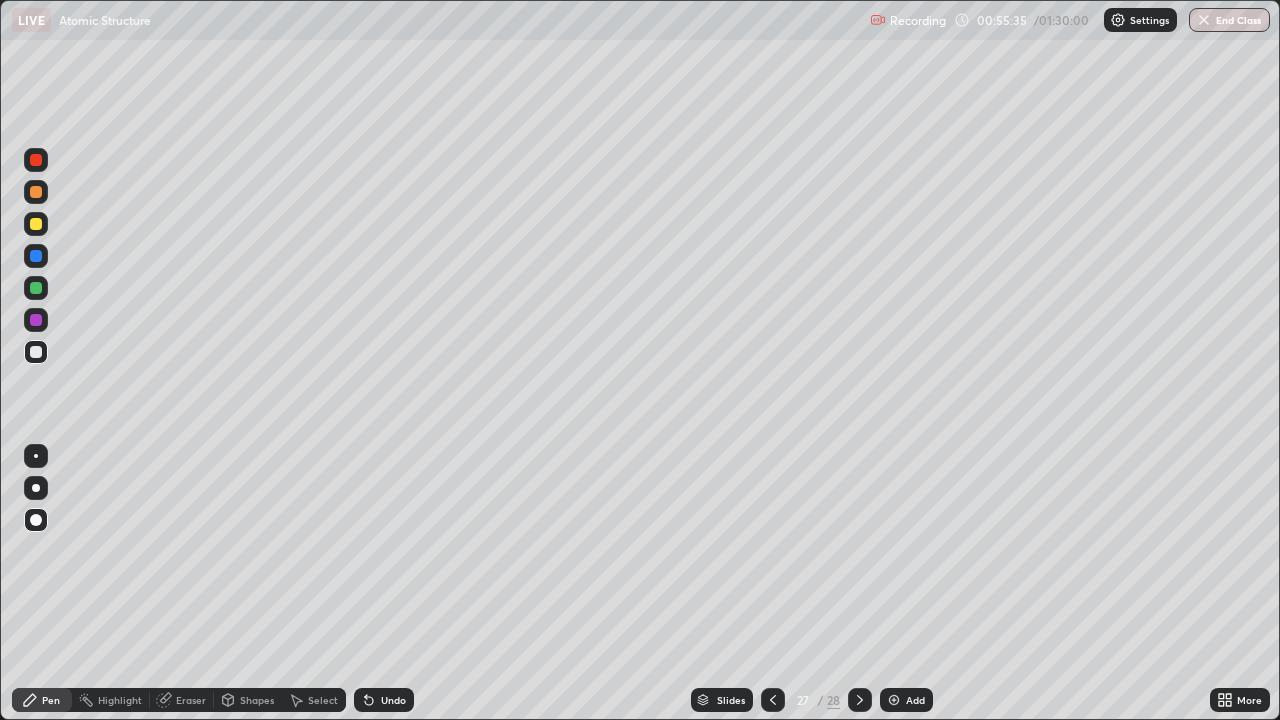 click on "Undo" at bounding box center [393, 700] 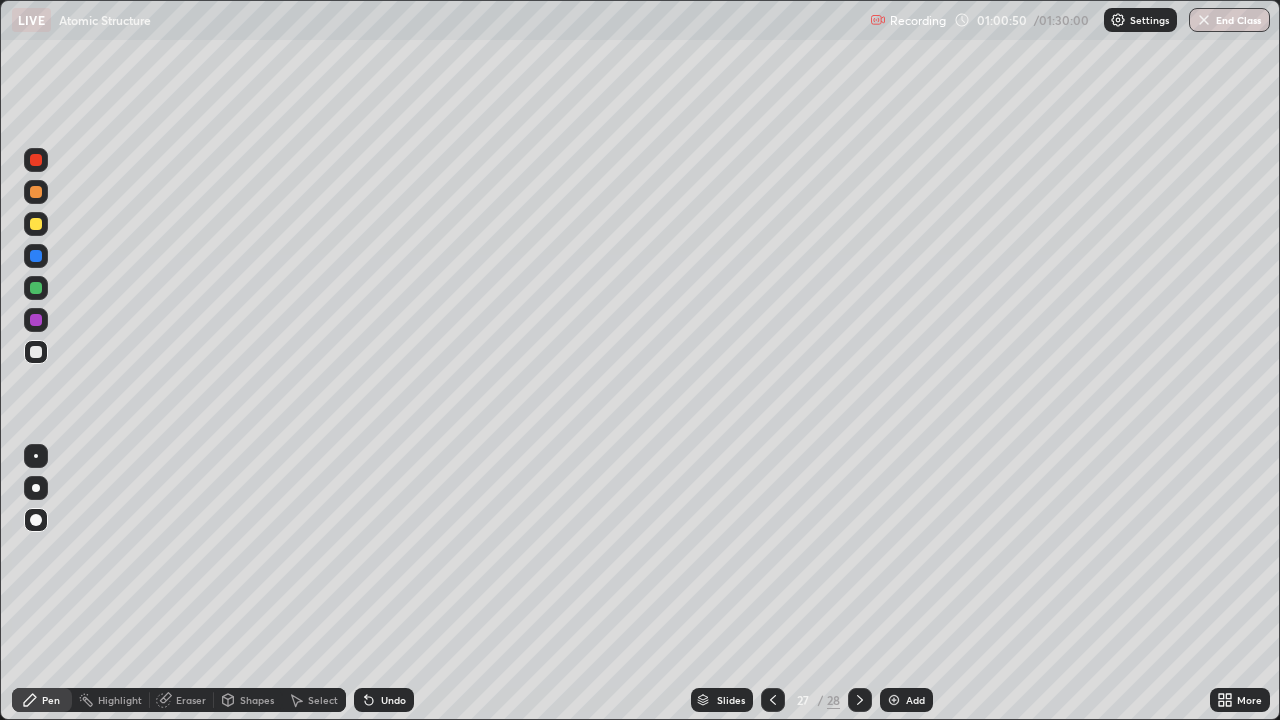 click 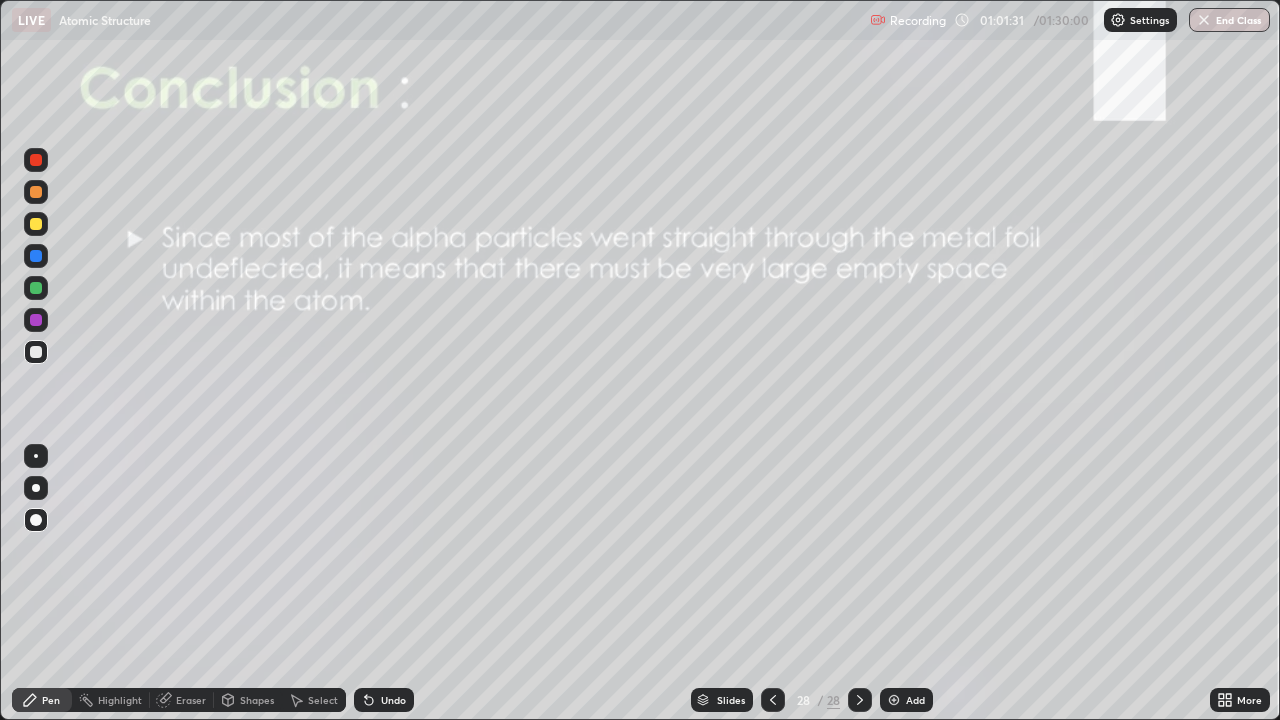 click at bounding box center (36, 224) 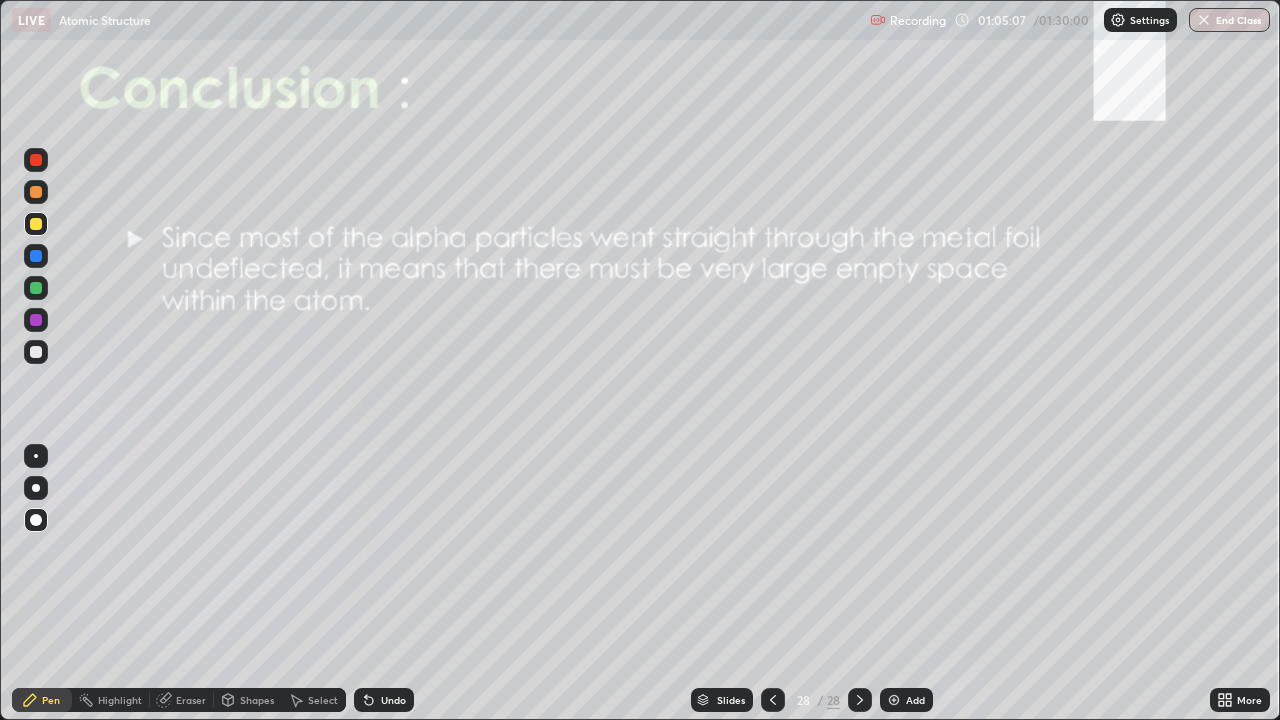 click on "Add" at bounding box center [906, 700] 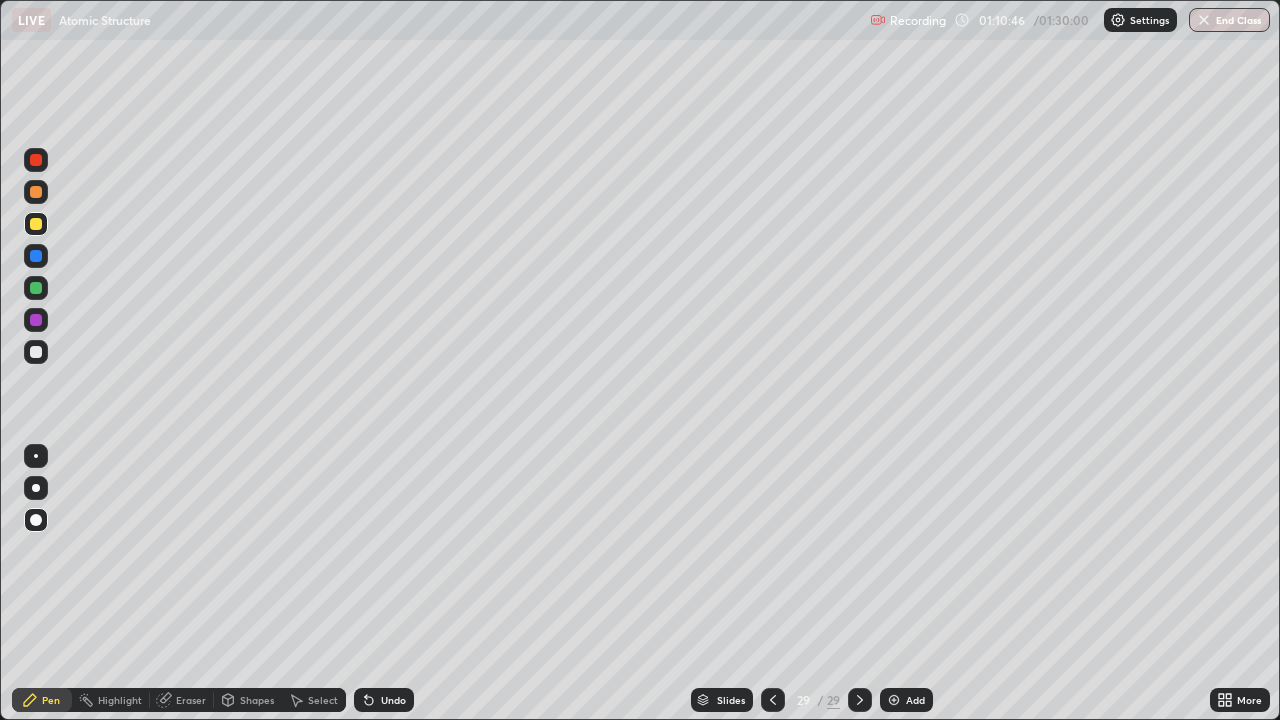 click at bounding box center [894, 700] 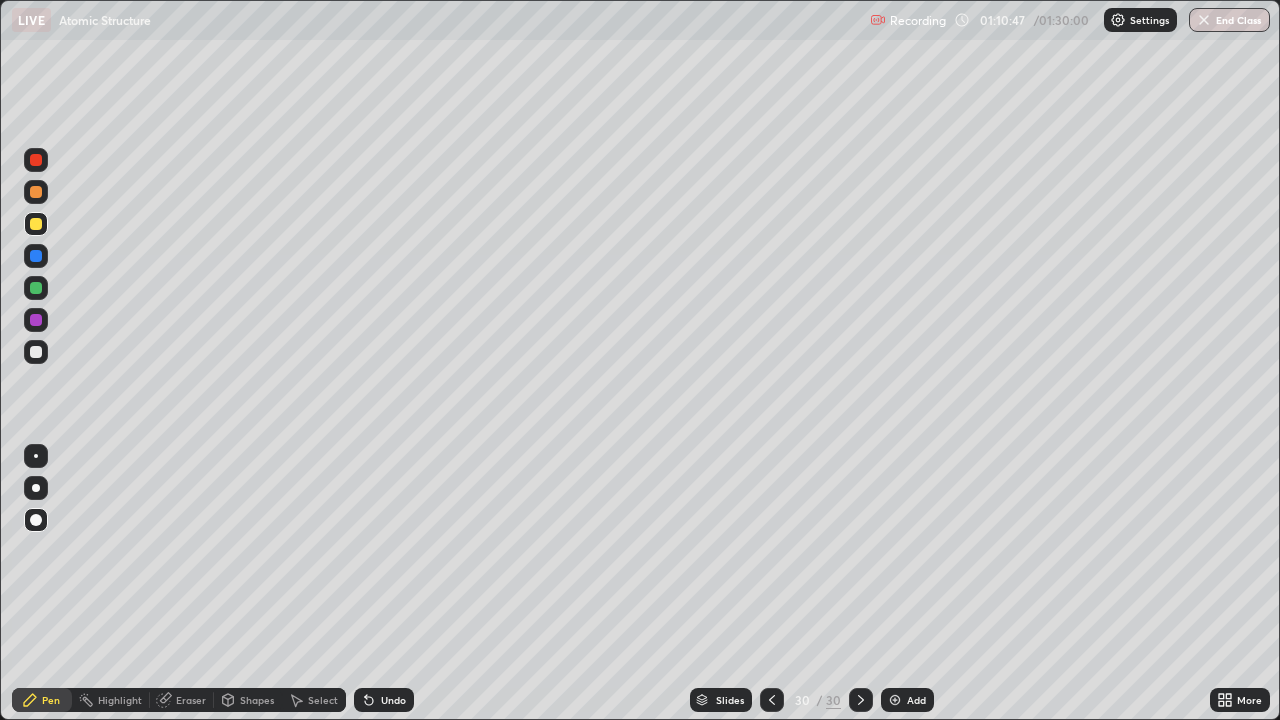 click at bounding box center [36, 352] 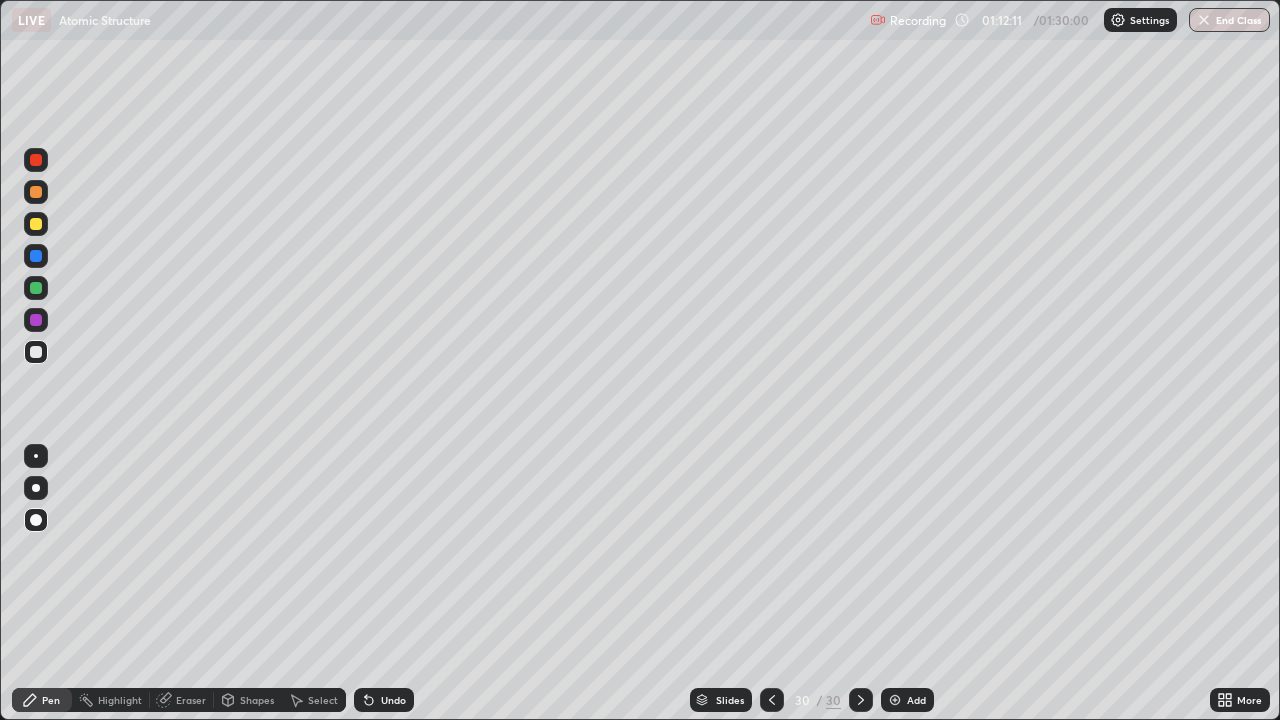 click on "Shapes" at bounding box center (248, 700) 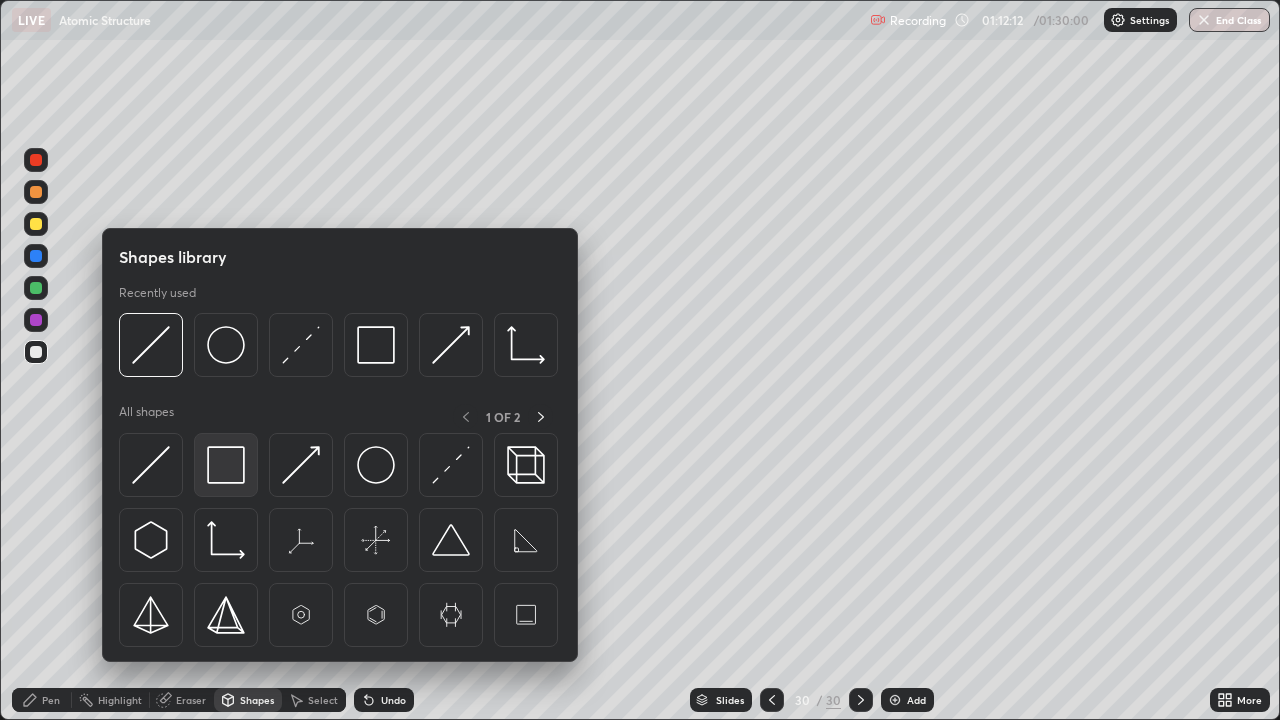 click at bounding box center (226, 465) 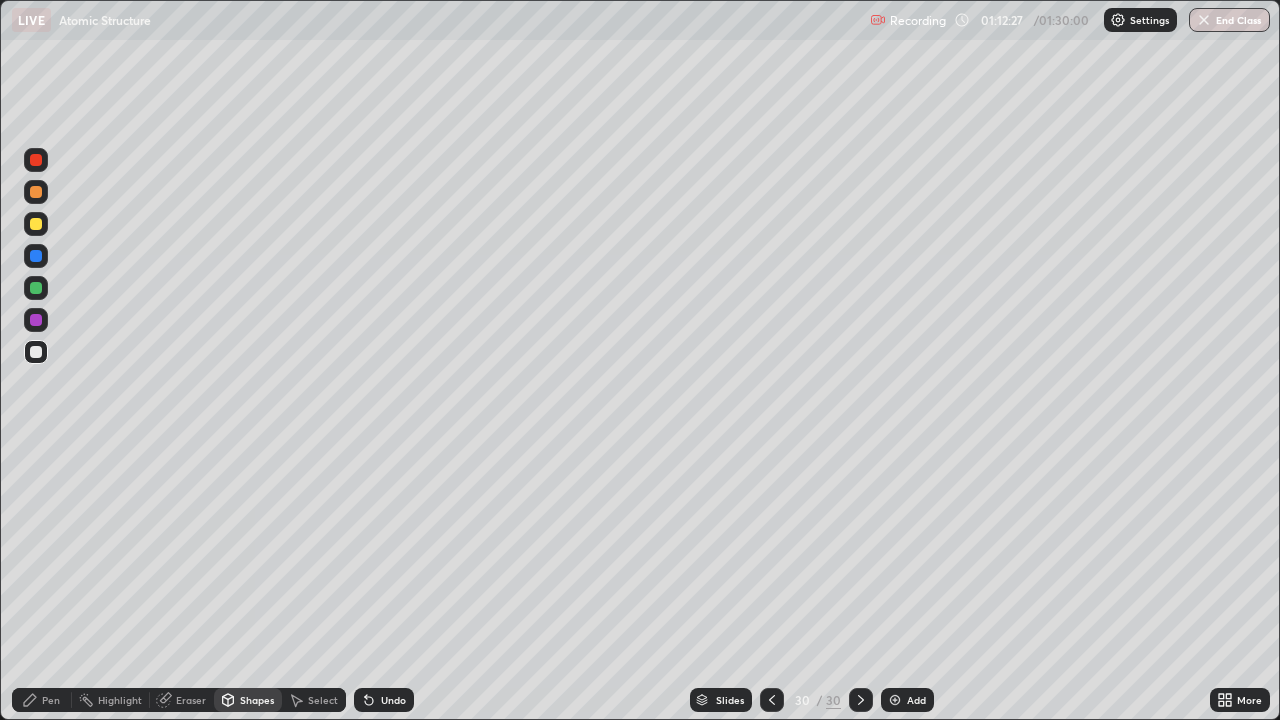click on "Select" at bounding box center (323, 700) 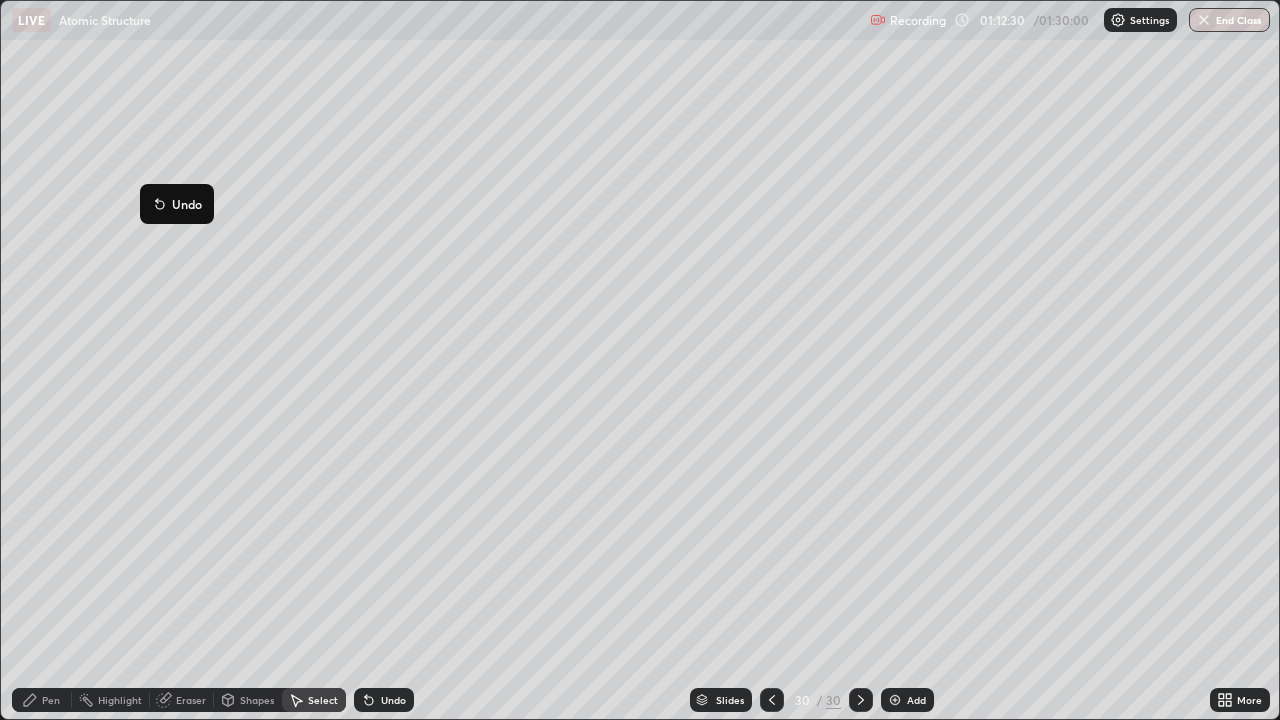 click on "0 ° Undo Copy Duplicate Duplicate to new slide Delete" at bounding box center [640, 360] 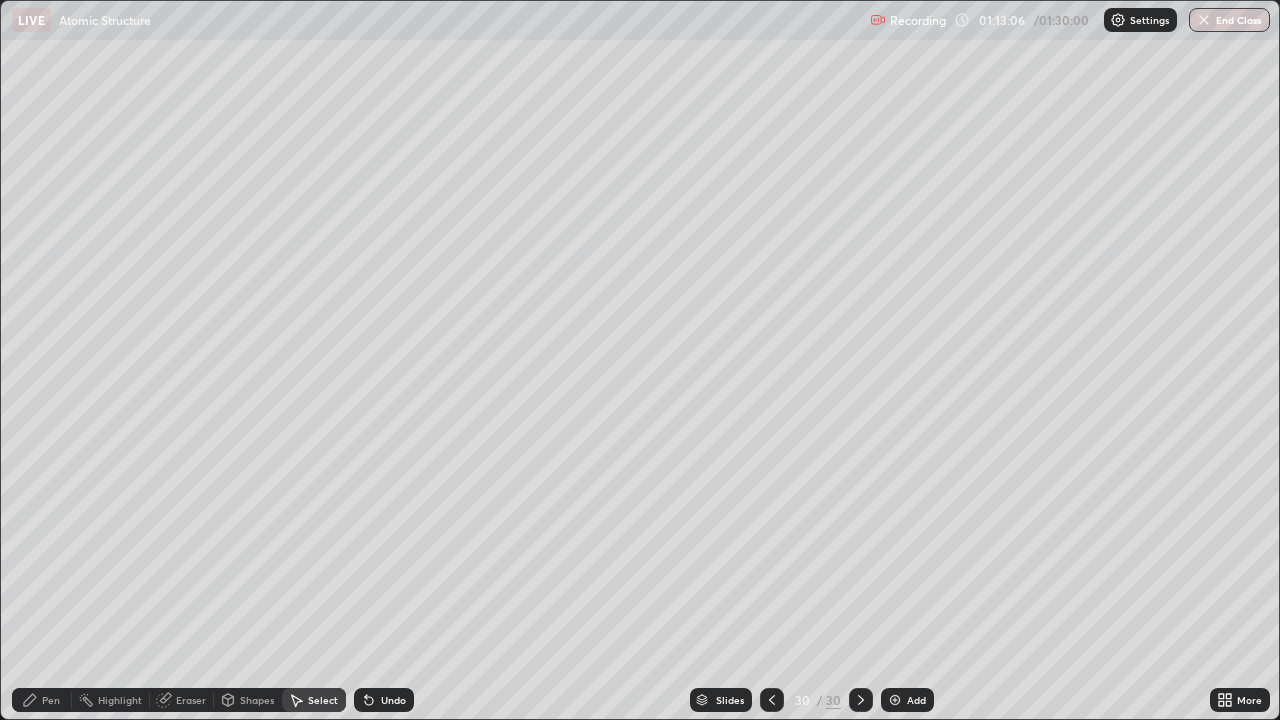 click on "Pen" at bounding box center (51, 700) 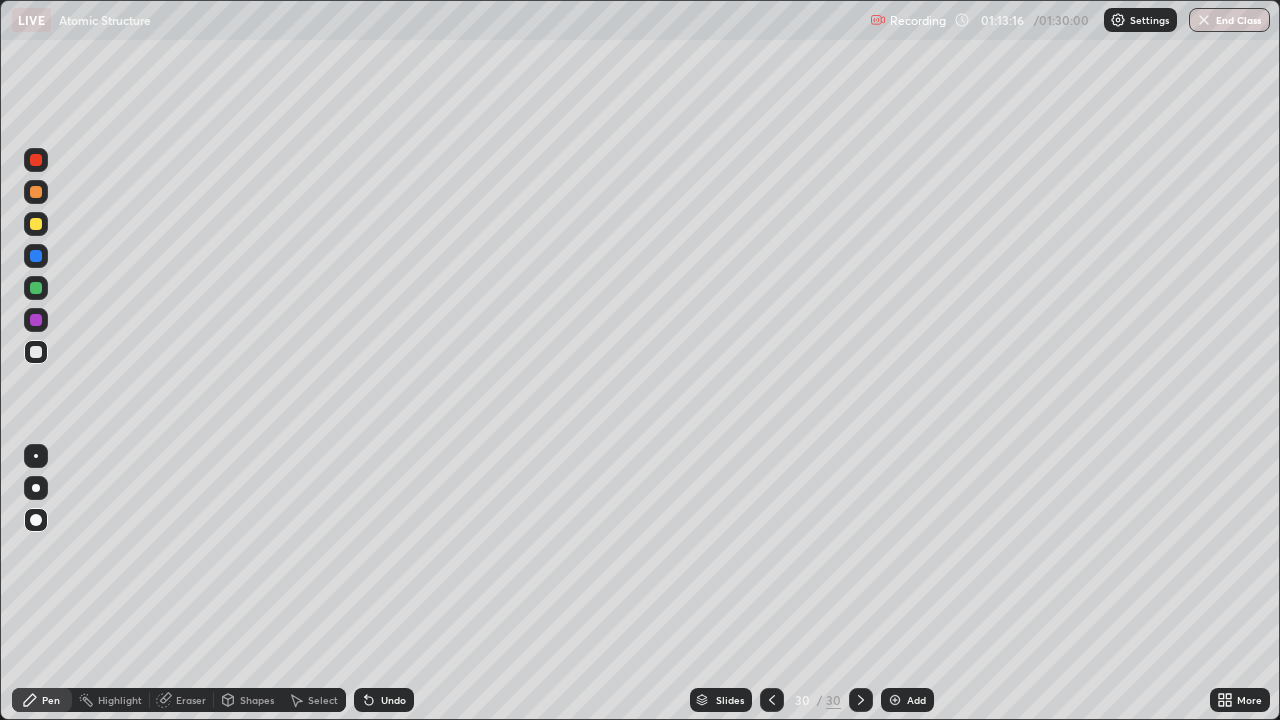 click on "Shapes" at bounding box center (248, 700) 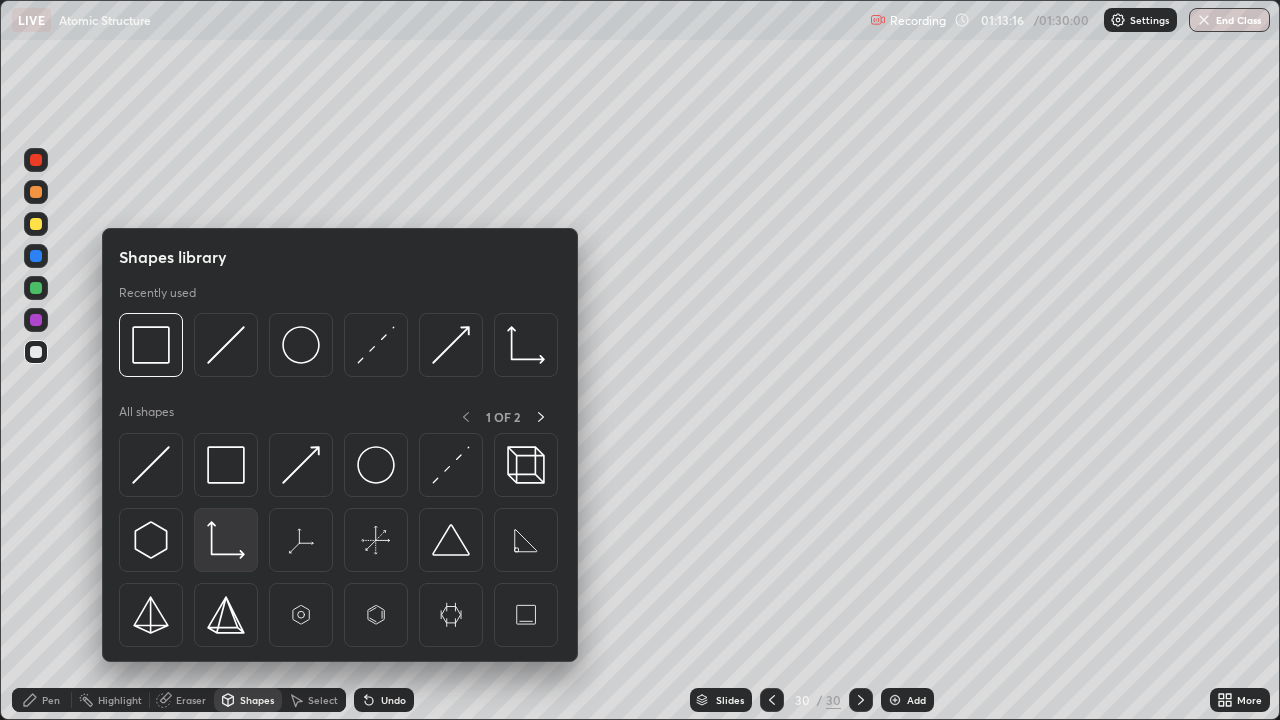 click at bounding box center (226, 540) 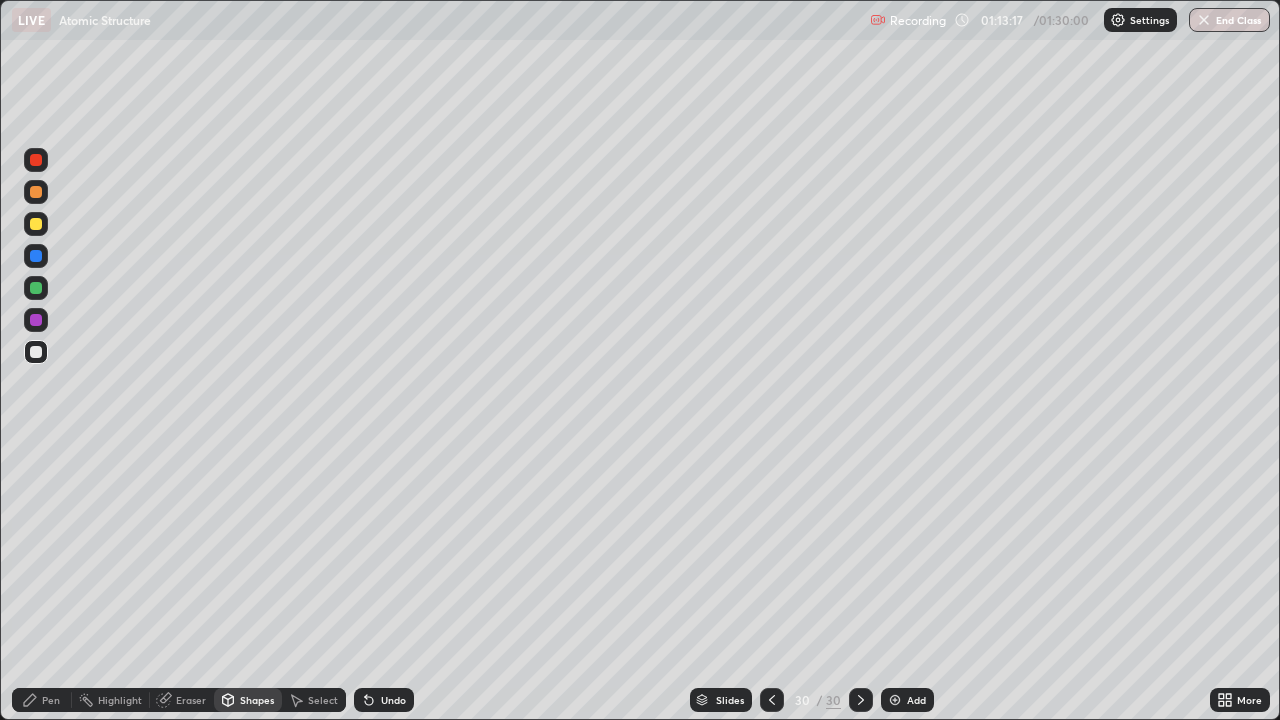 click 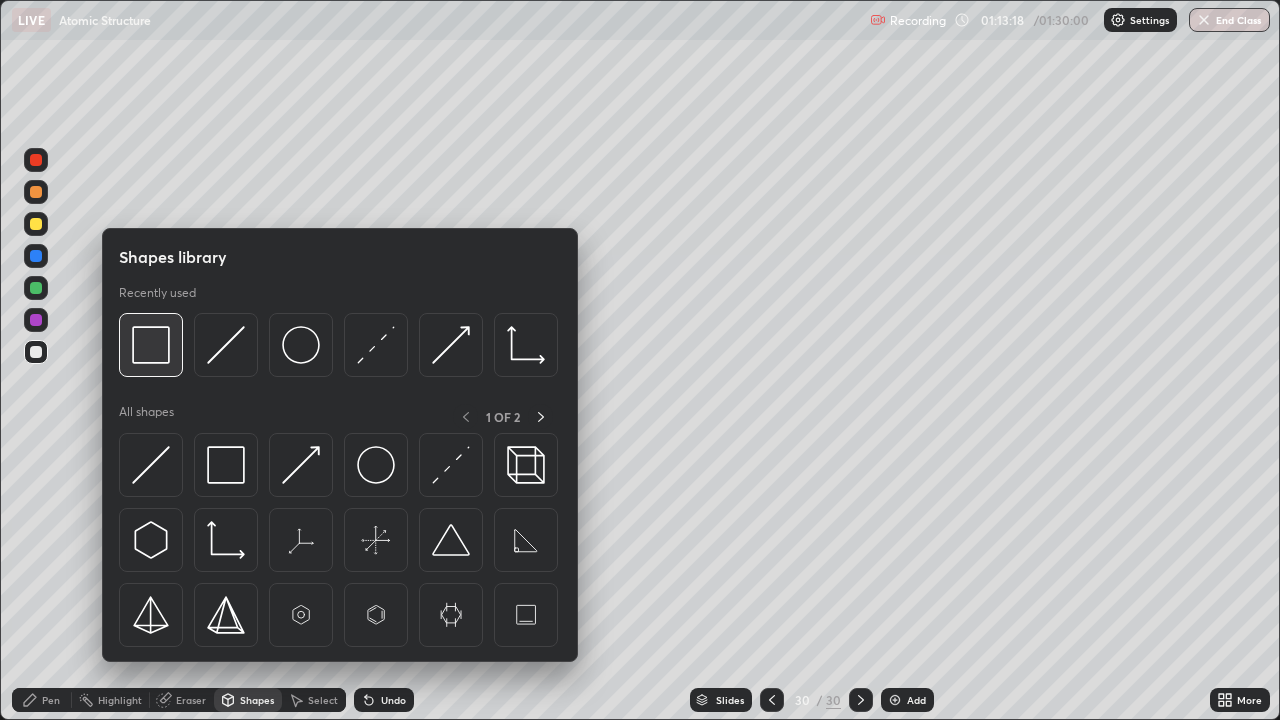 click at bounding box center [151, 345] 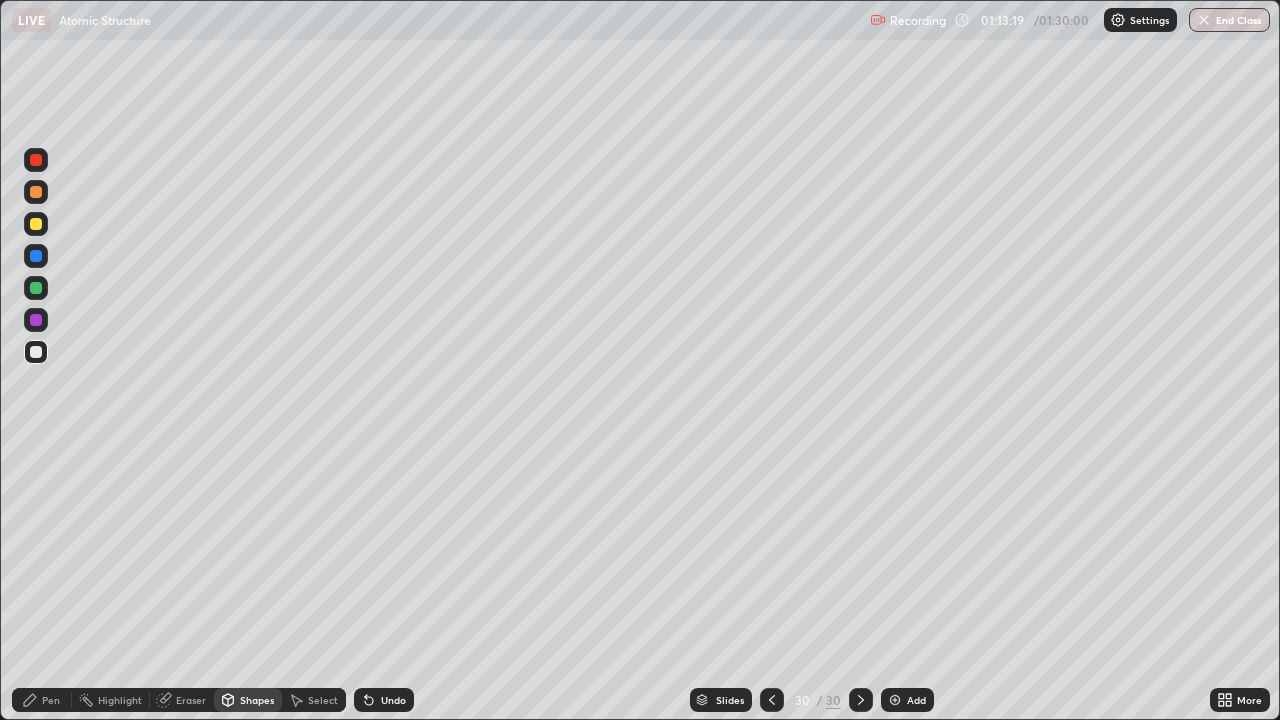 click at bounding box center (36, 320) 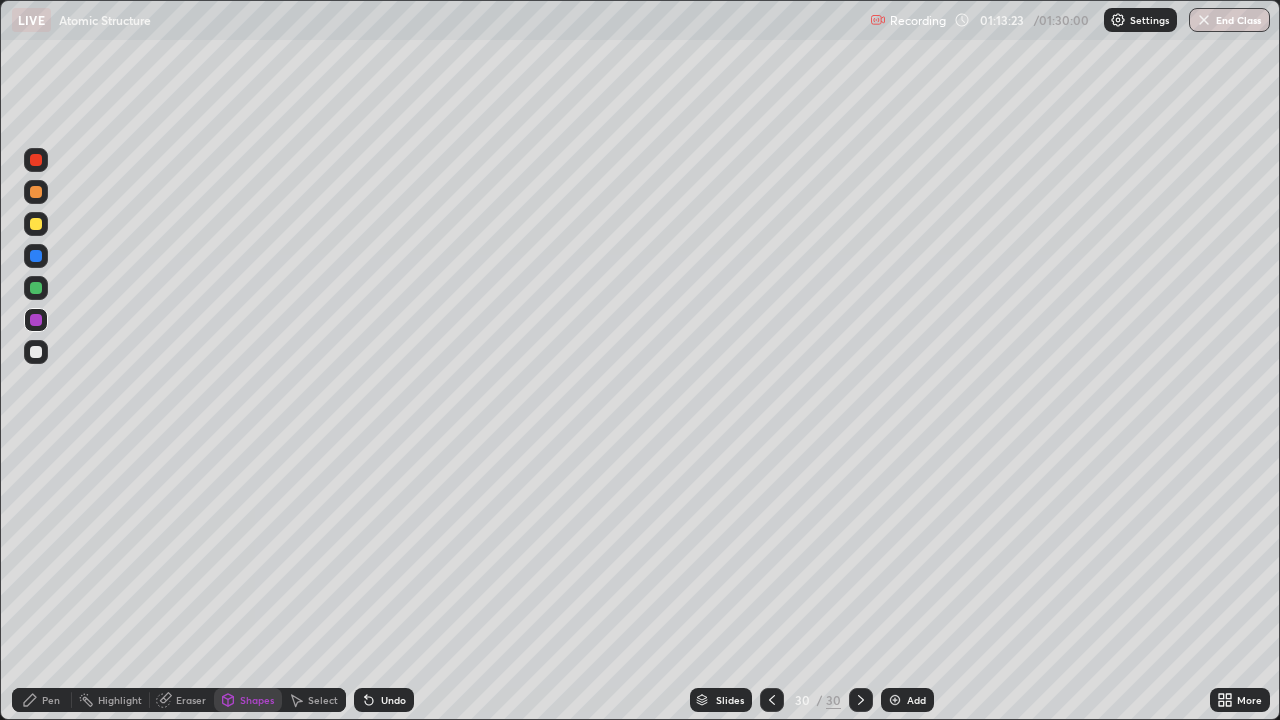 click on "Select" at bounding box center (323, 700) 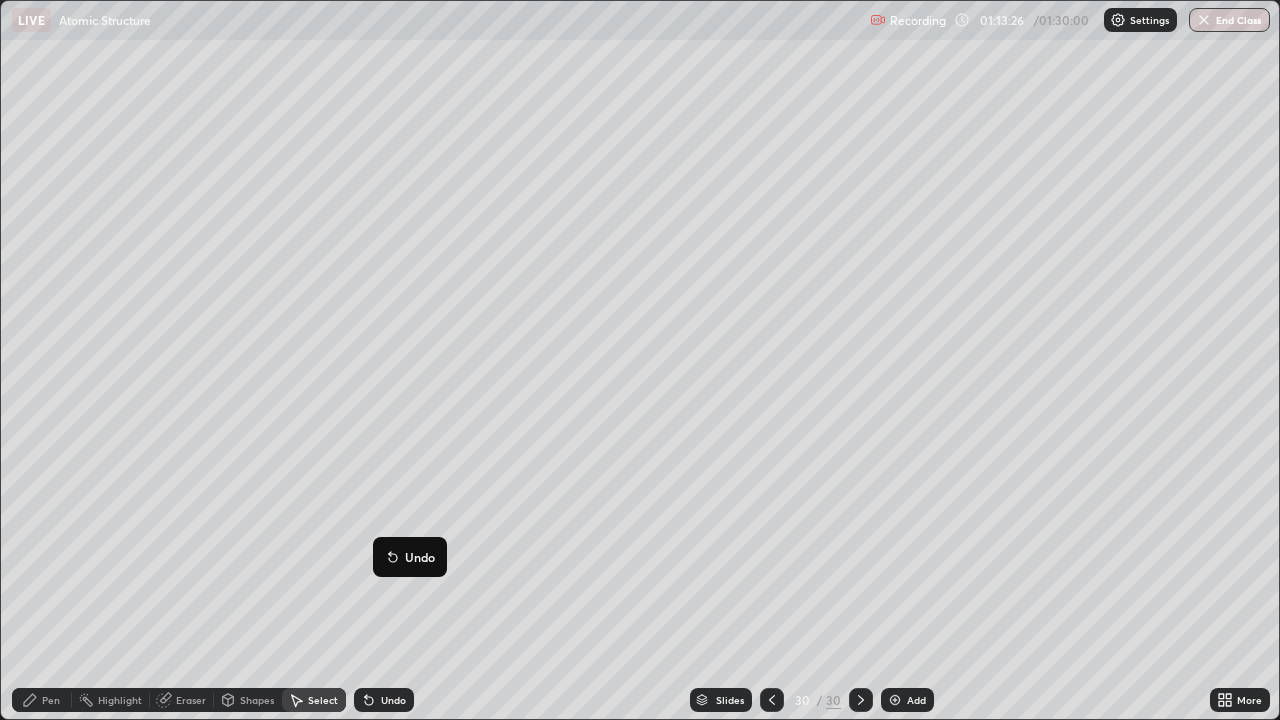 click on "0 ° Undo Copy Duplicate Duplicate to new slide Delete" at bounding box center [640, 360] 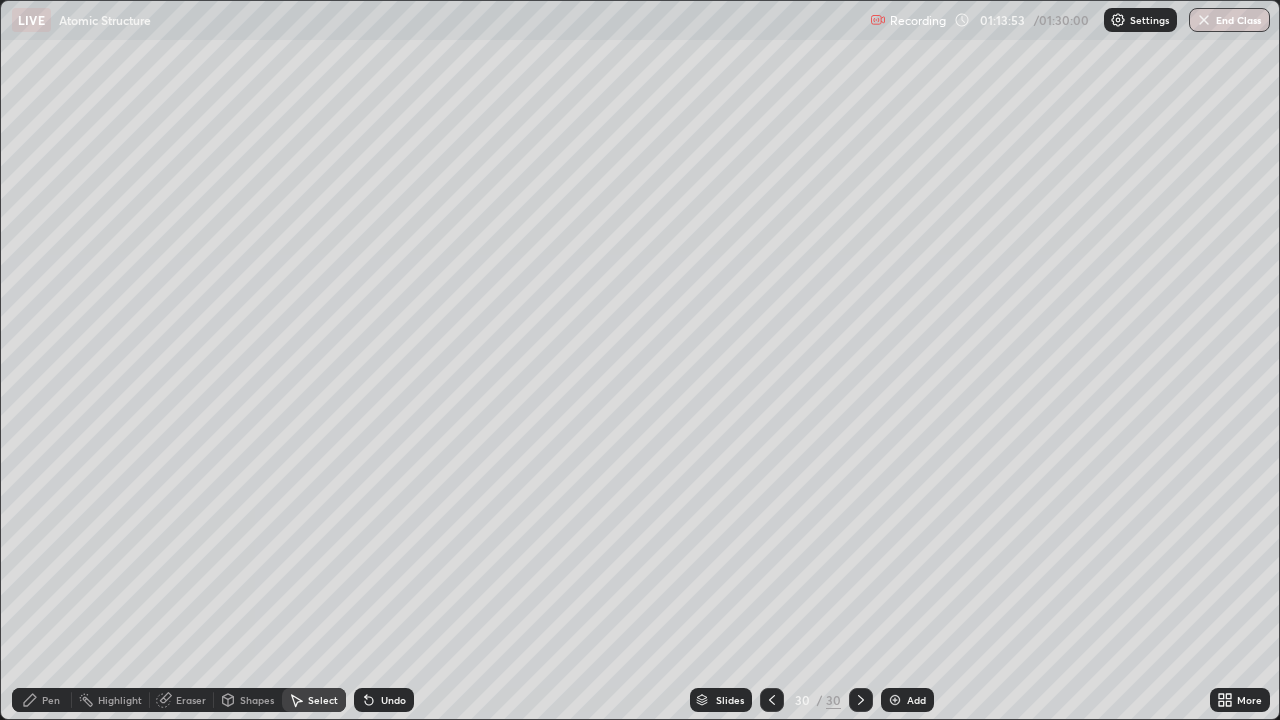 click on "Pen" at bounding box center (51, 700) 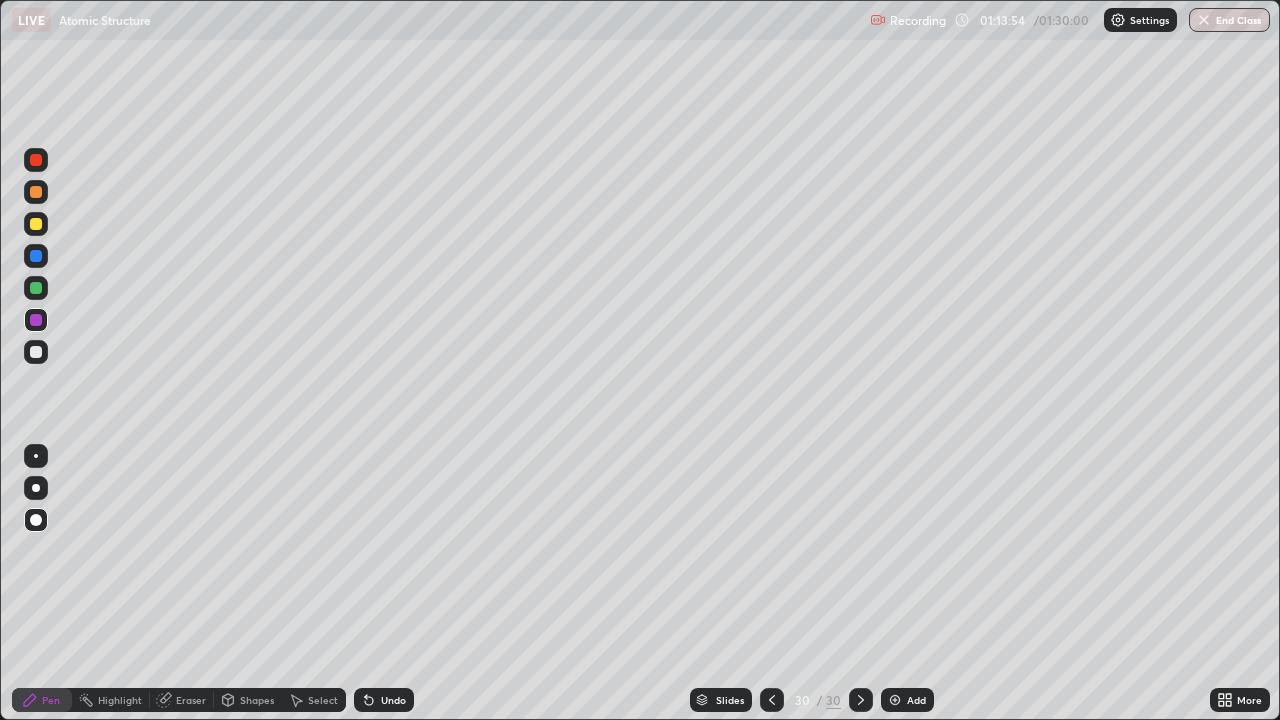 click at bounding box center (36, 352) 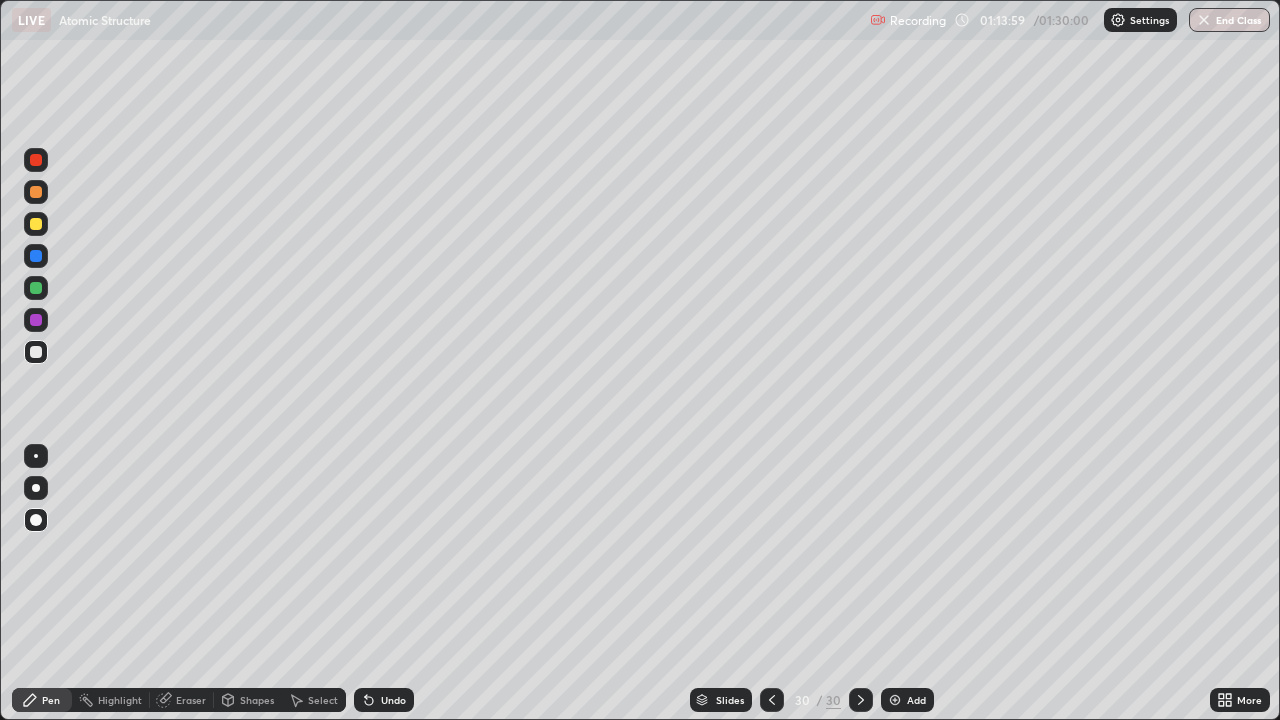 click on "More" at bounding box center [1240, 700] 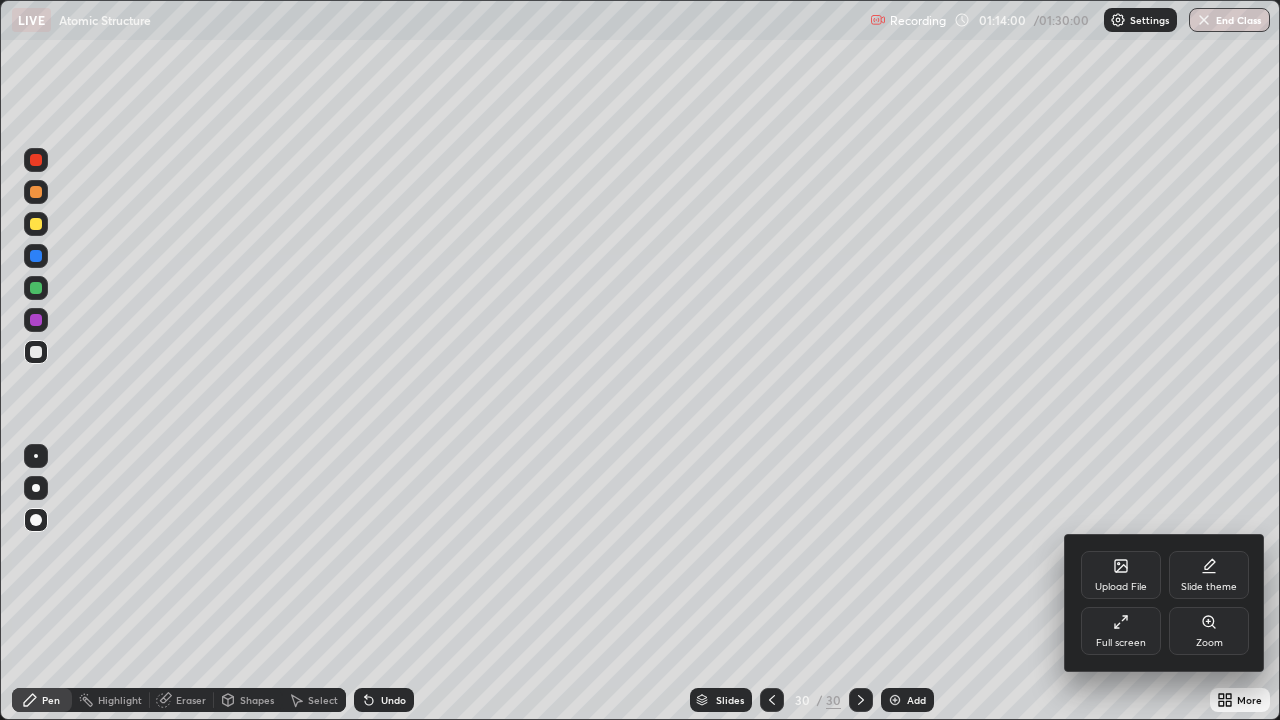 click on "Full screen" at bounding box center [1121, 631] 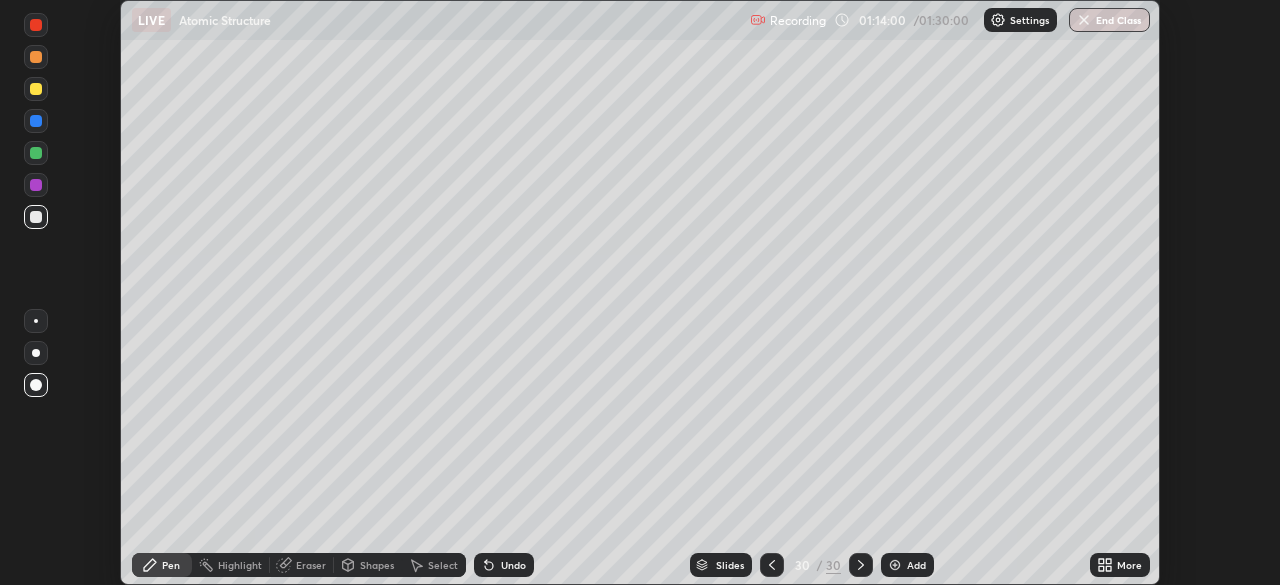 scroll, scrollTop: 585, scrollLeft: 1280, axis: both 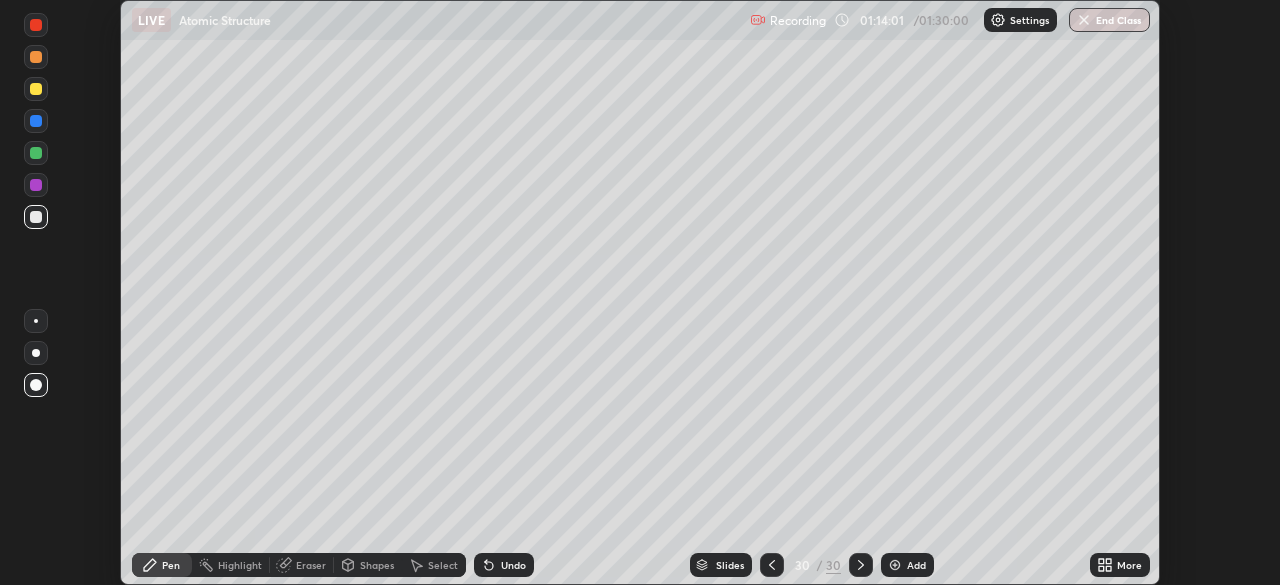 click 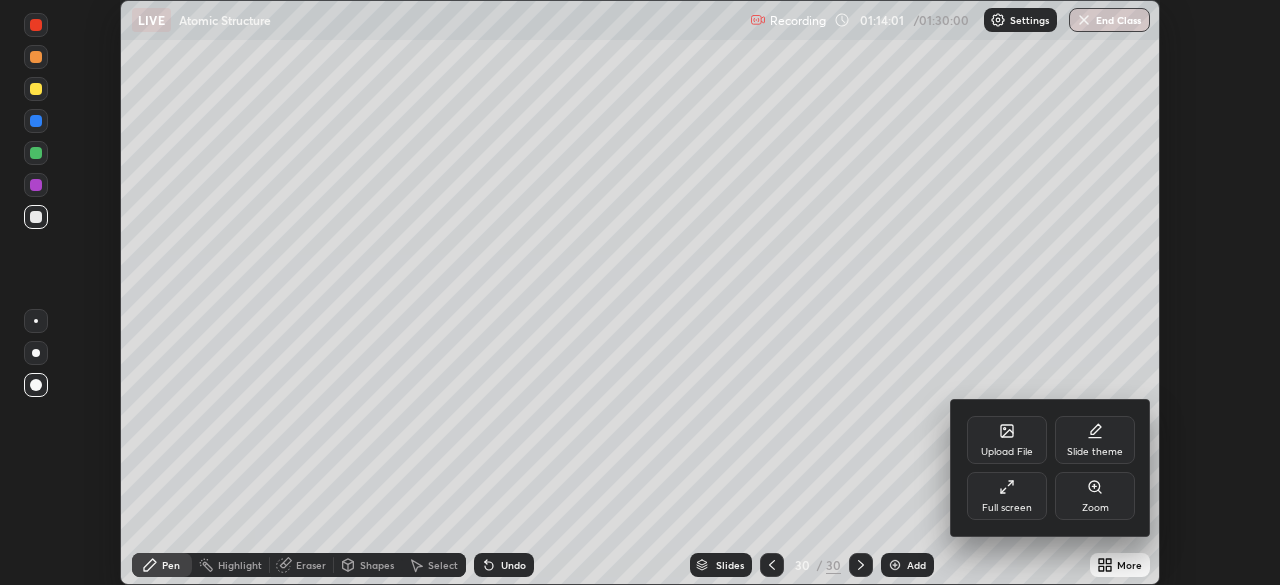 click on "Full screen" at bounding box center [1007, 496] 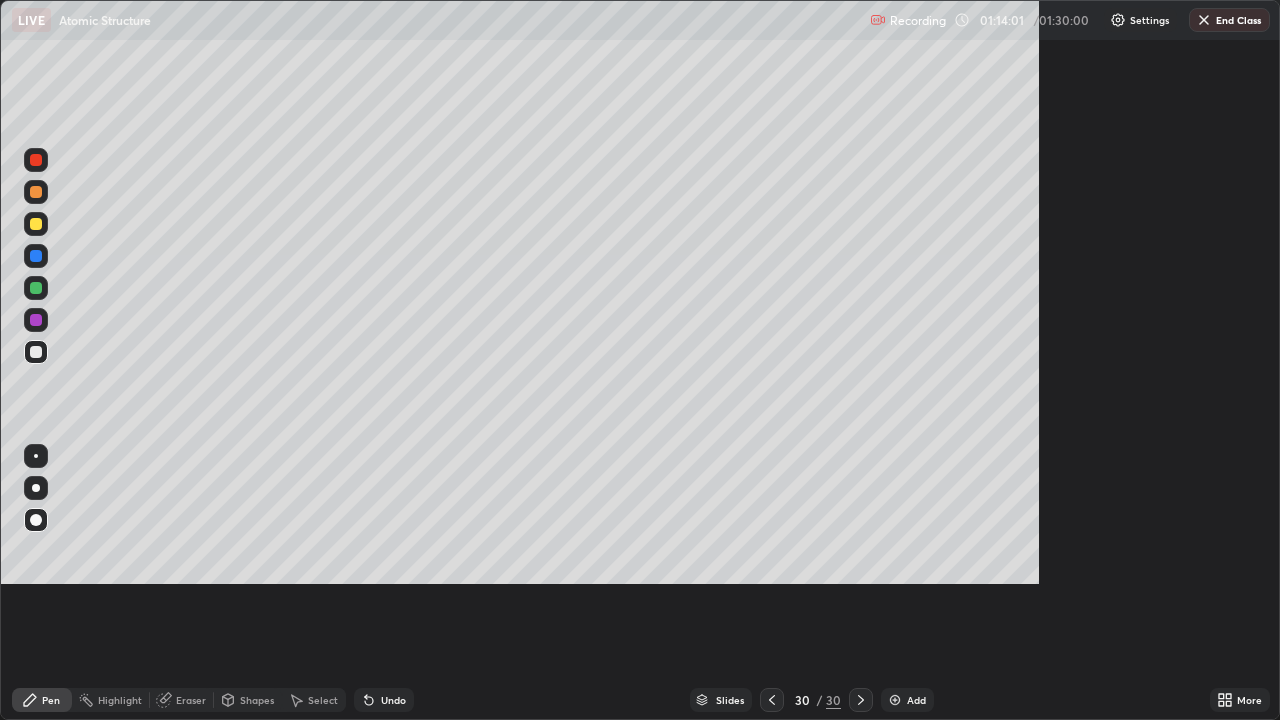 scroll, scrollTop: 99280, scrollLeft: 98720, axis: both 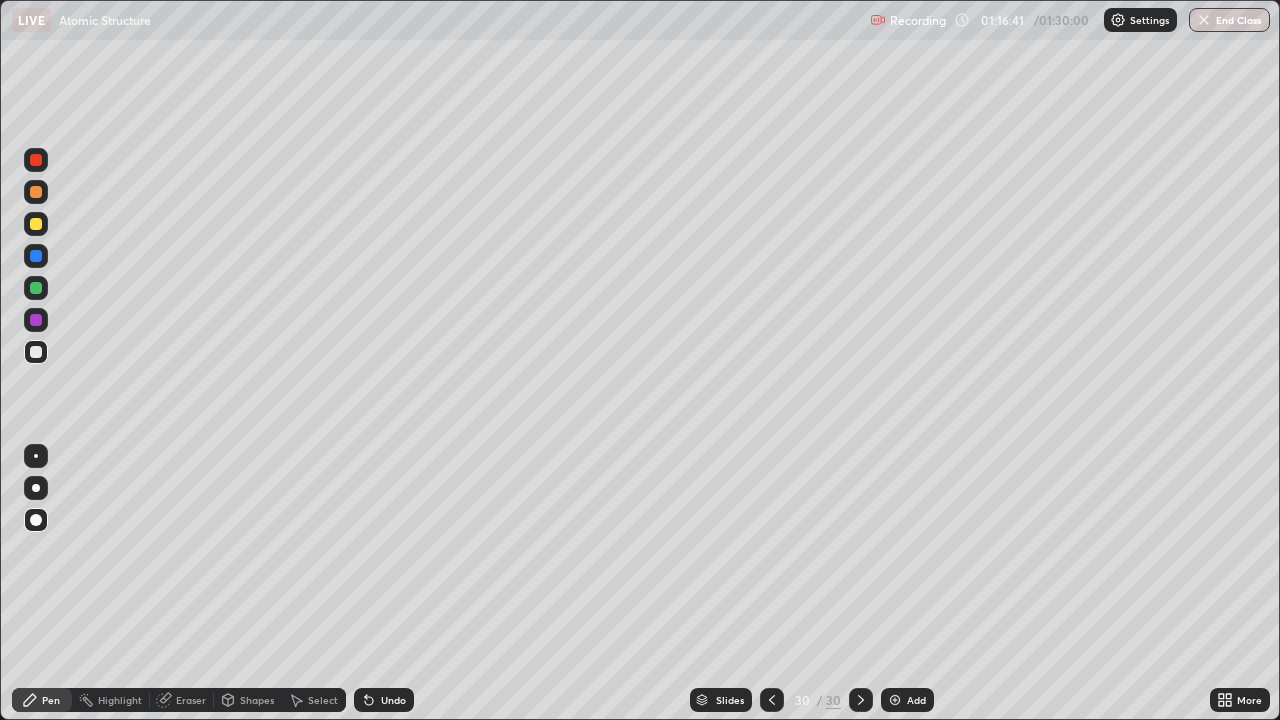 click on "Add" at bounding box center [916, 700] 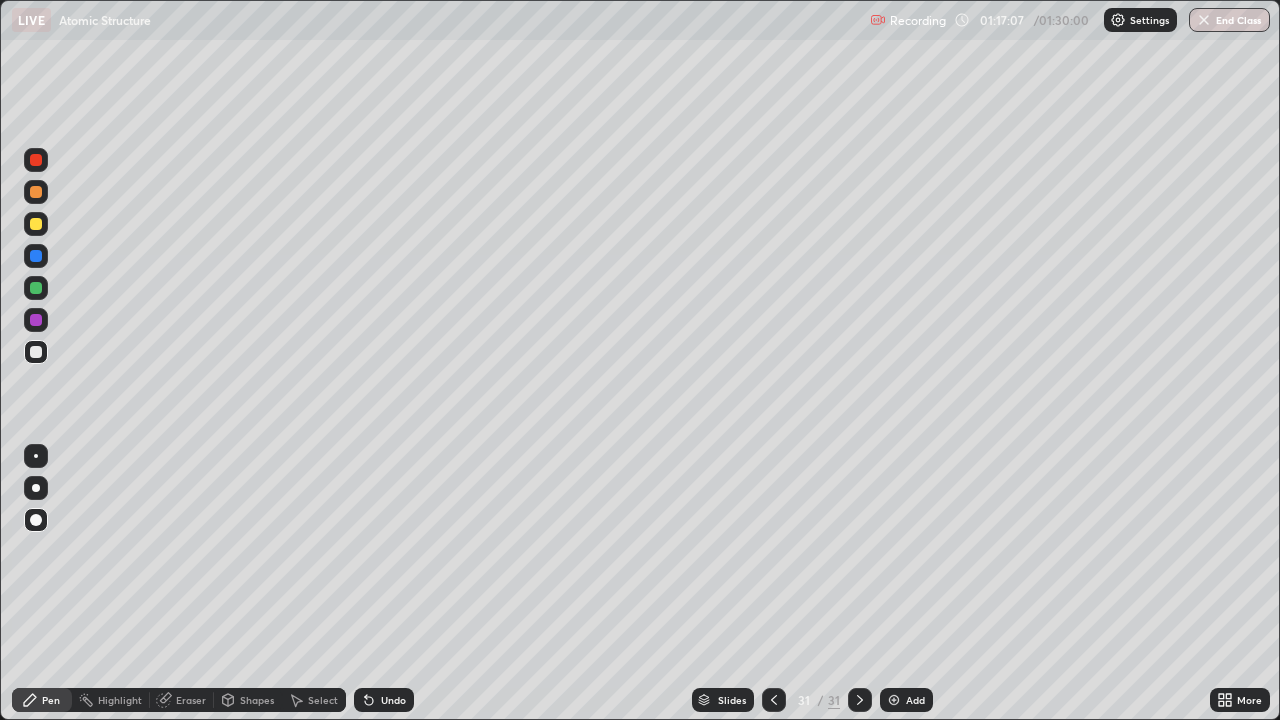 click at bounding box center [36, 224] 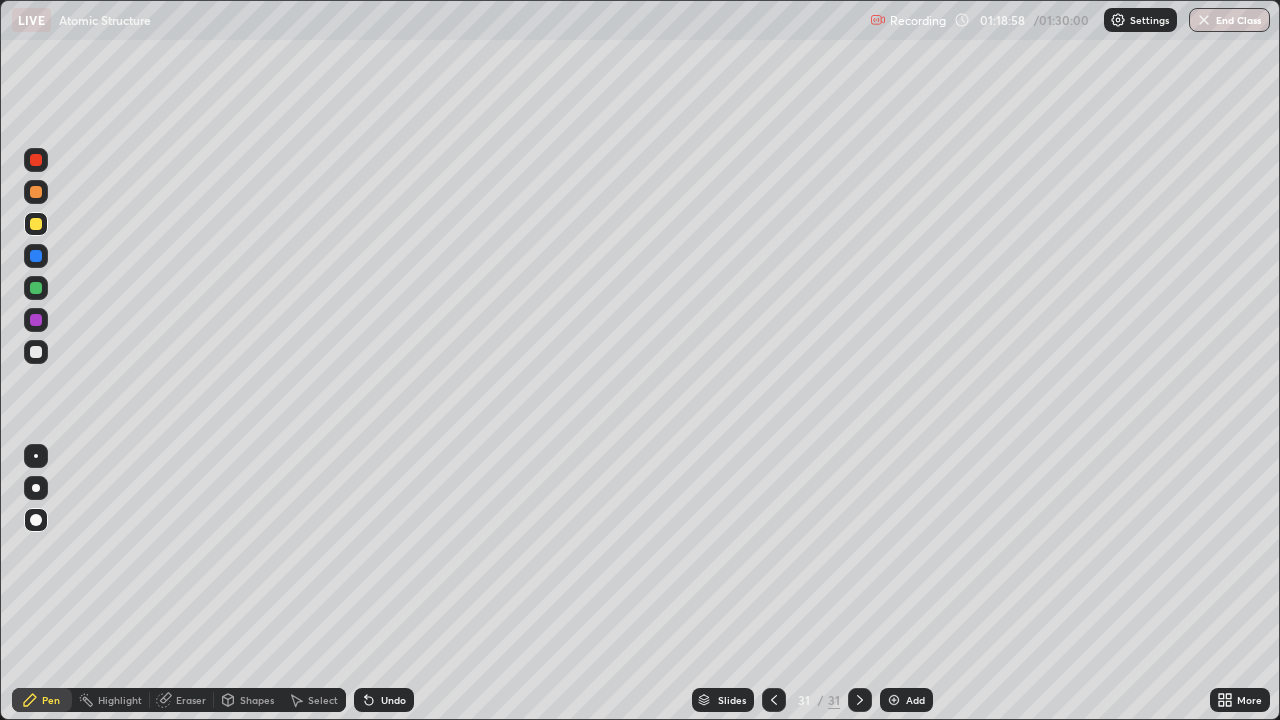 click at bounding box center (36, 352) 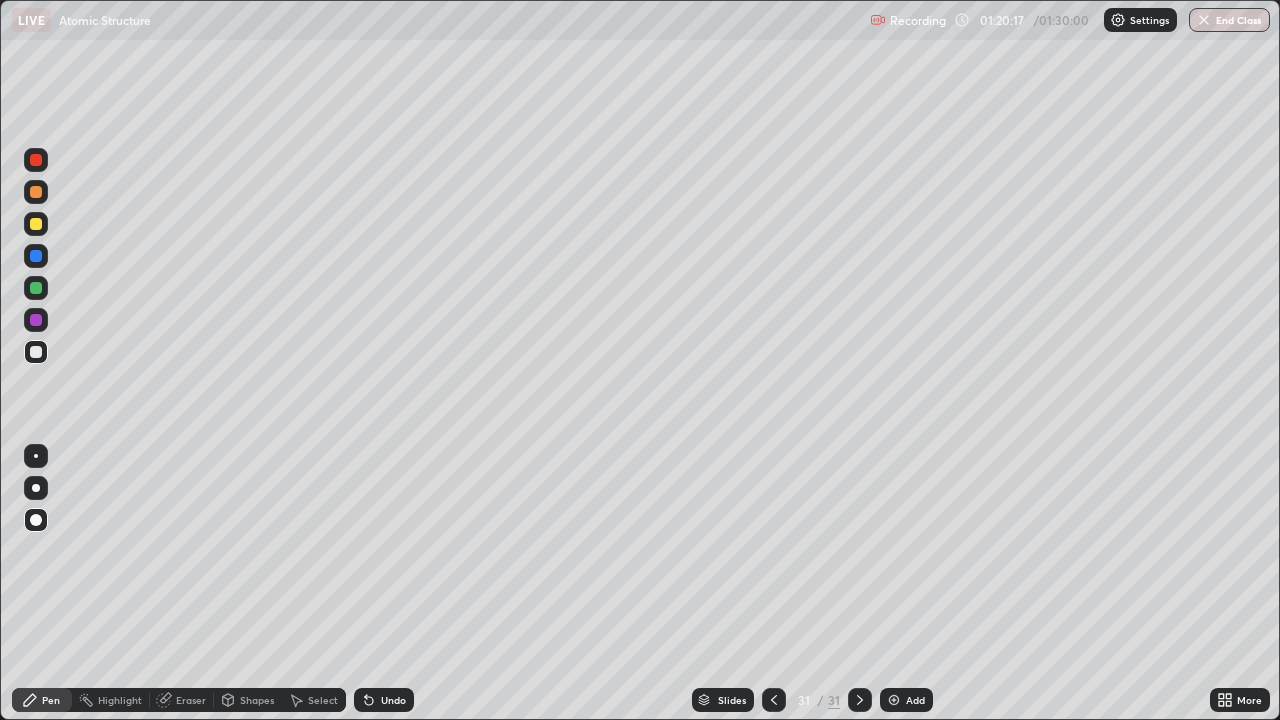 click 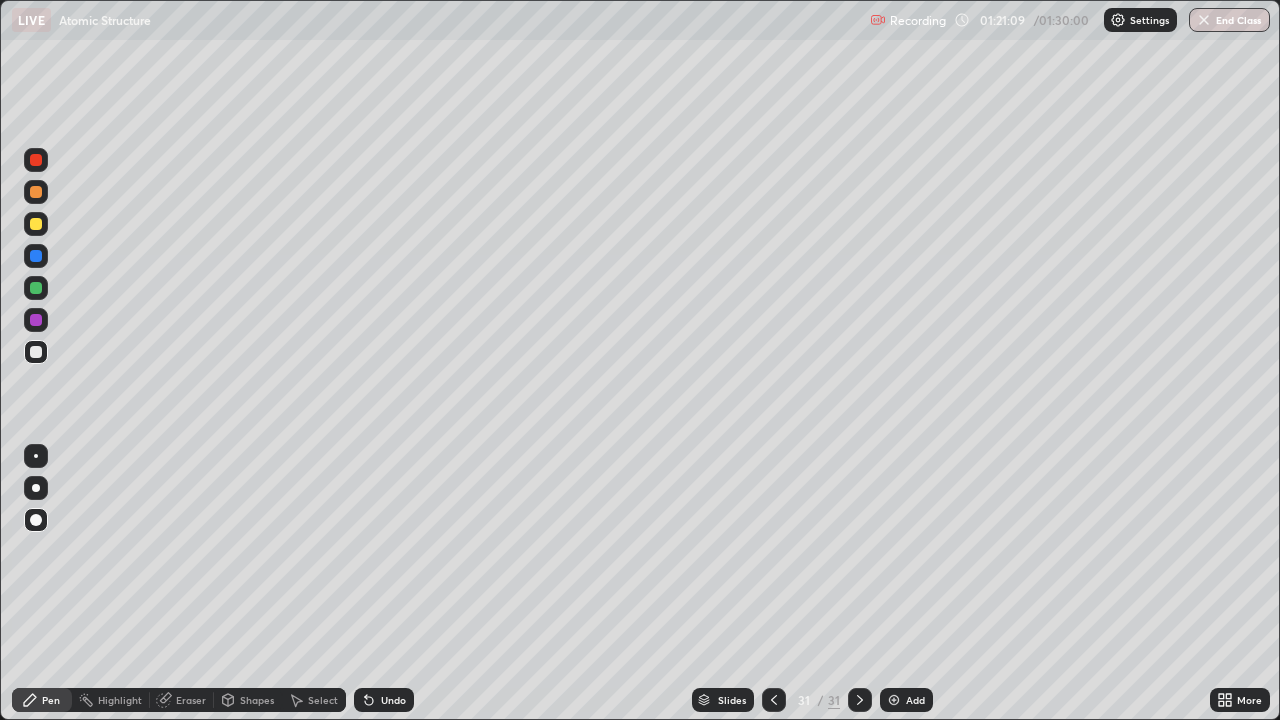 click on "Select" at bounding box center (323, 700) 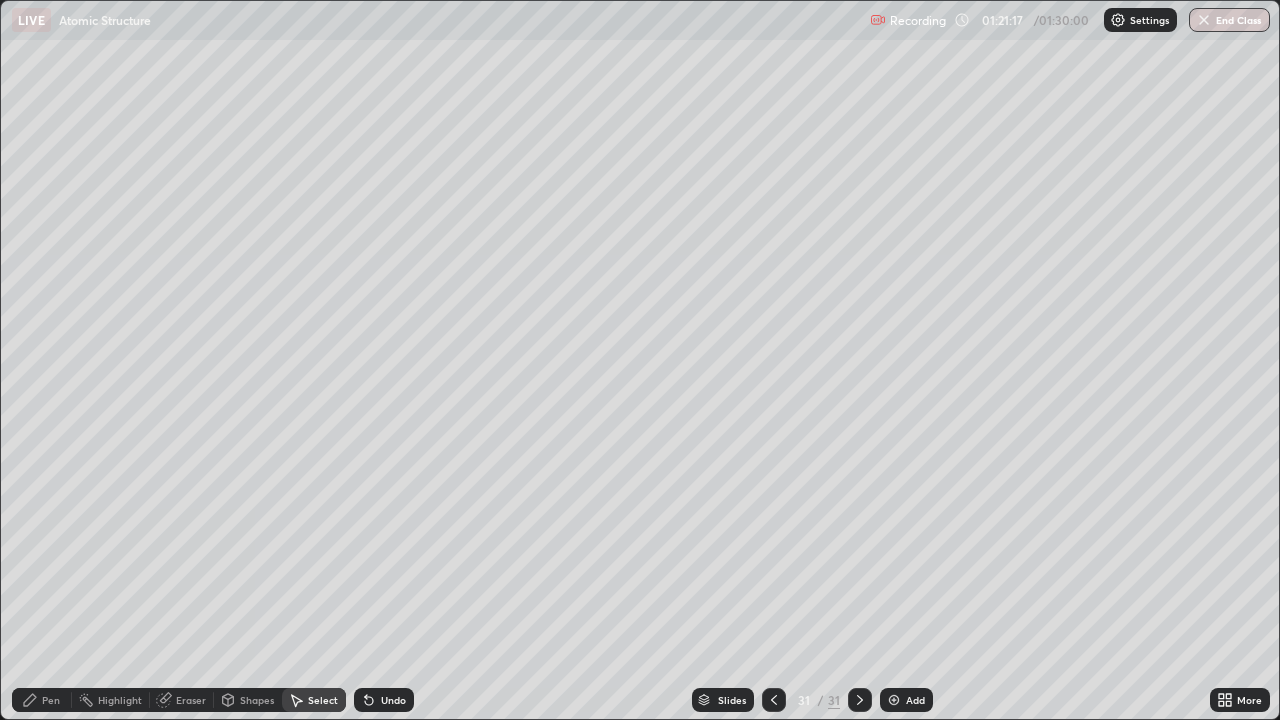 click on "Pen" at bounding box center [42, 700] 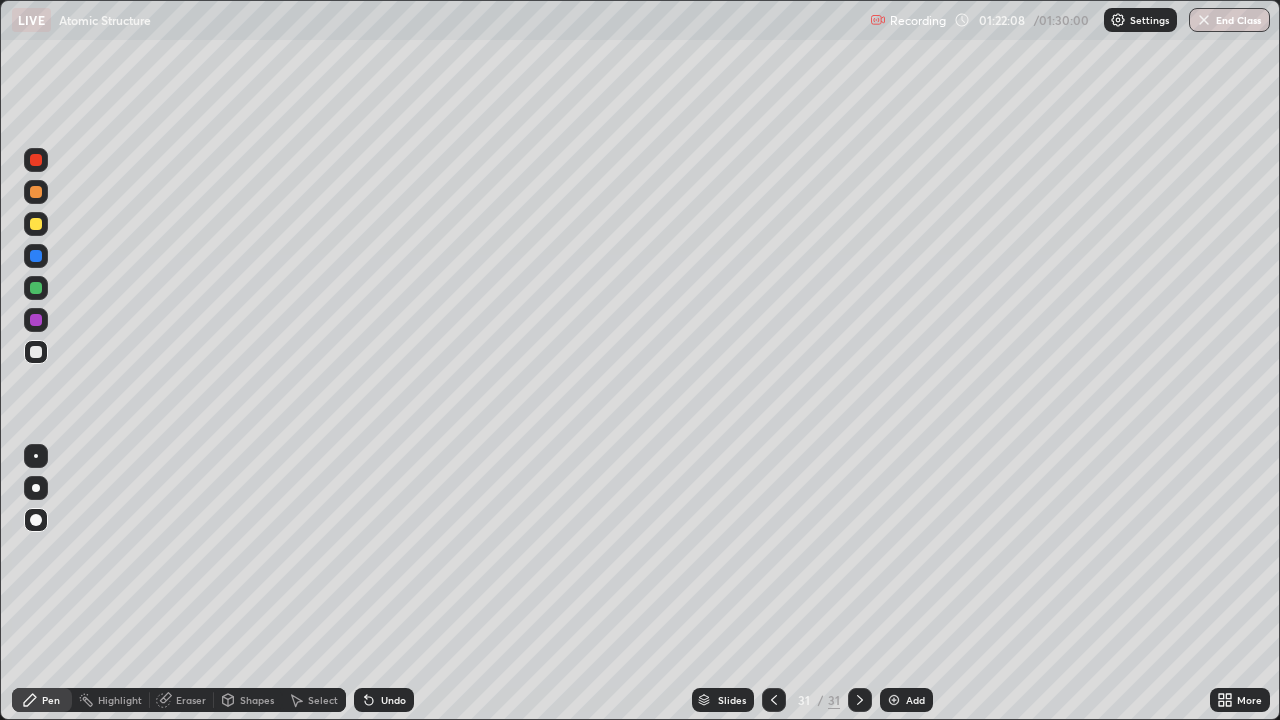 click on "Add" at bounding box center (906, 700) 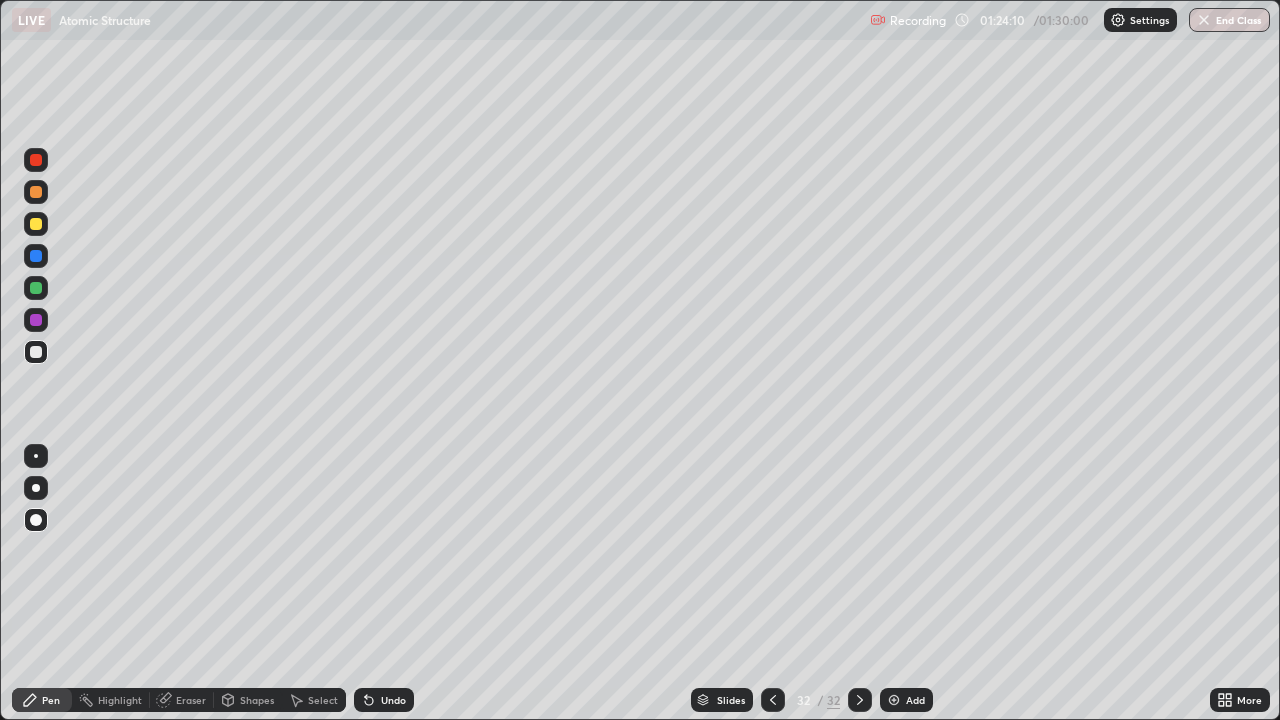click on "End Class" at bounding box center (1229, 20) 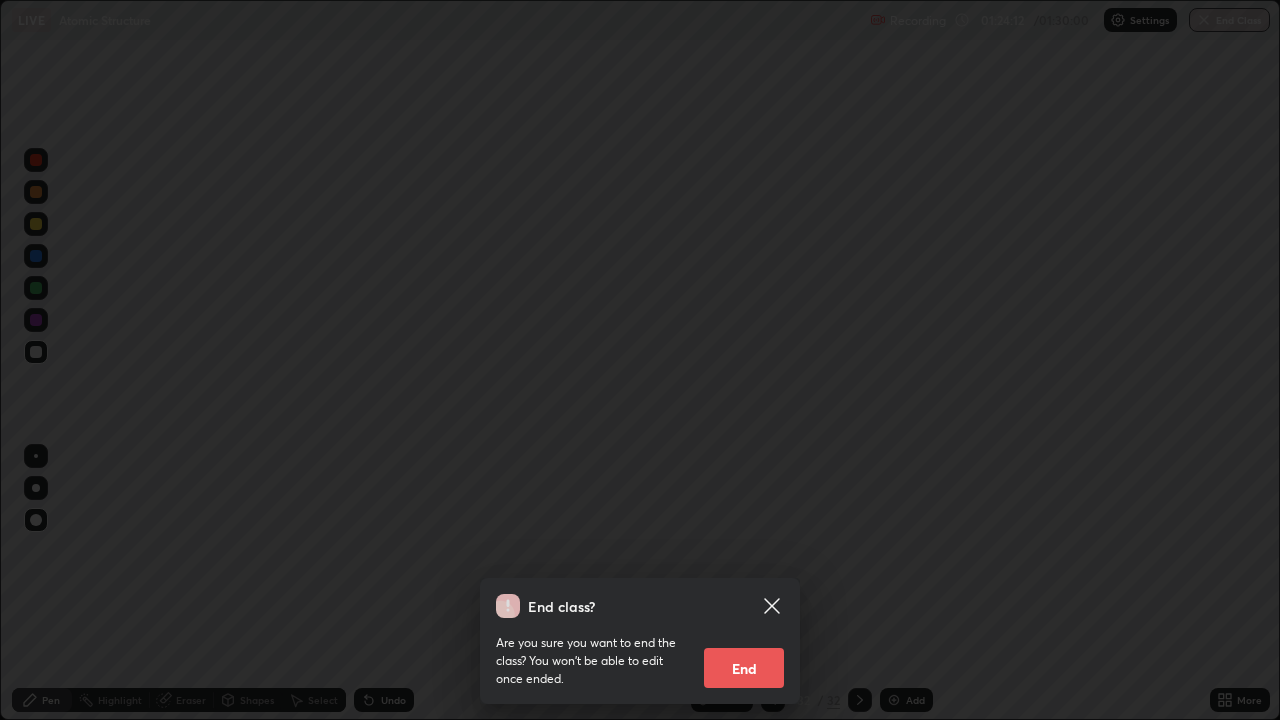 click on "End" at bounding box center (744, 668) 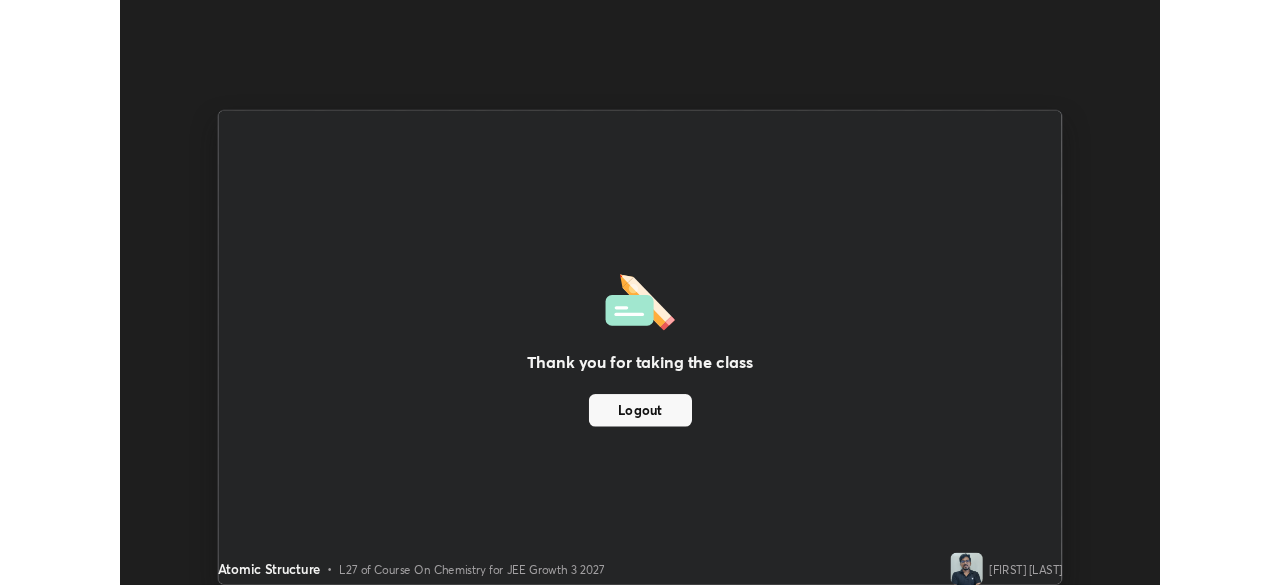 scroll, scrollTop: 585, scrollLeft: 1280, axis: both 